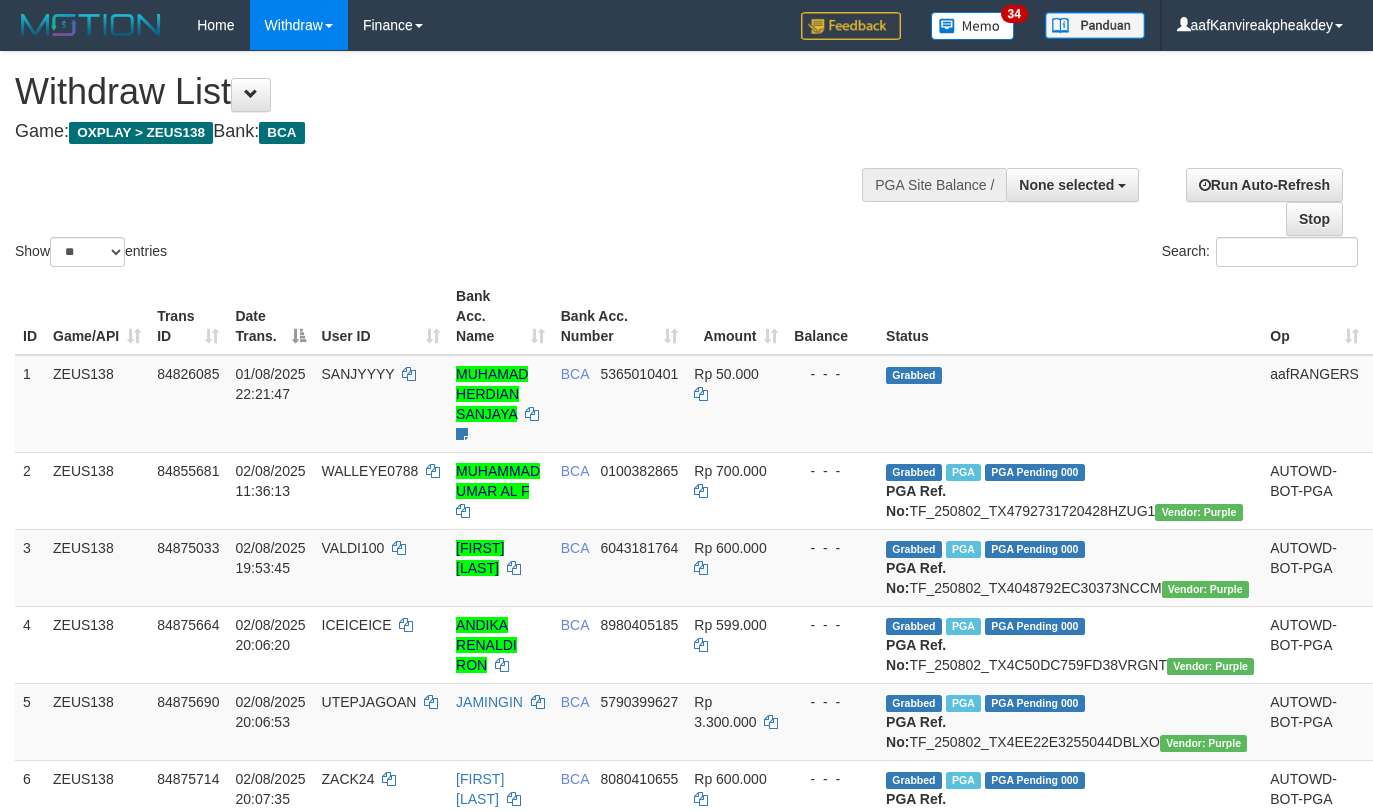 select 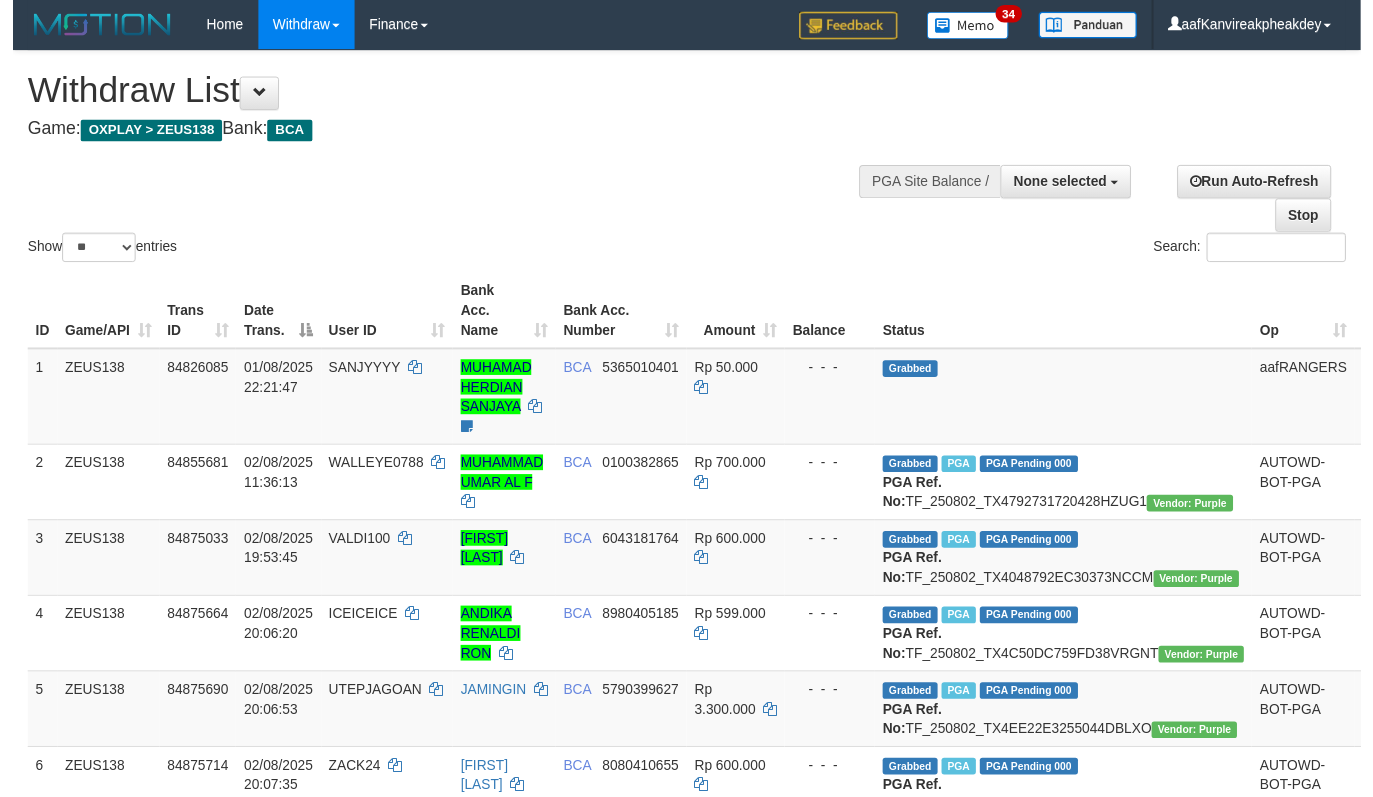 scroll, scrollTop: 716, scrollLeft: 0, axis: vertical 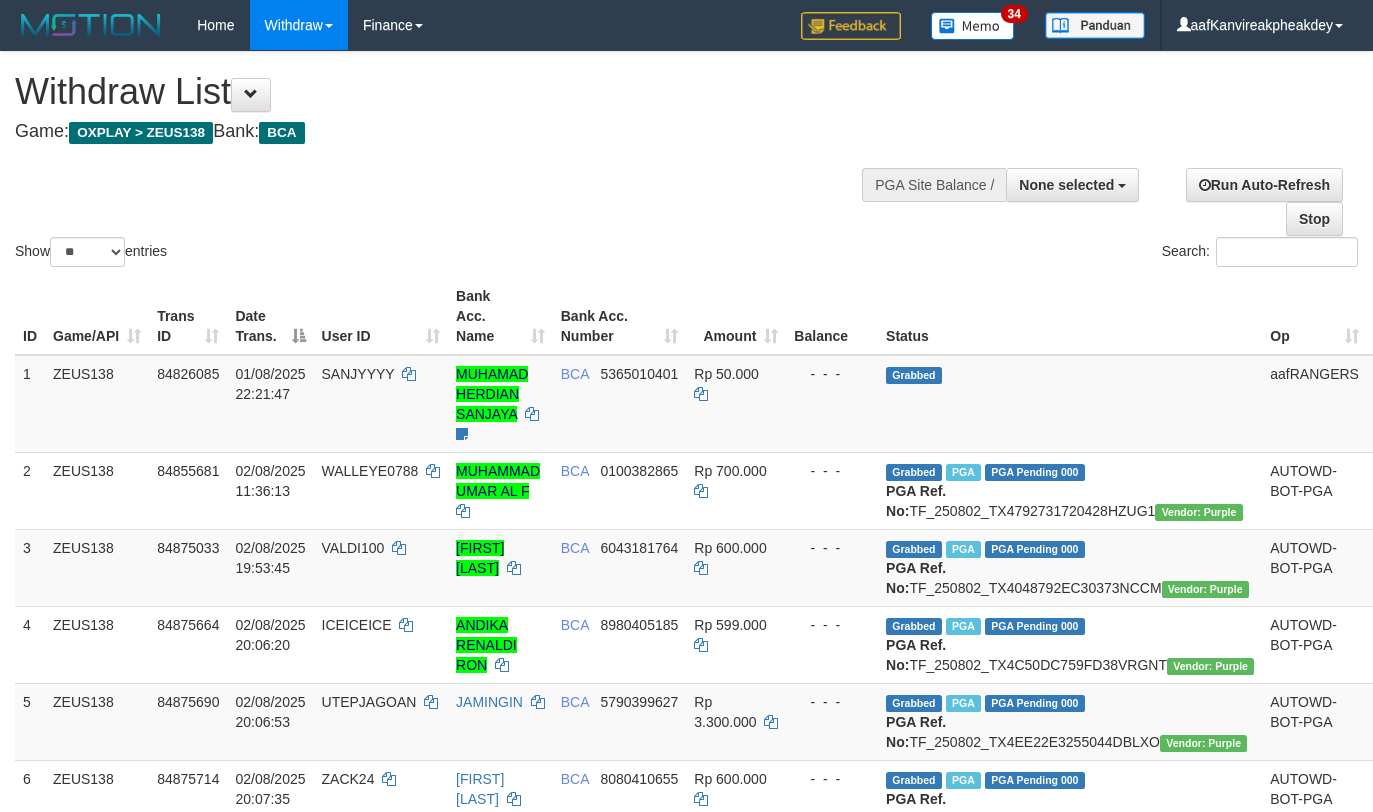 select 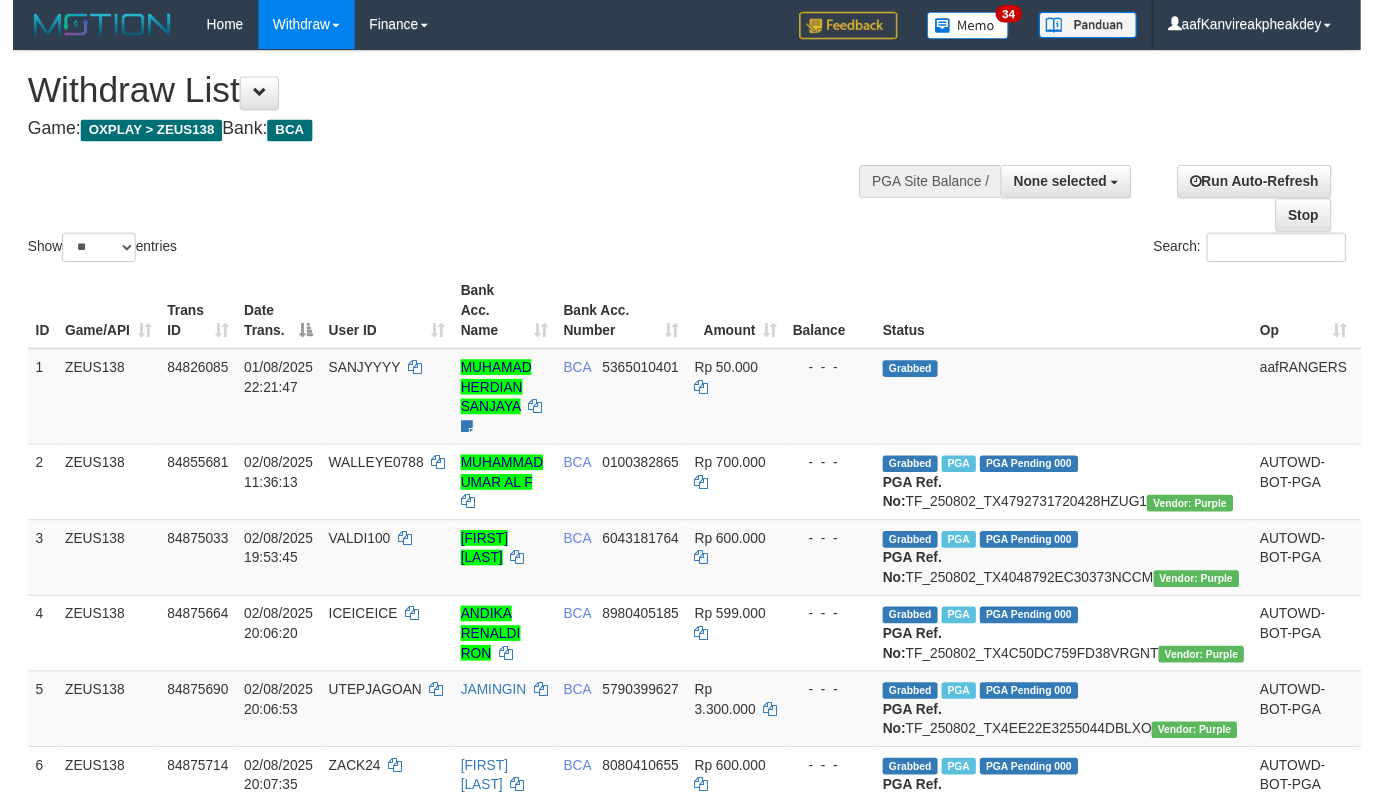 scroll, scrollTop: 716, scrollLeft: 0, axis: vertical 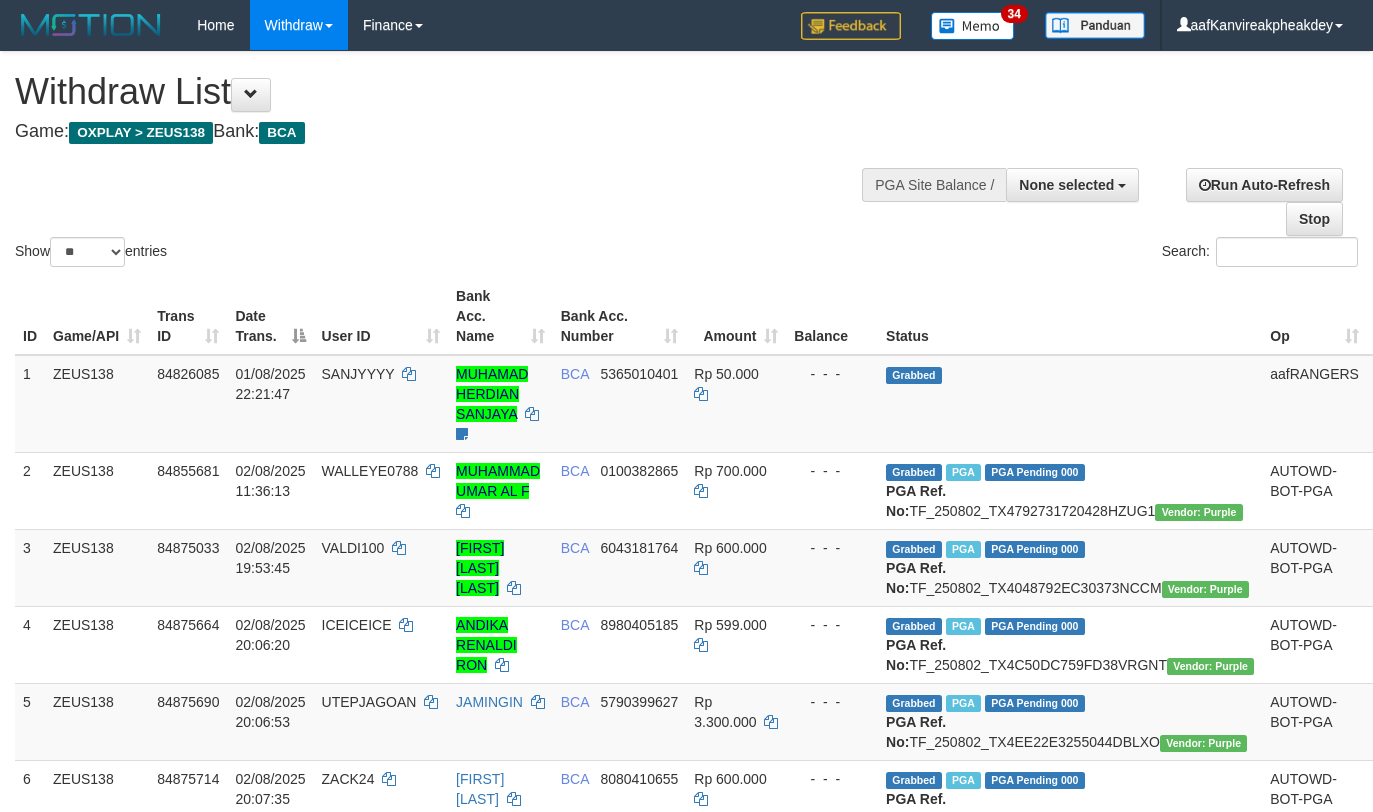 select 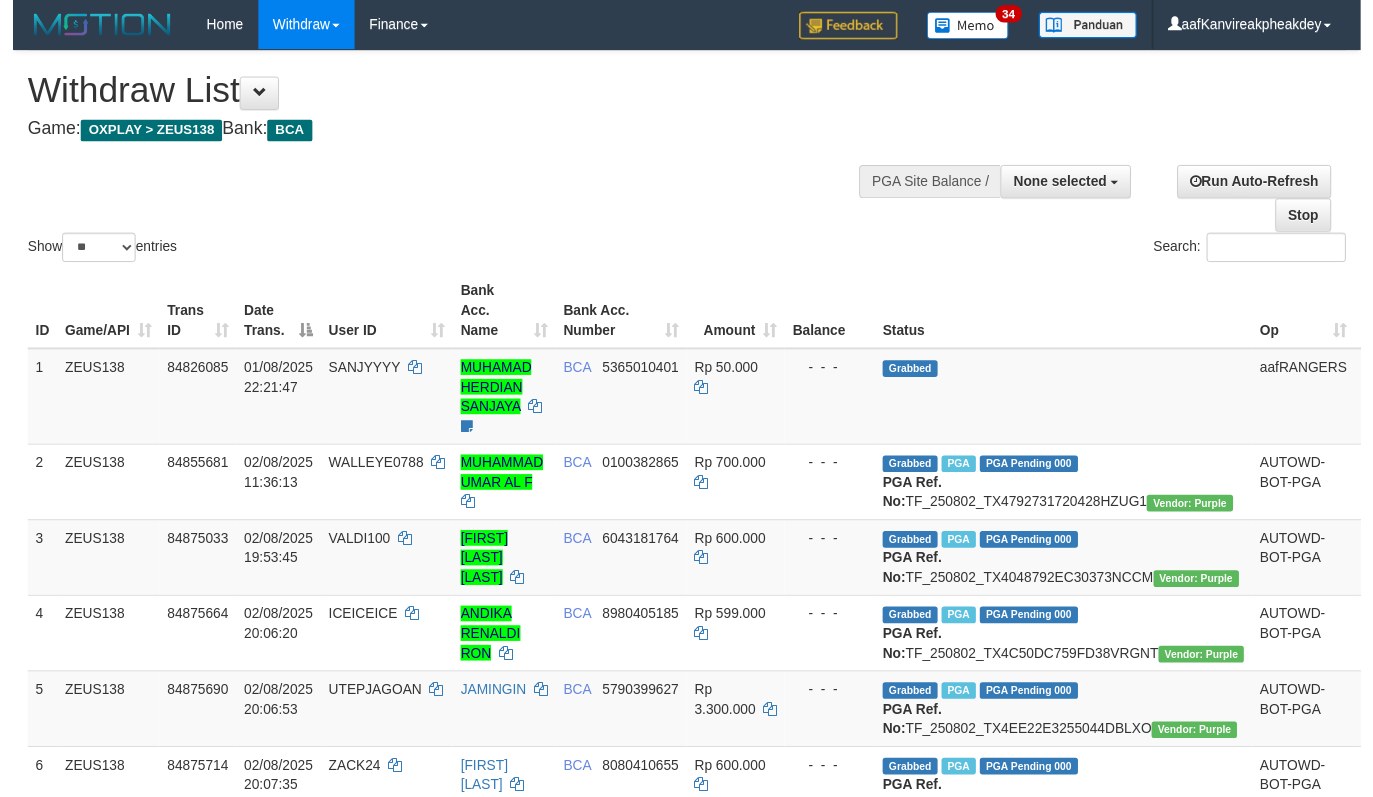 scroll, scrollTop: 716, scrollLeft: 0, axis: vertical 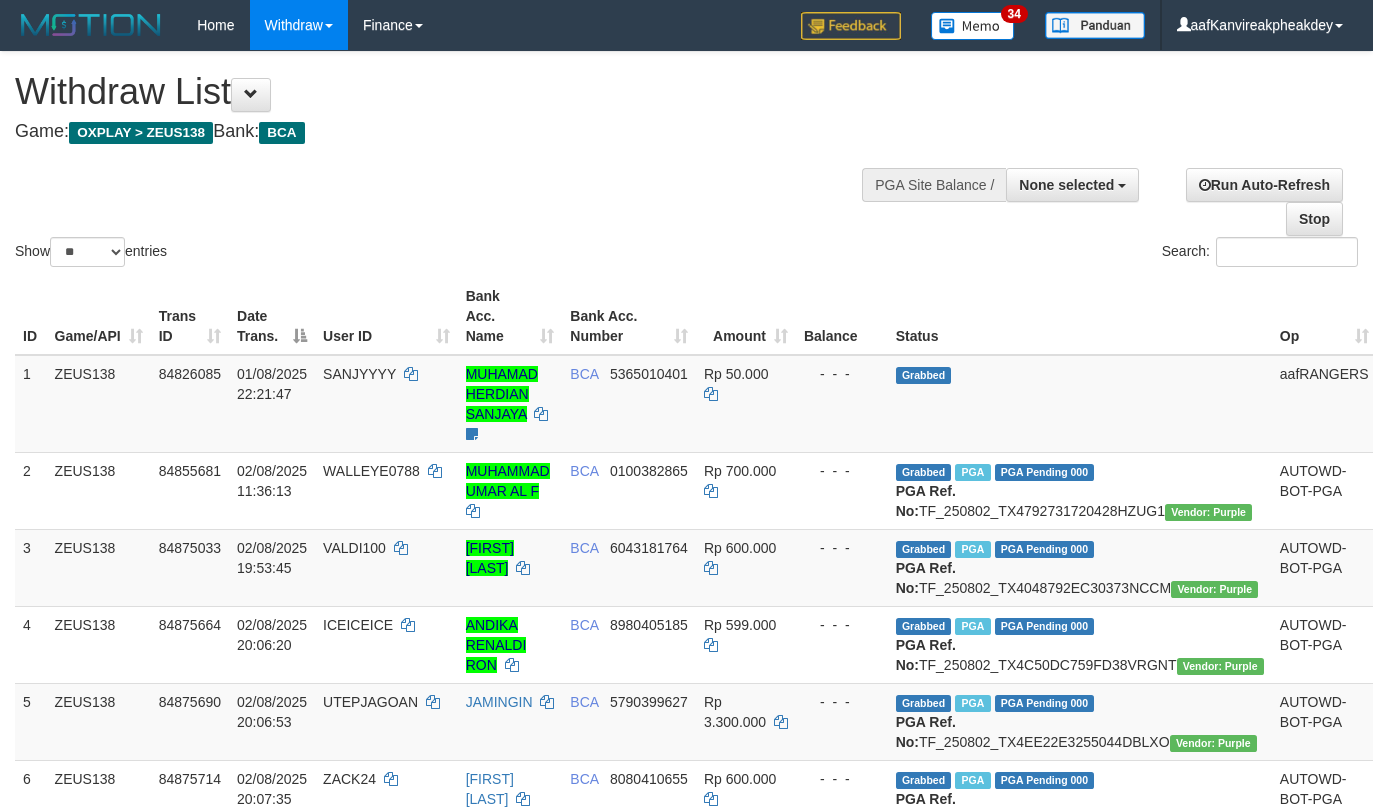 select 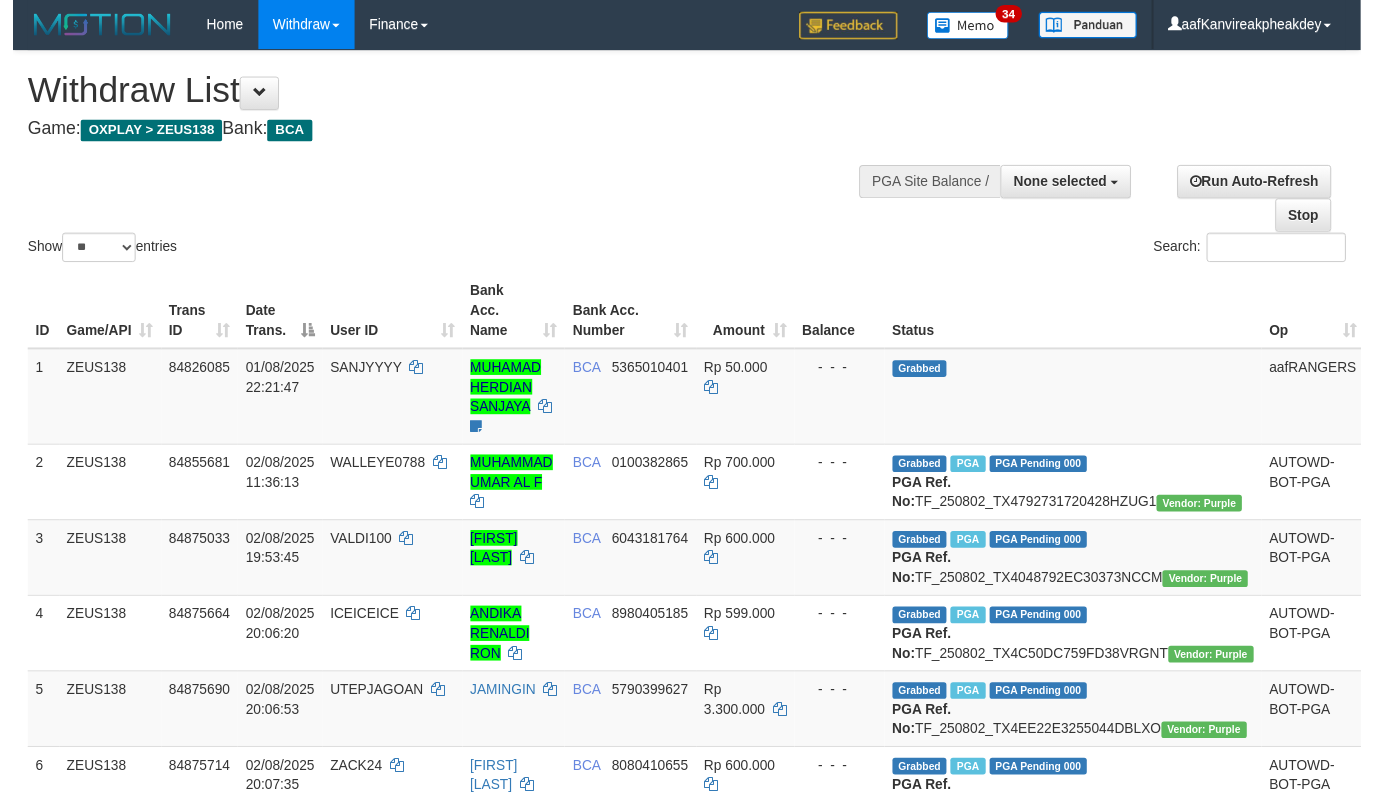 scroll, scrollTop: 716, scrollLeft: 0, axis: vertical 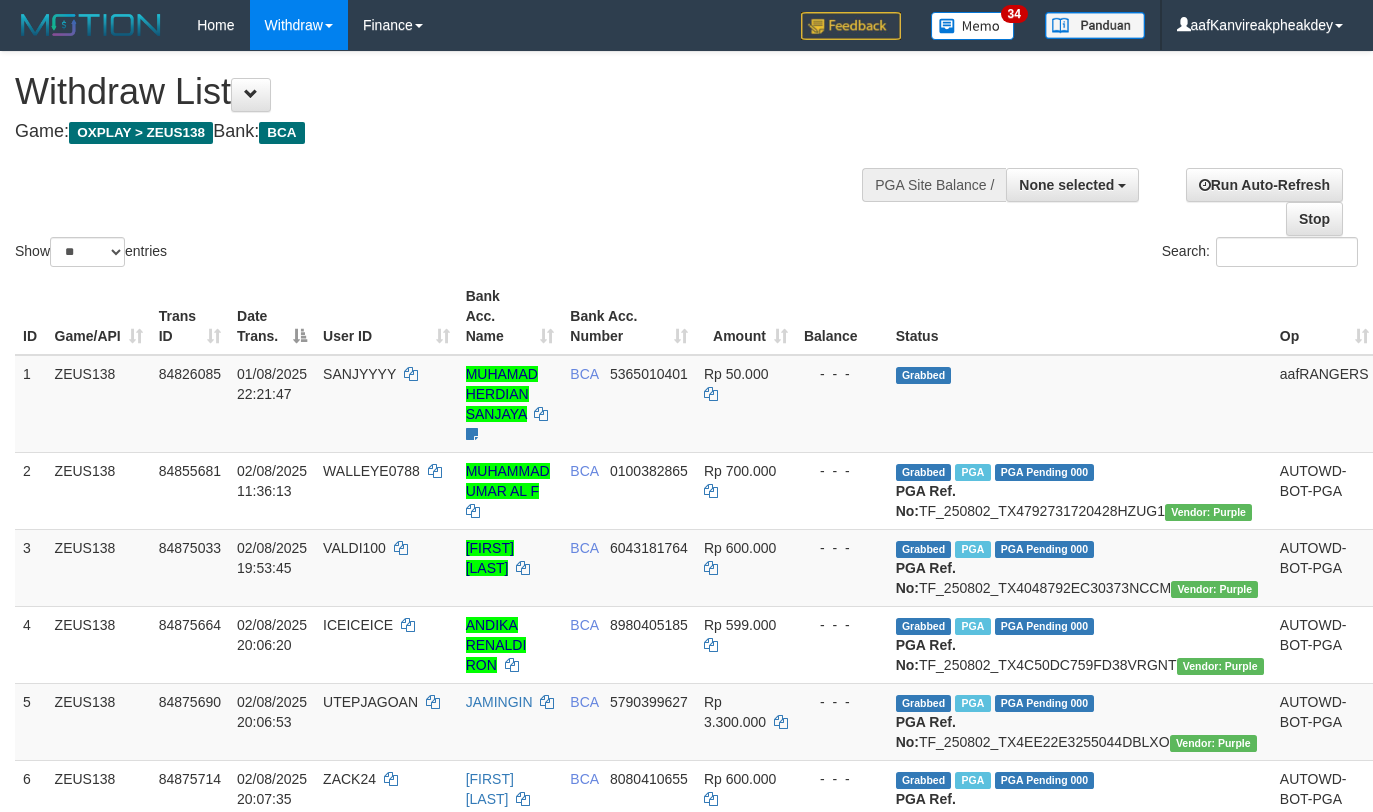 select 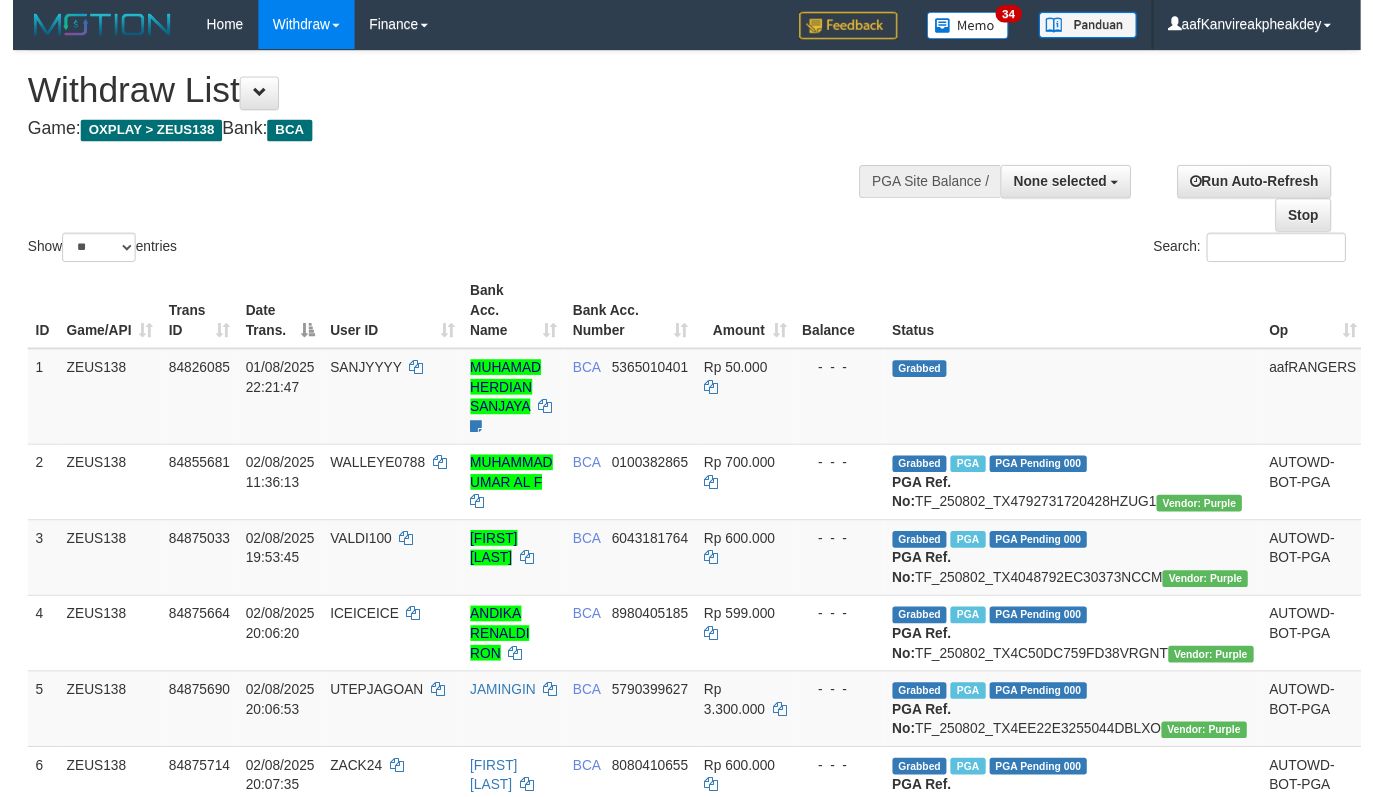 scroll, scrollTop: 716, scrollLeft: 0, axis: vertical 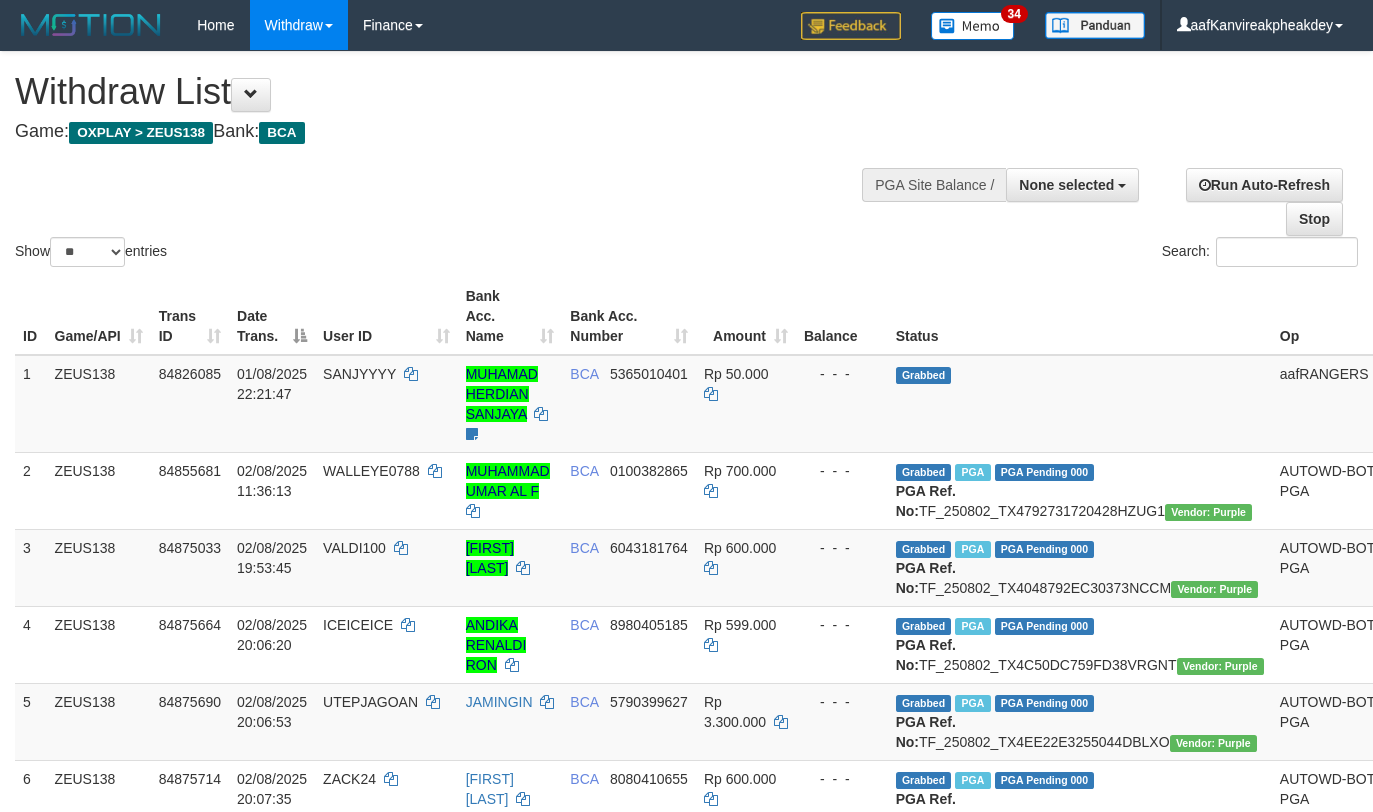 select 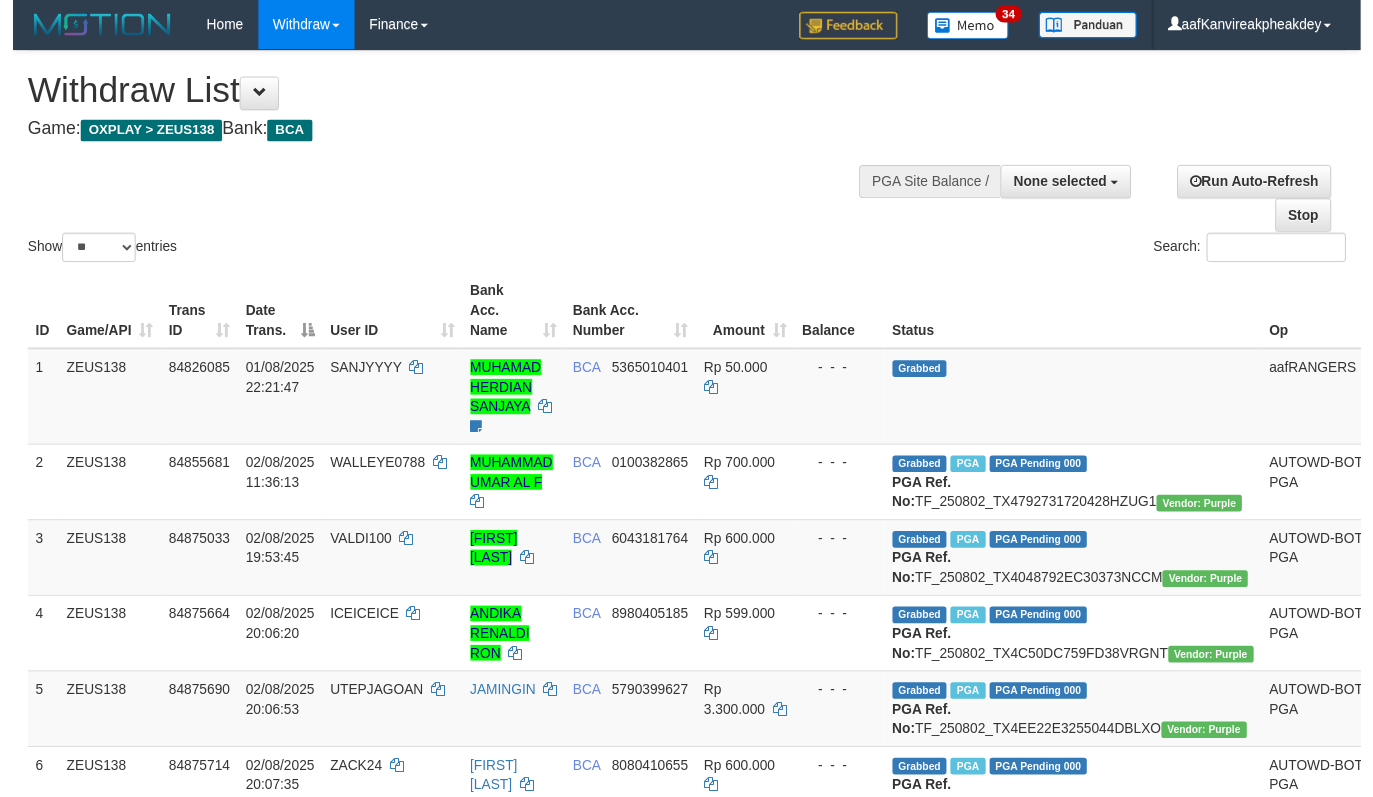 scroll, scrollTop: 716, scrollLeft: 0, axis: vertical 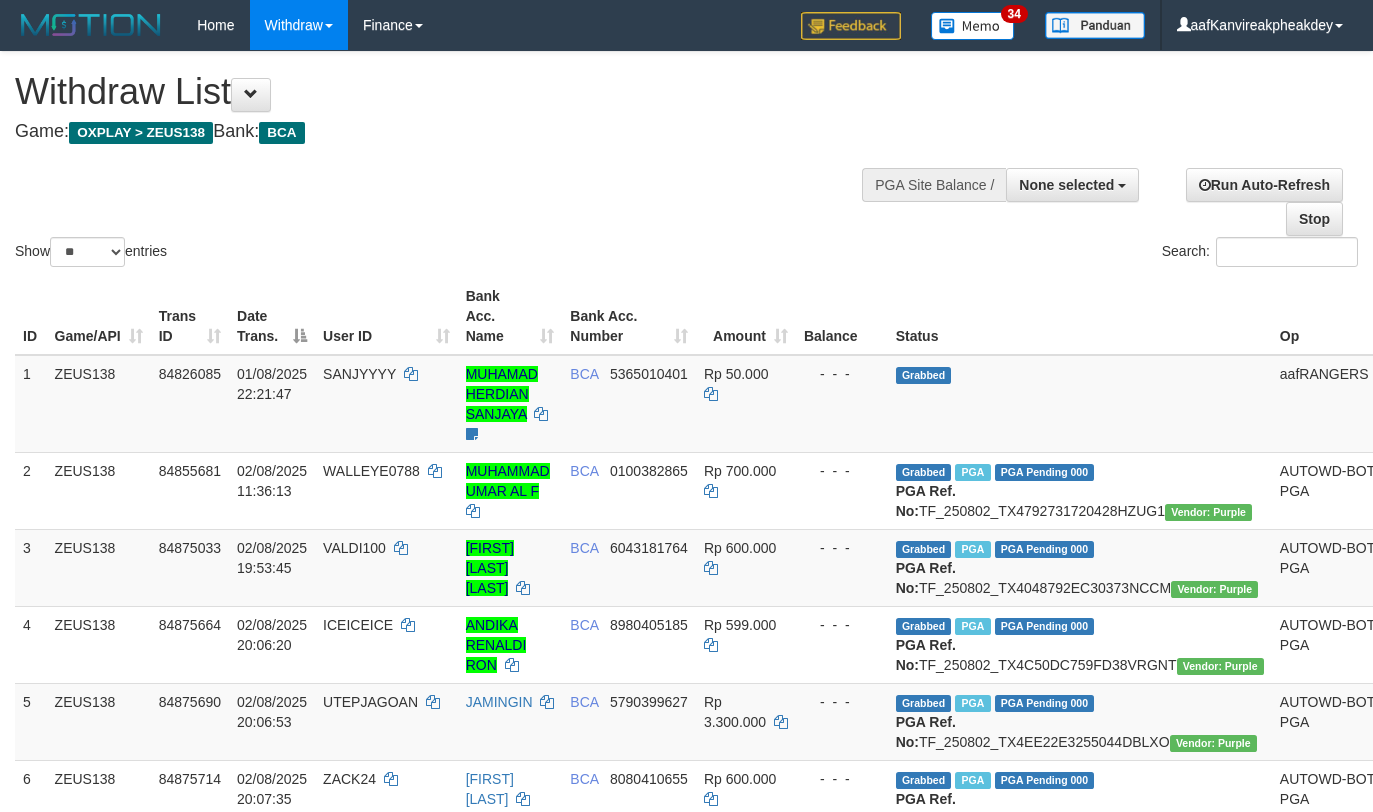 select 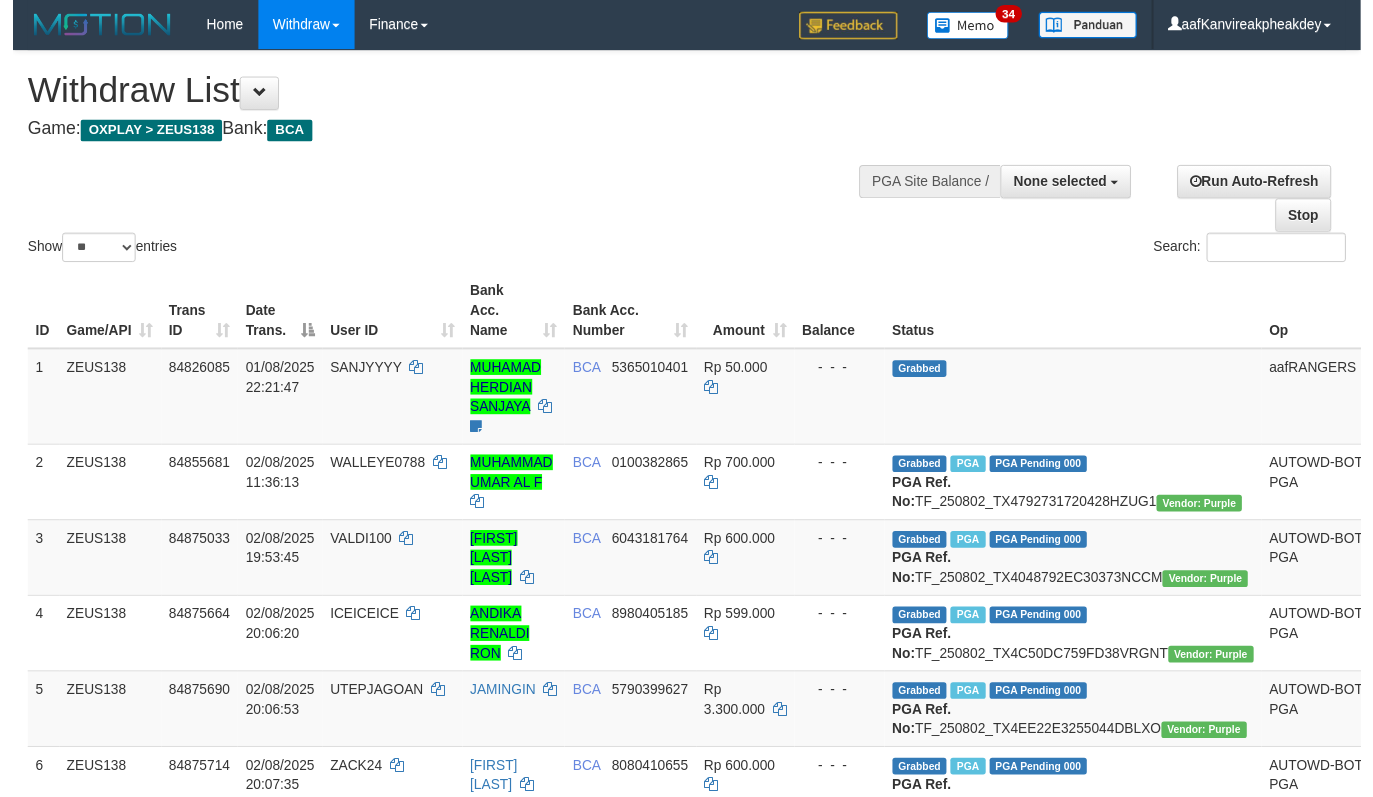 scroll, scrollTop: 716, scrollLeft: 0, axis: vertical 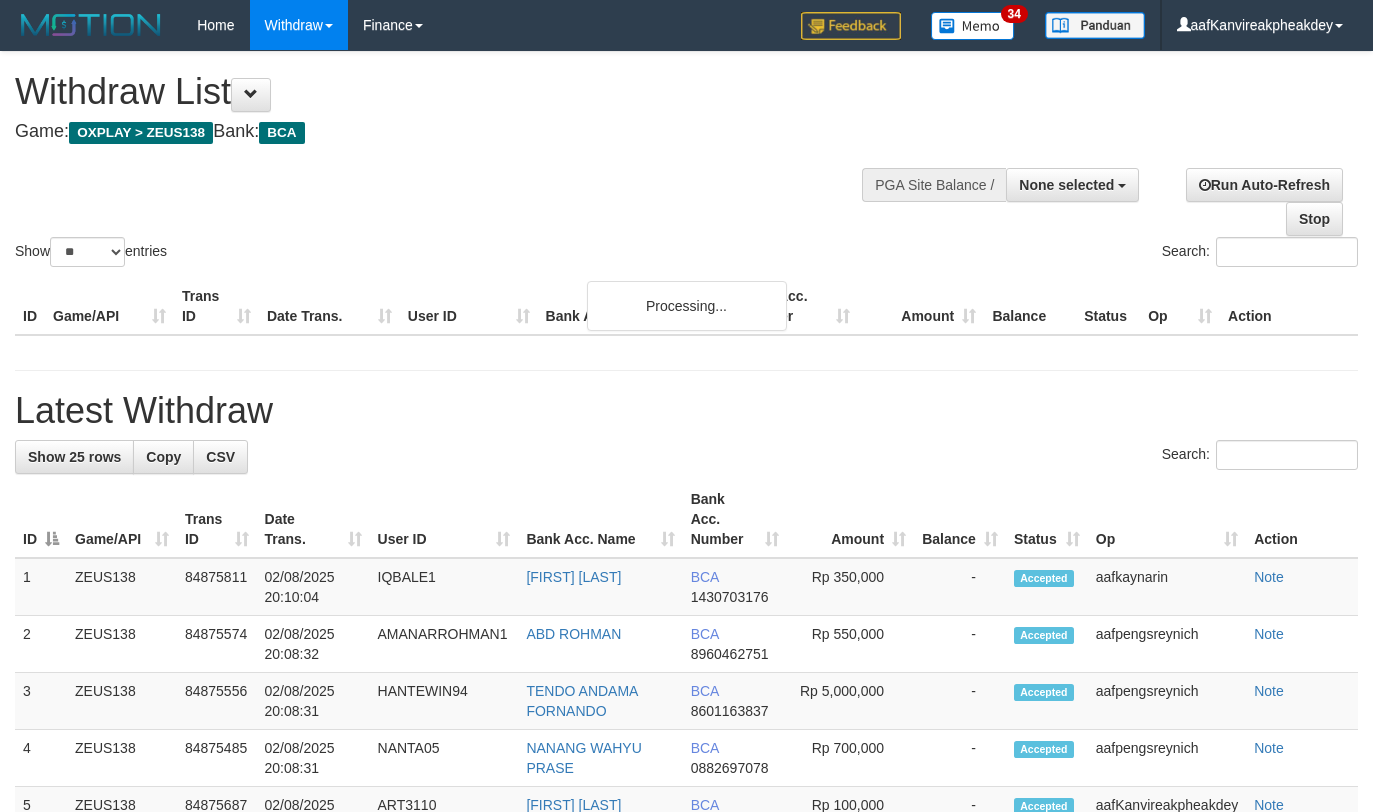 select 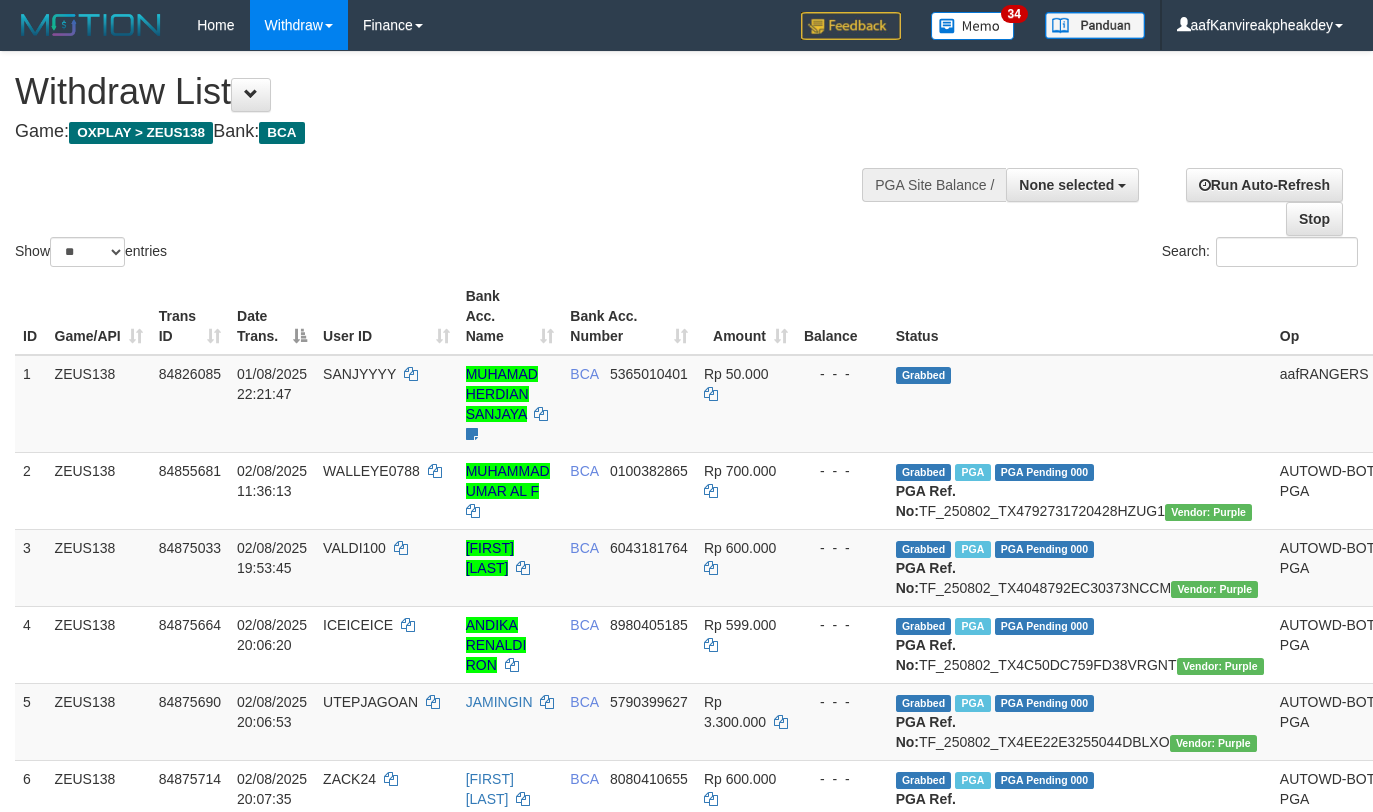 select 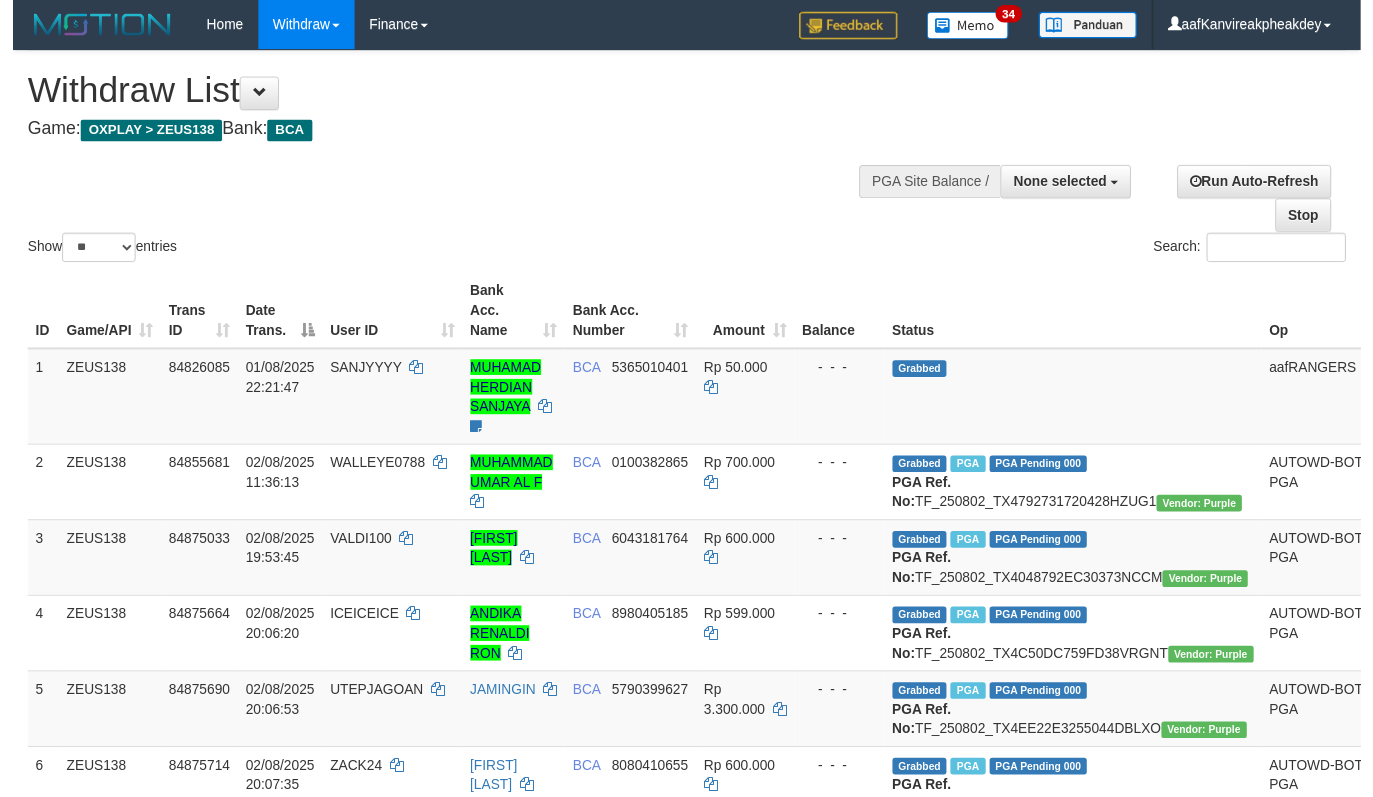 scroll, scrollTop: 716, scrollLeft: 0, axis: vertical 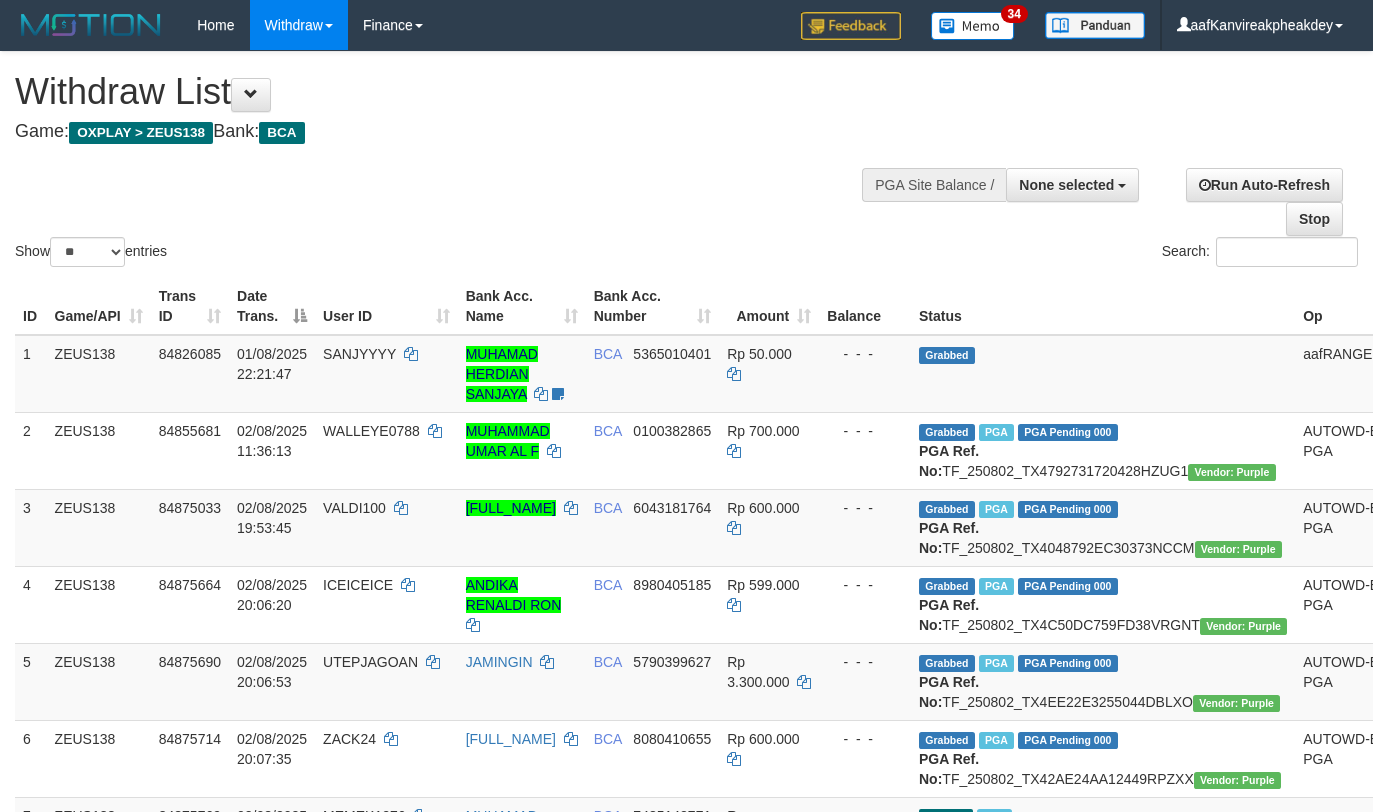 select 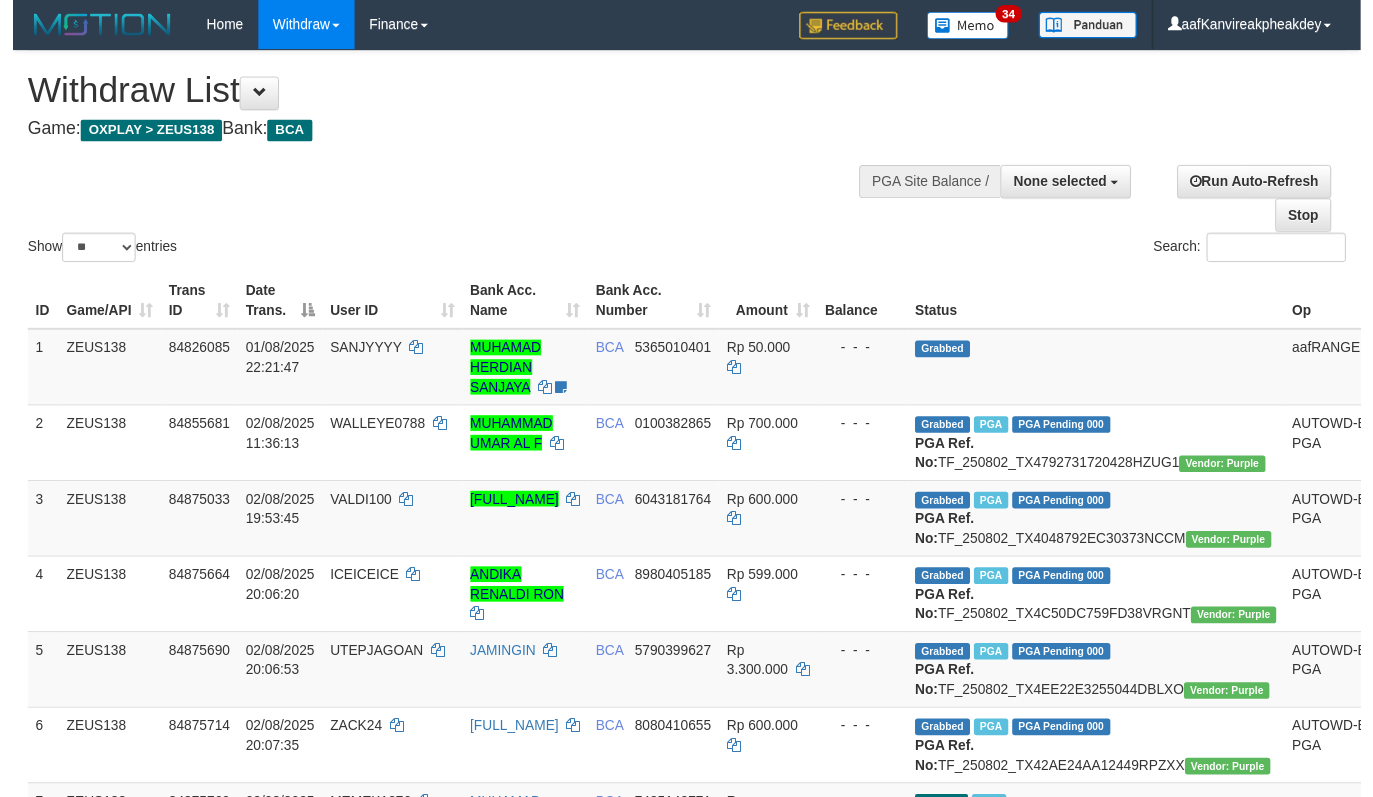 scroll, scrollTop: 716, scrollLeft: 0, axis: vertical 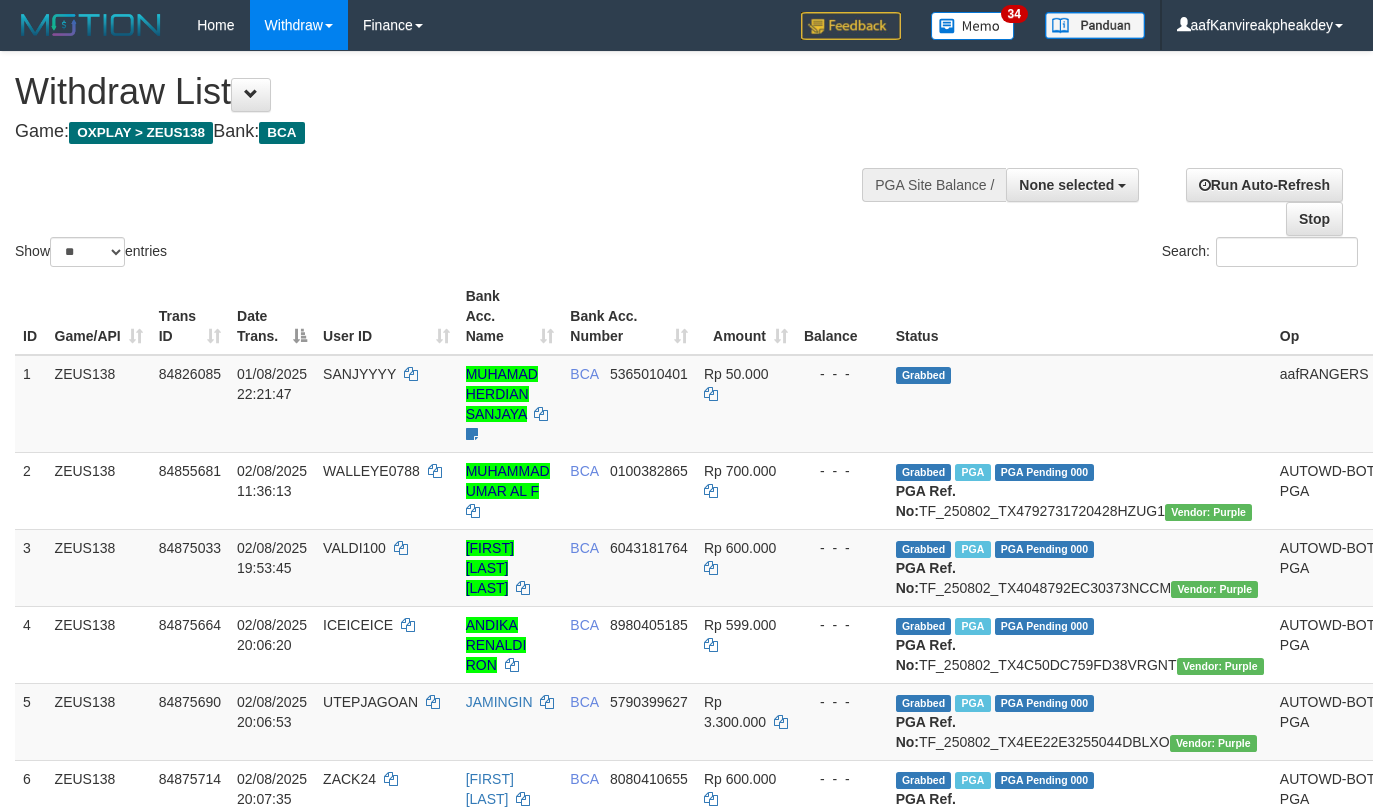 select 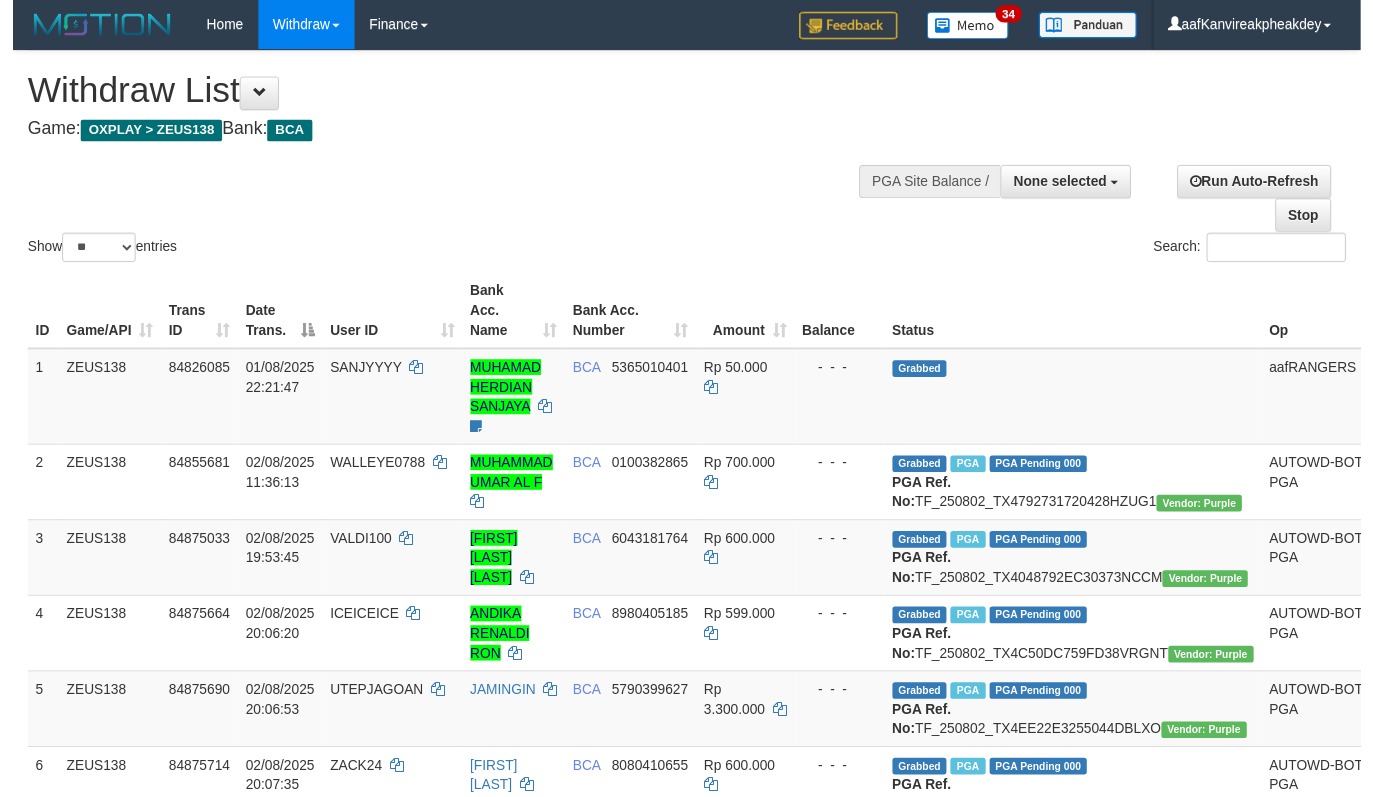 scroll, scrollTop: 716, scrollLeft: 0, axis: vertical 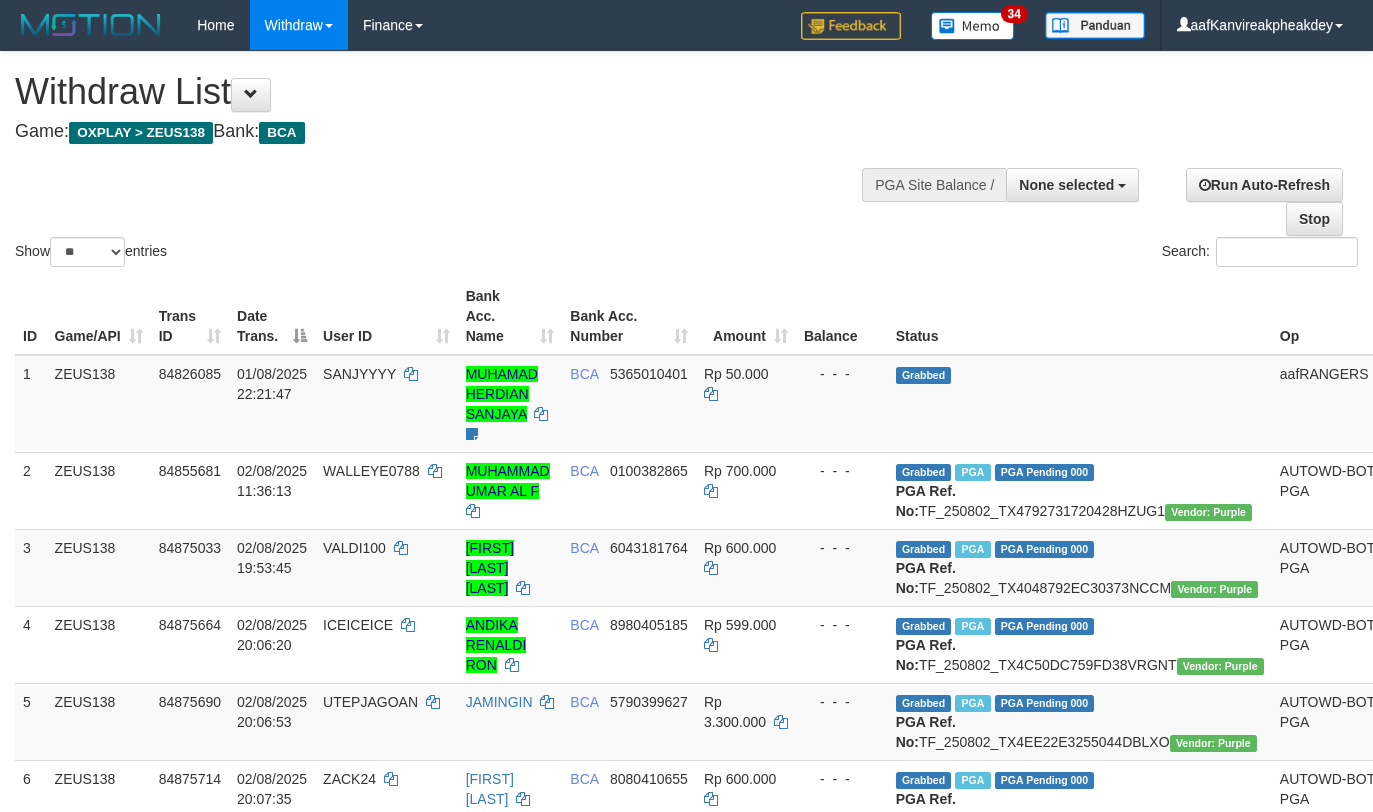 select 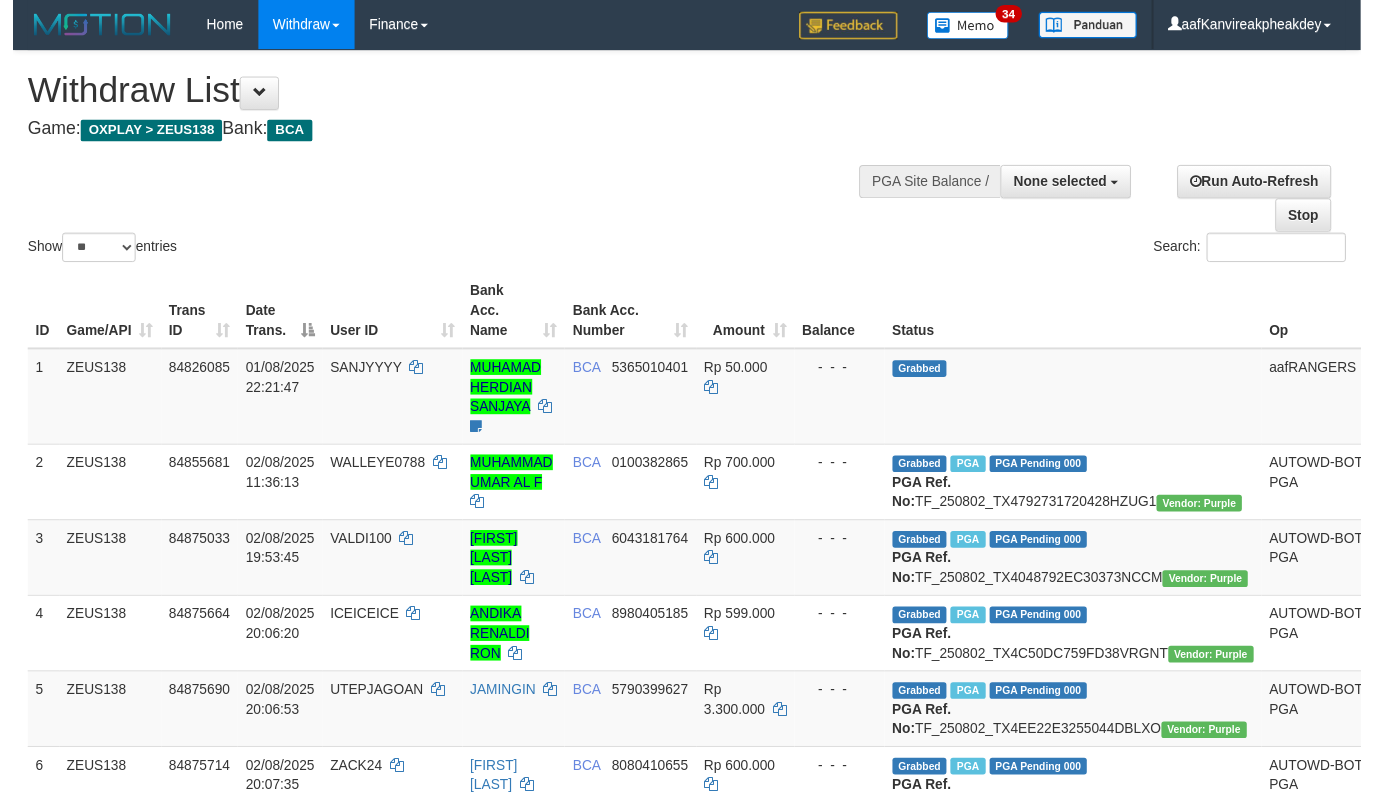 scroll, scrollTop: 716, scrollLeft: 0, axis: vertical 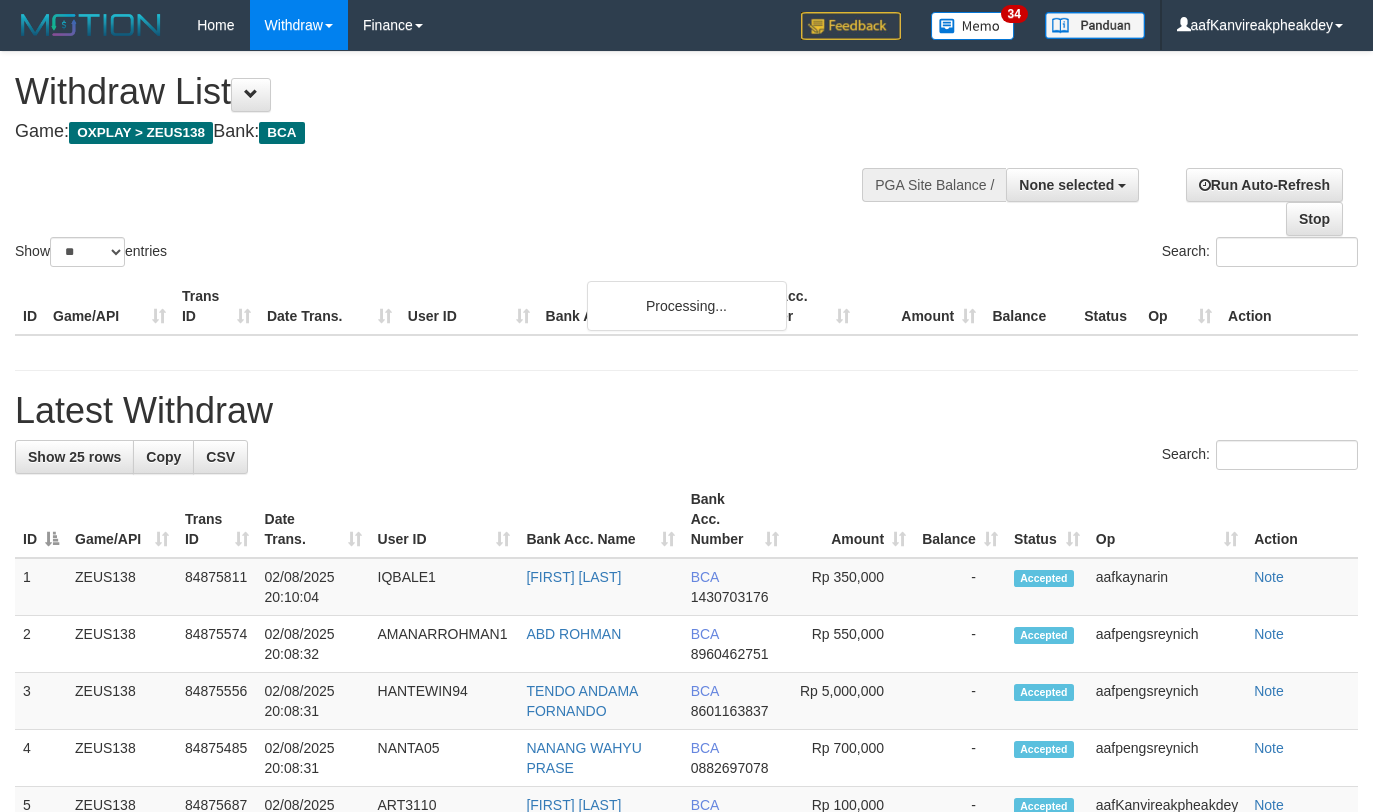 select 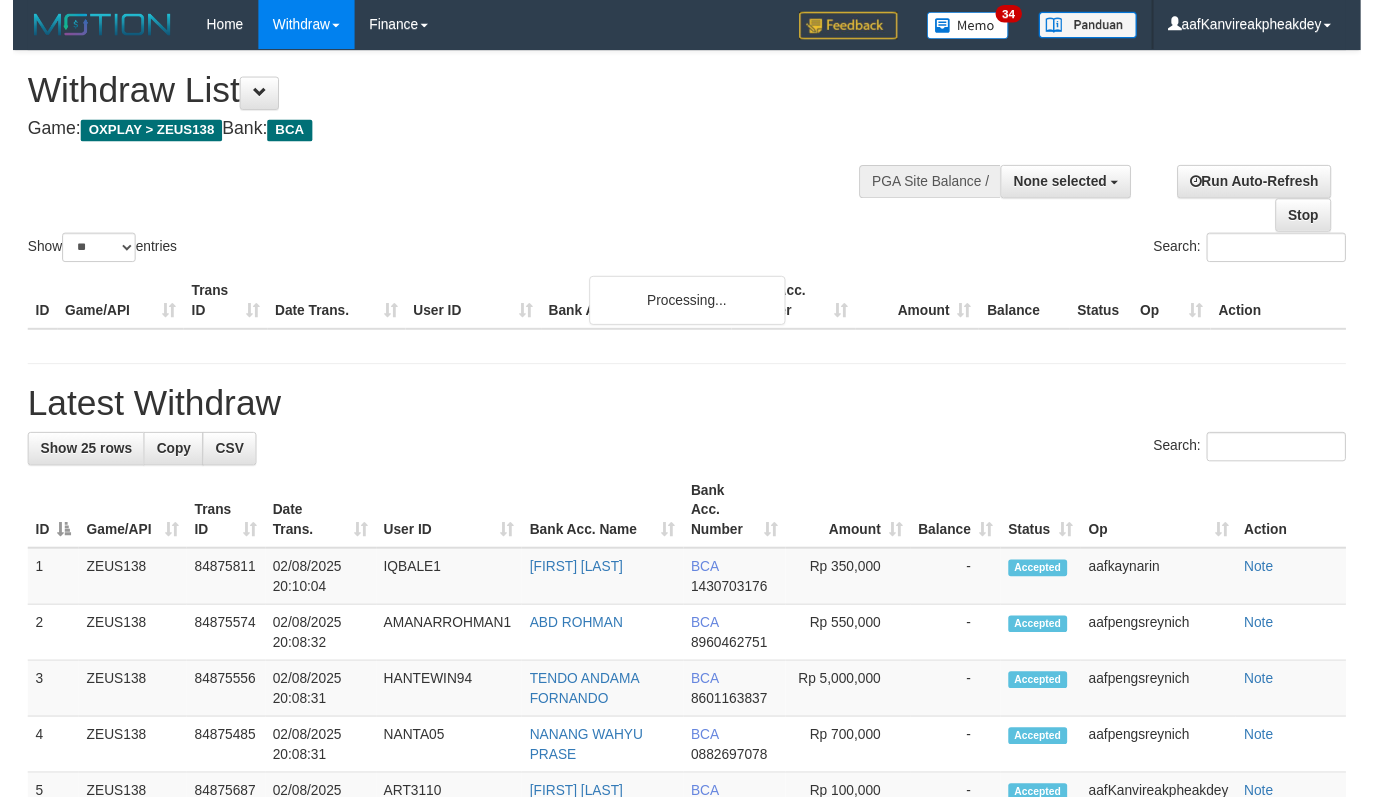 scroll, scrollTop: 716, scrollLeft: 0, axis: vertical 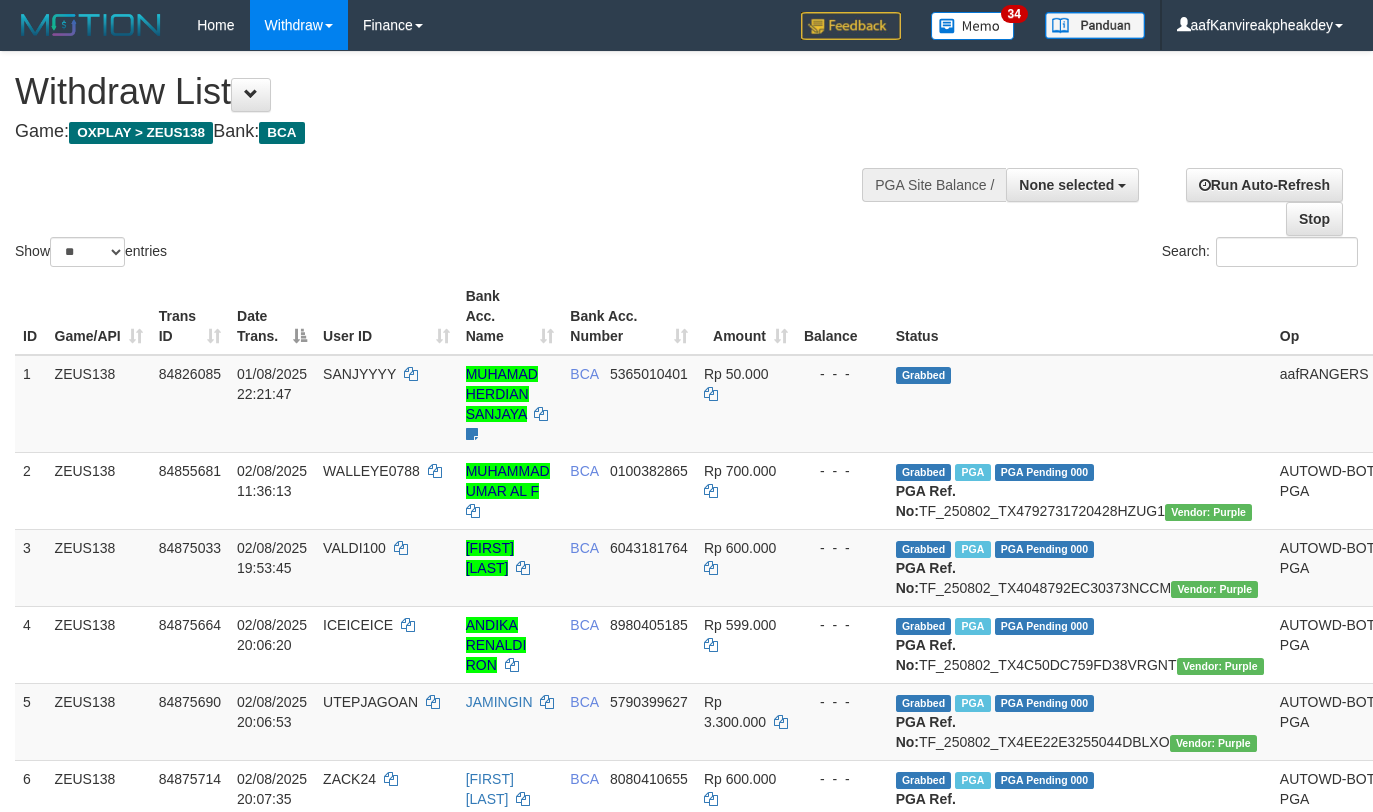 select 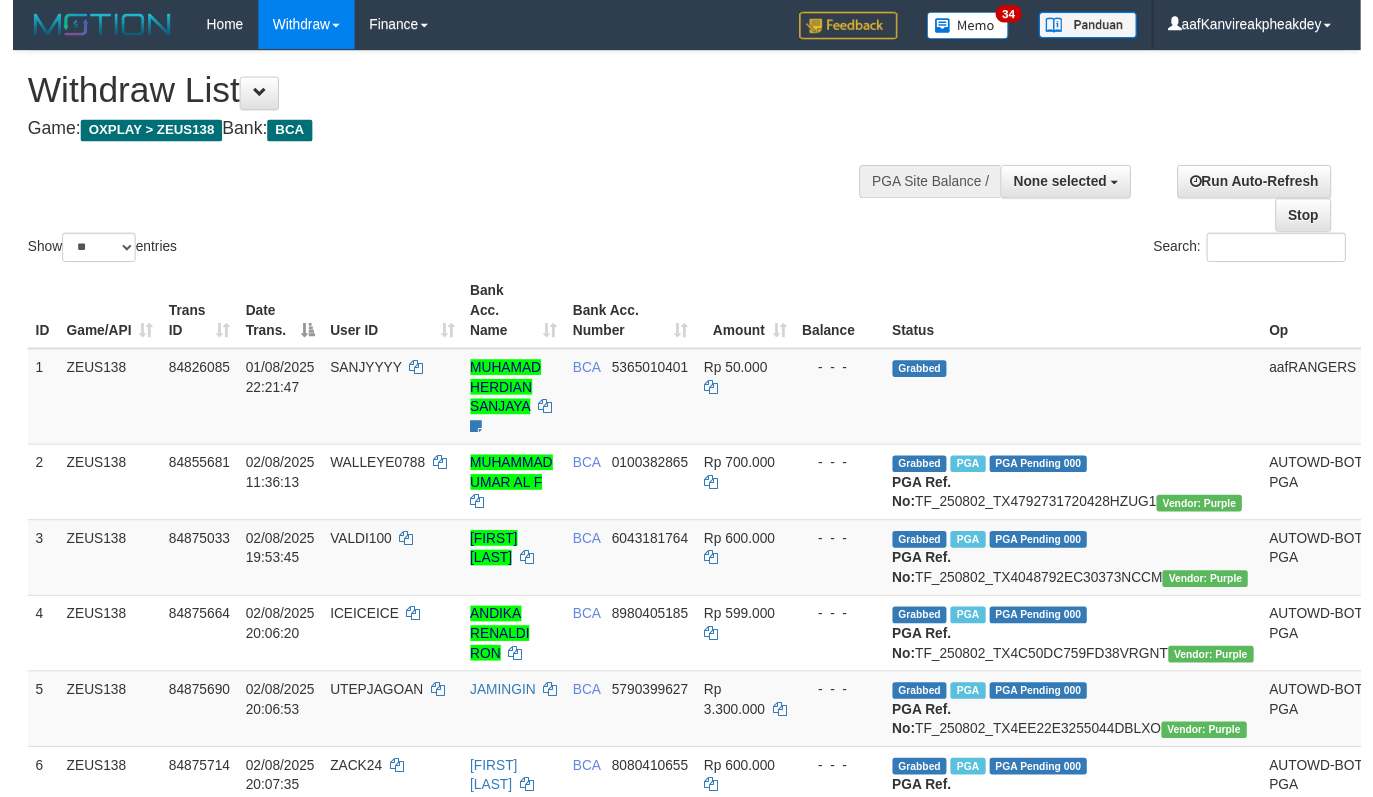 scroll, scrollTop: 716, scrollLeft: 0, axis: vertical 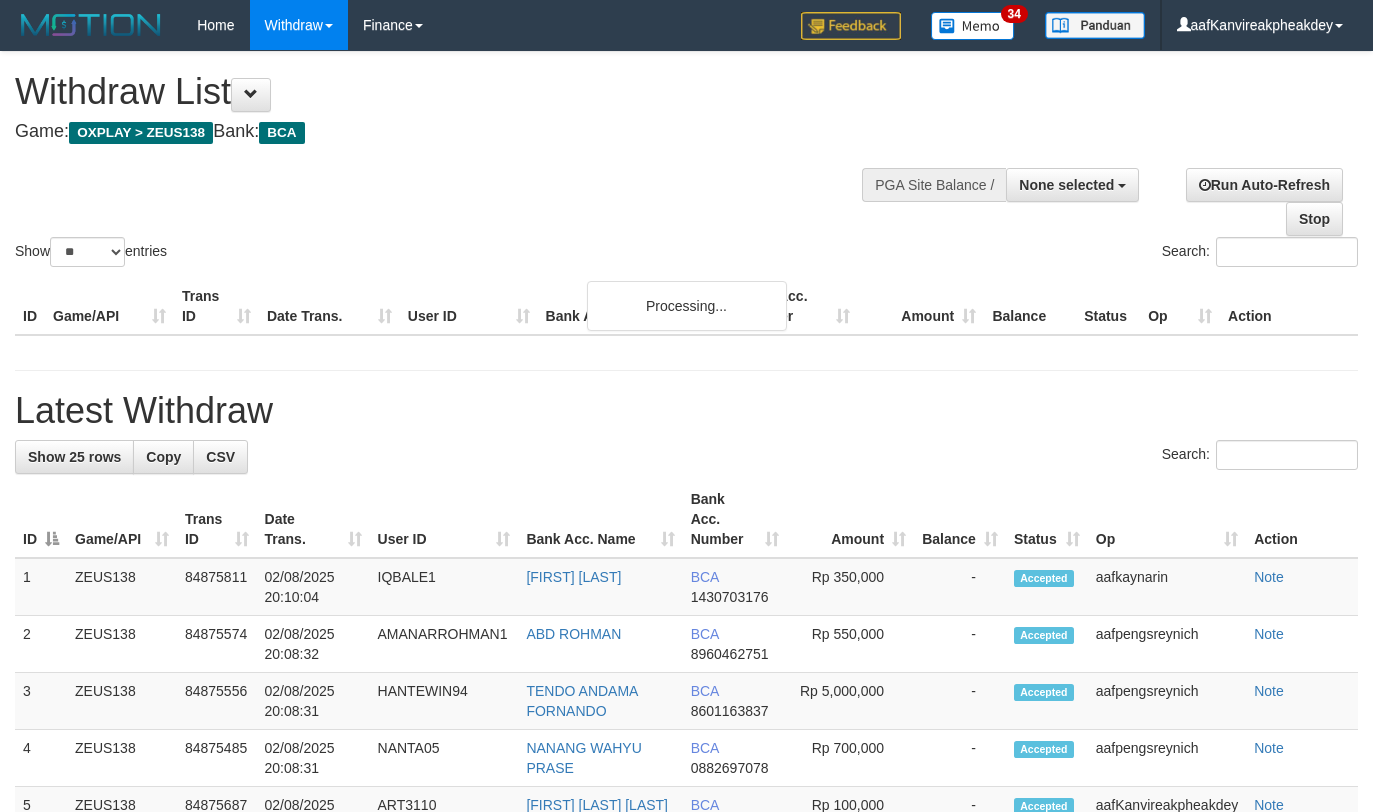 select 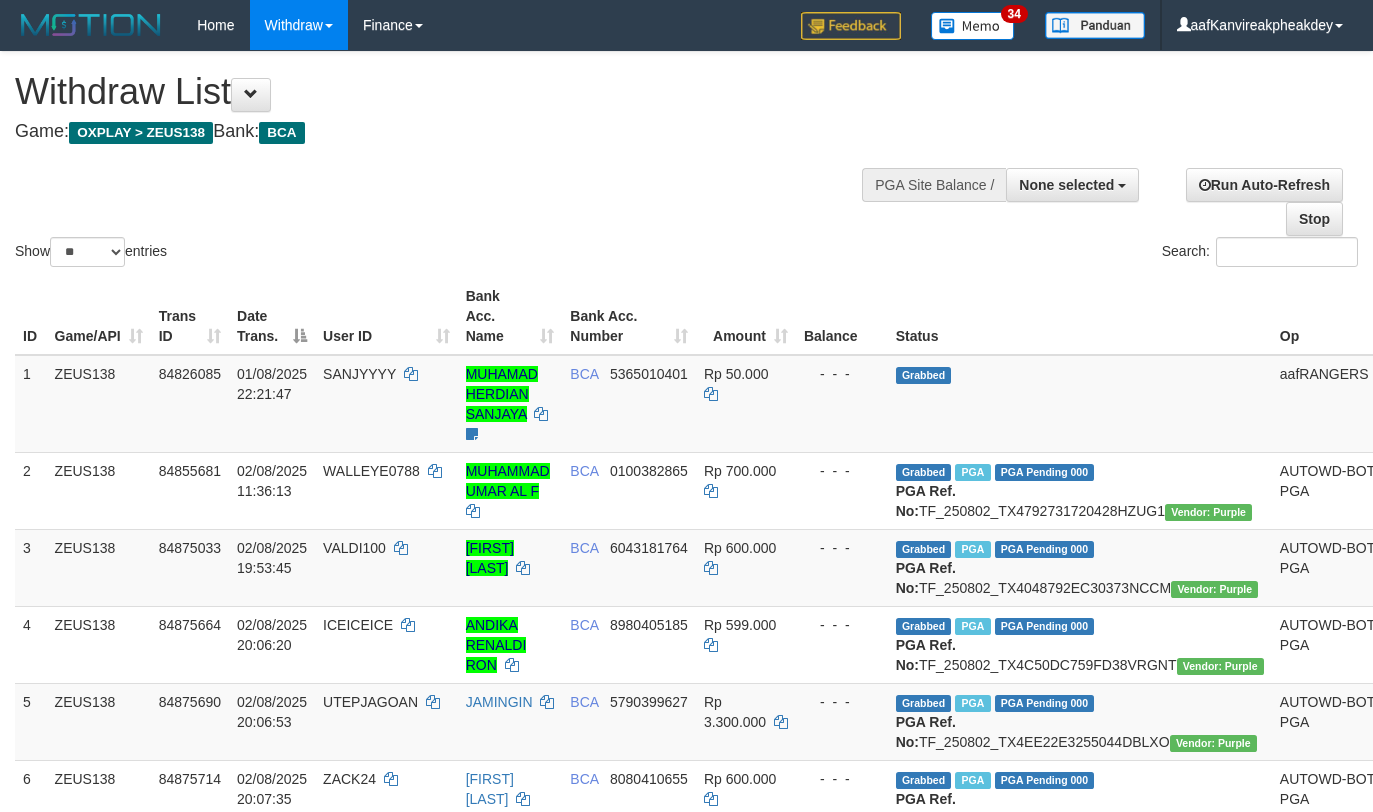 select 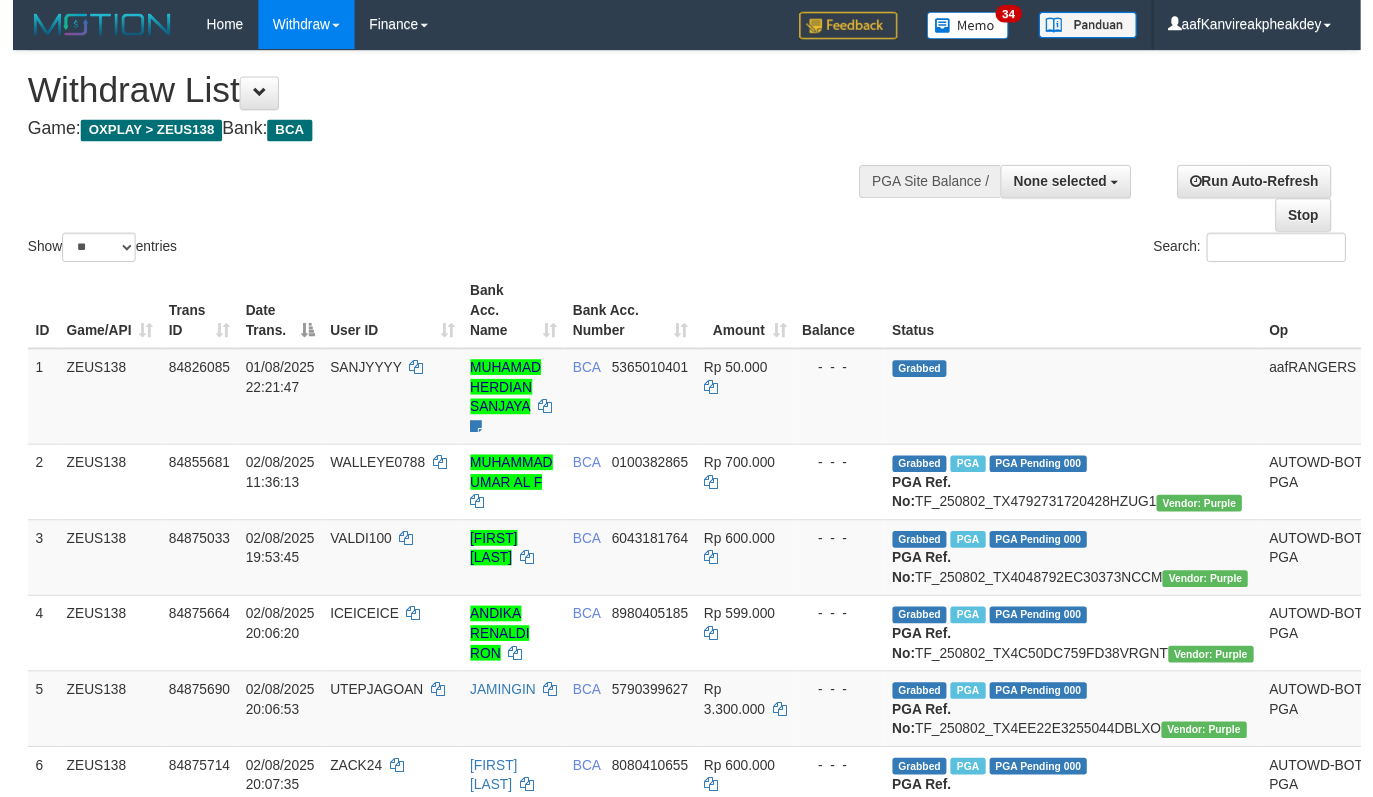 scroll, scrollTop: 716, scrollLeft: 0, axis: vertical 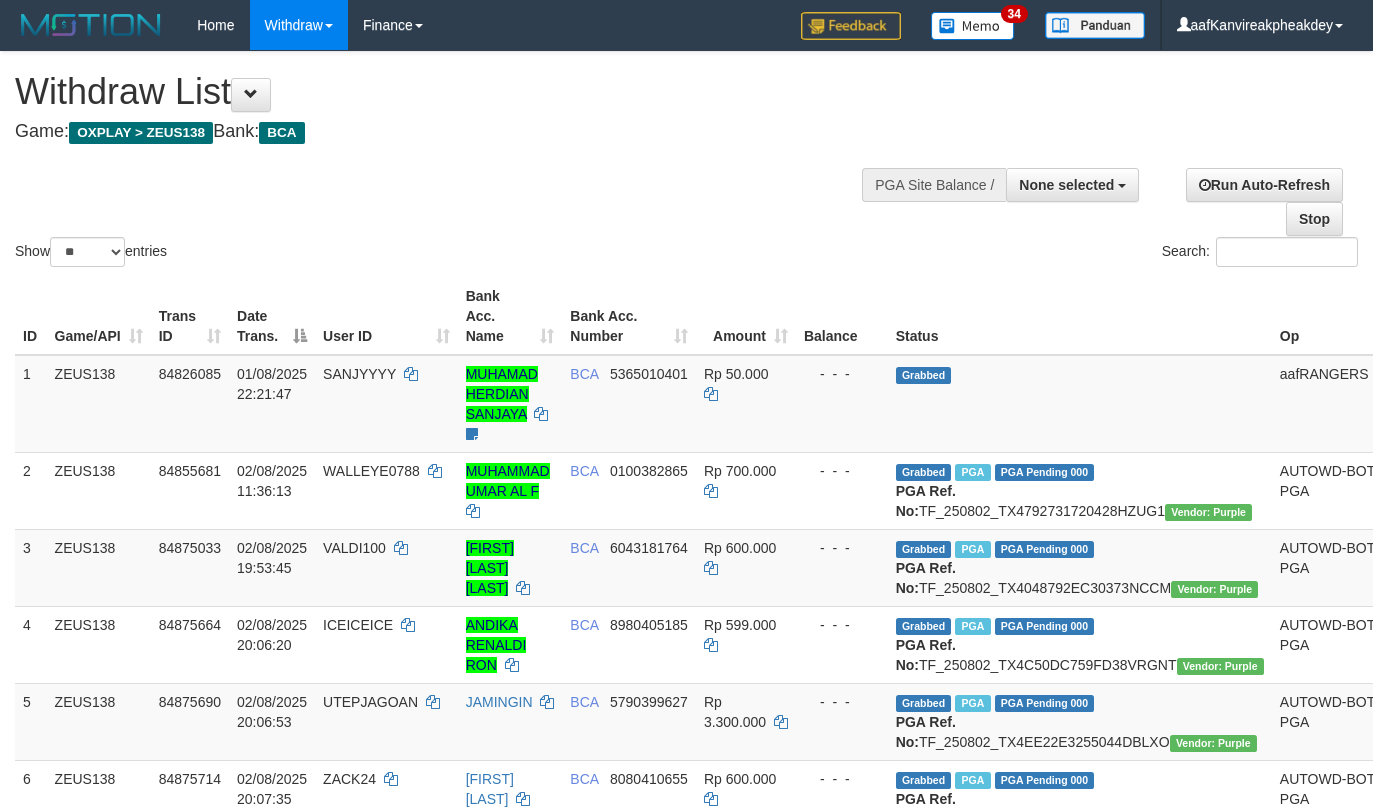 select 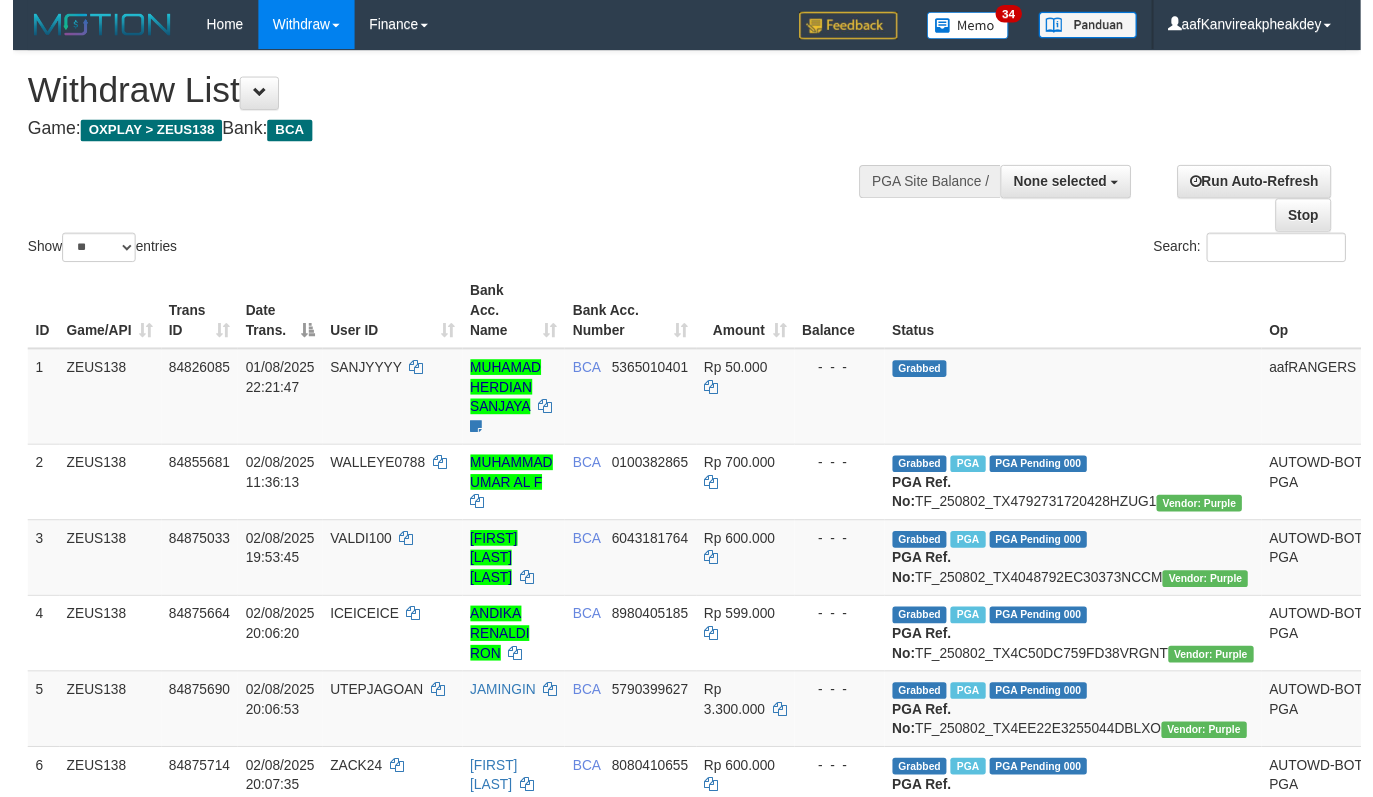 scroll, scrollTop: 716, scrollLeft: 0, axis: vertical 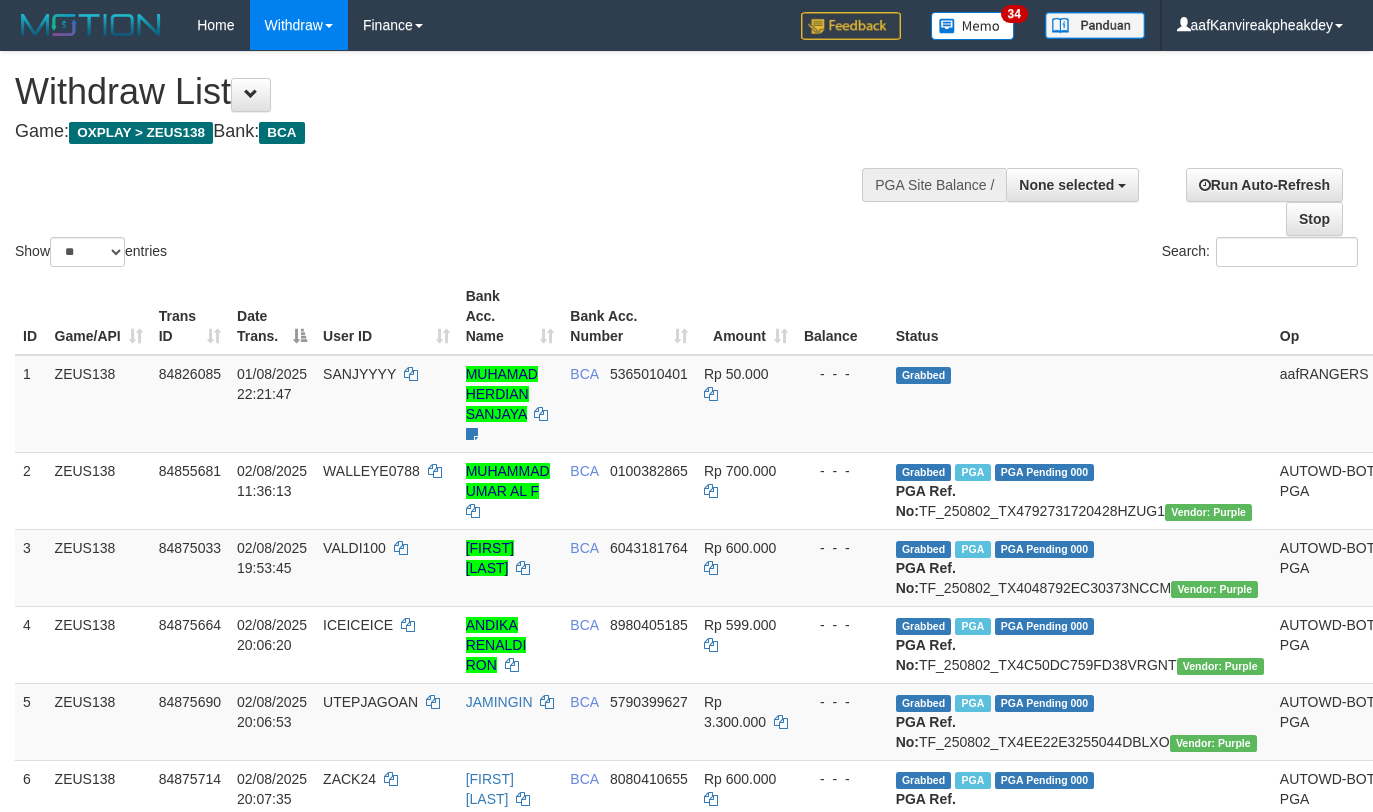 select 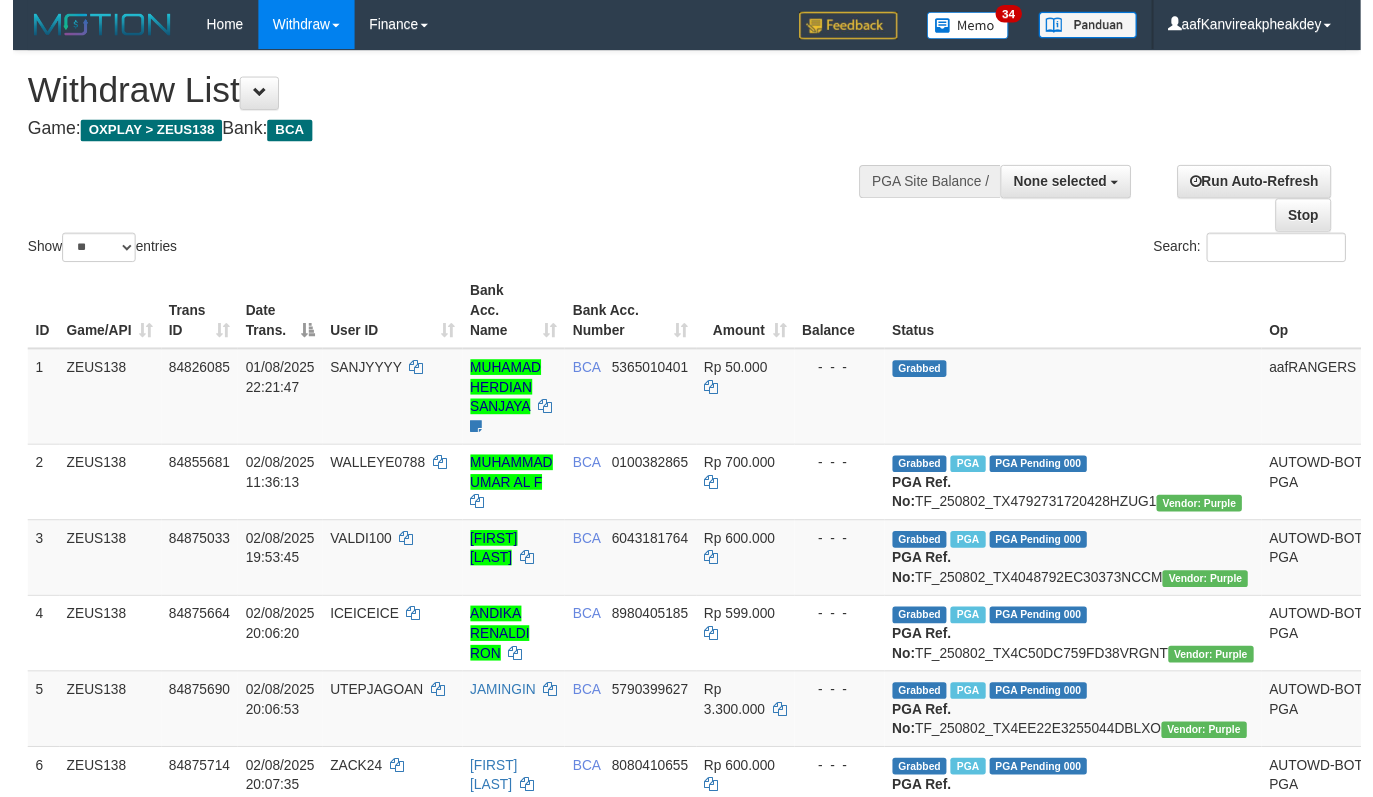 scroll, scrollTop: 716, scrollLeft: 0, axis: vertical 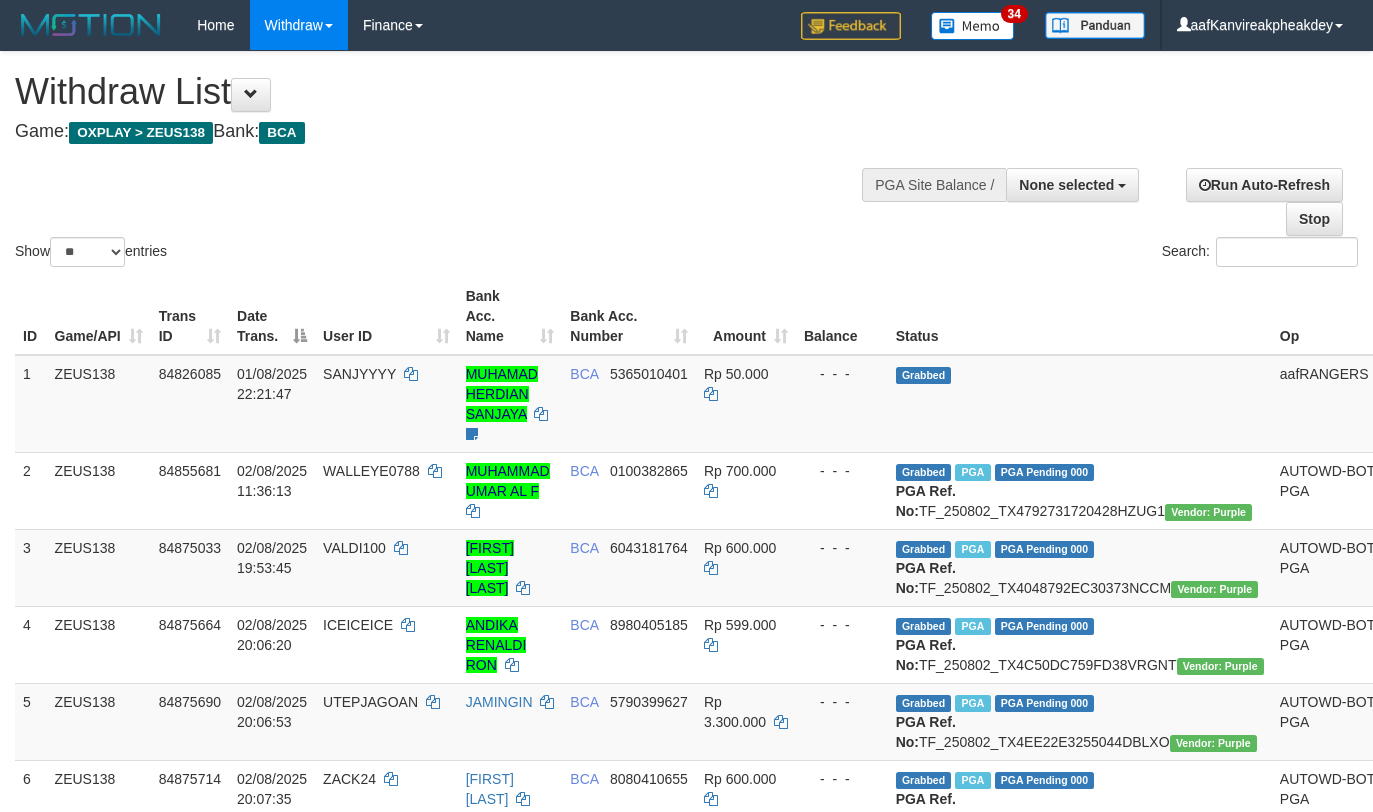 select 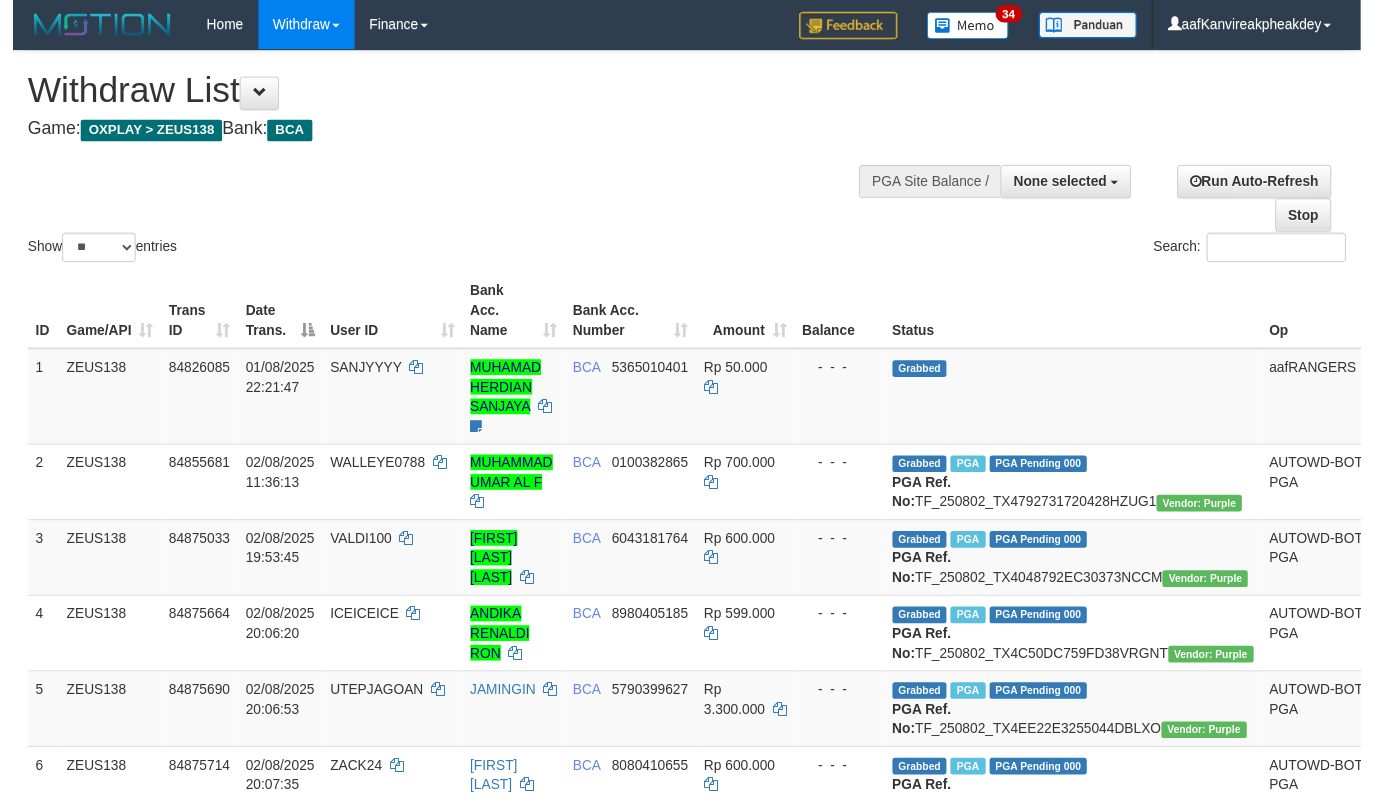 scroll, scrollTop: 716, scrollLeft: 0, axis: vertical 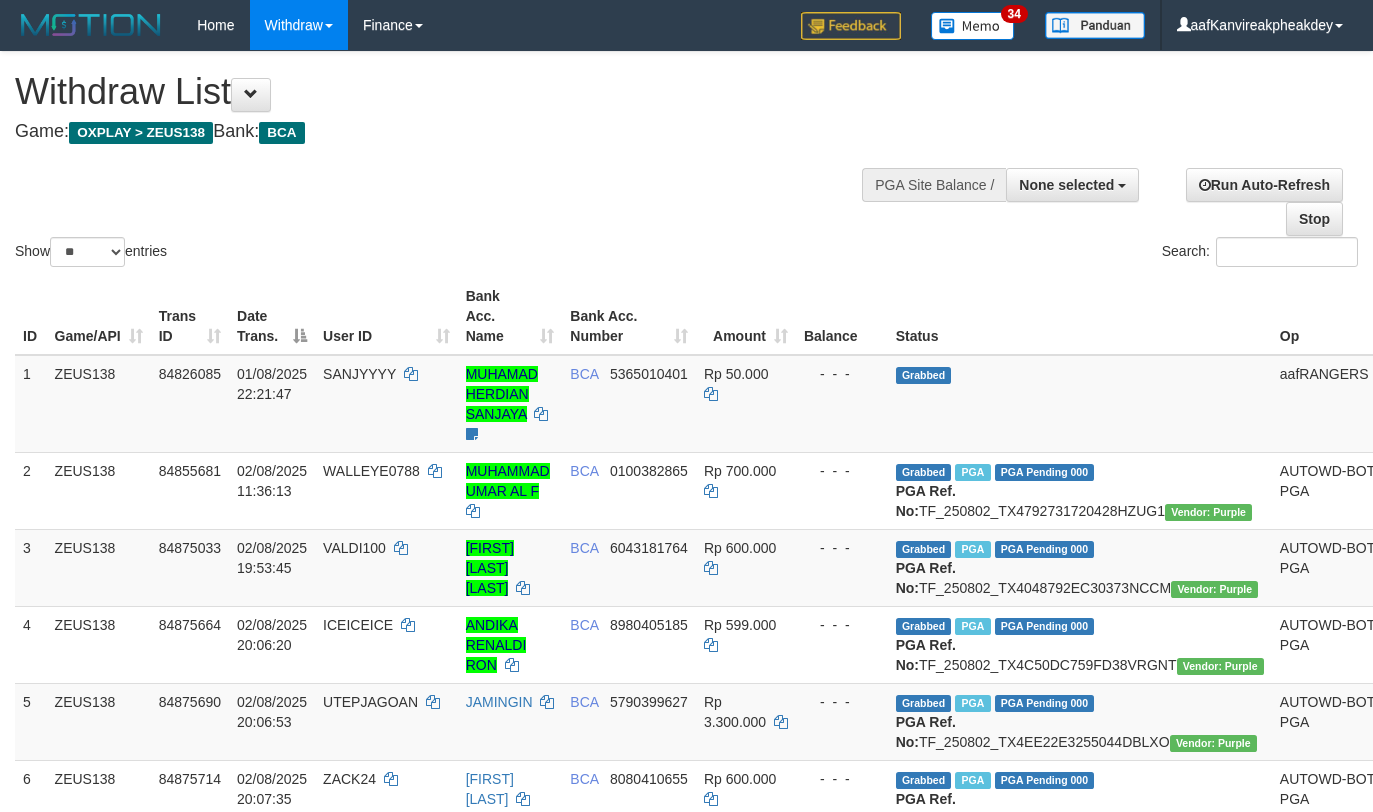 select 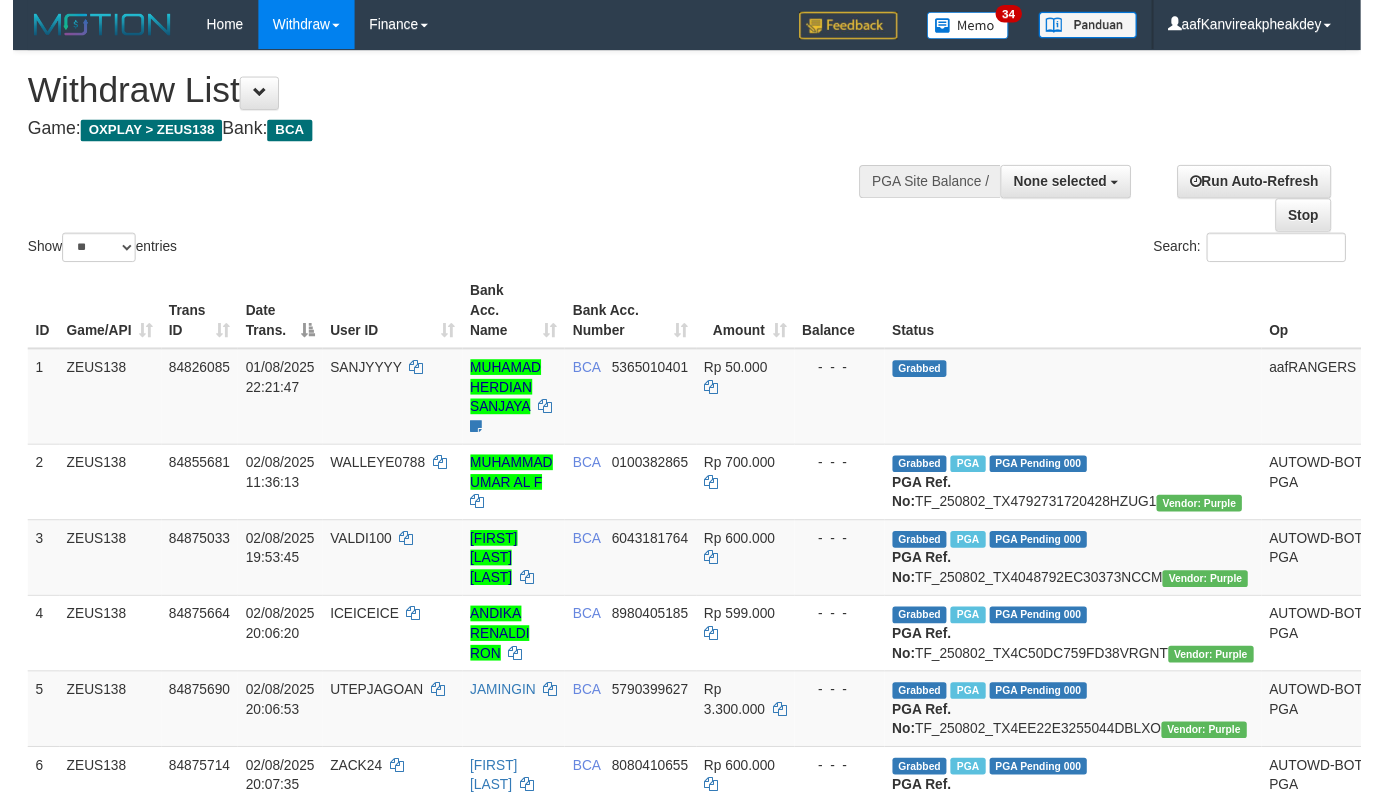 scroll, scrollTop: 716, scrollLeft: 0, axis: vertical 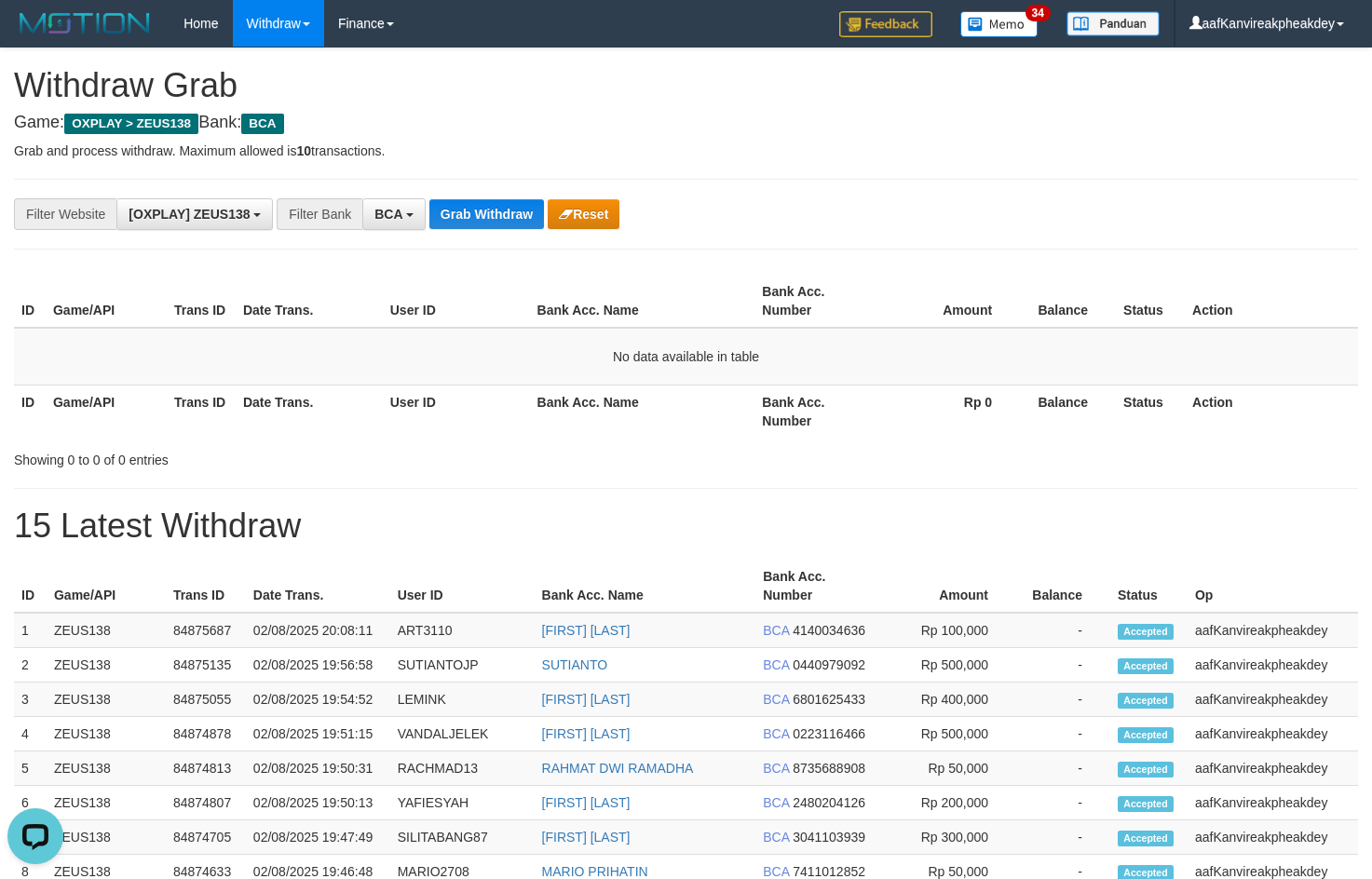 click on "Grab and process withdraw.
Maximum allowed is  10  transactions." at bounding box center [686, 151] 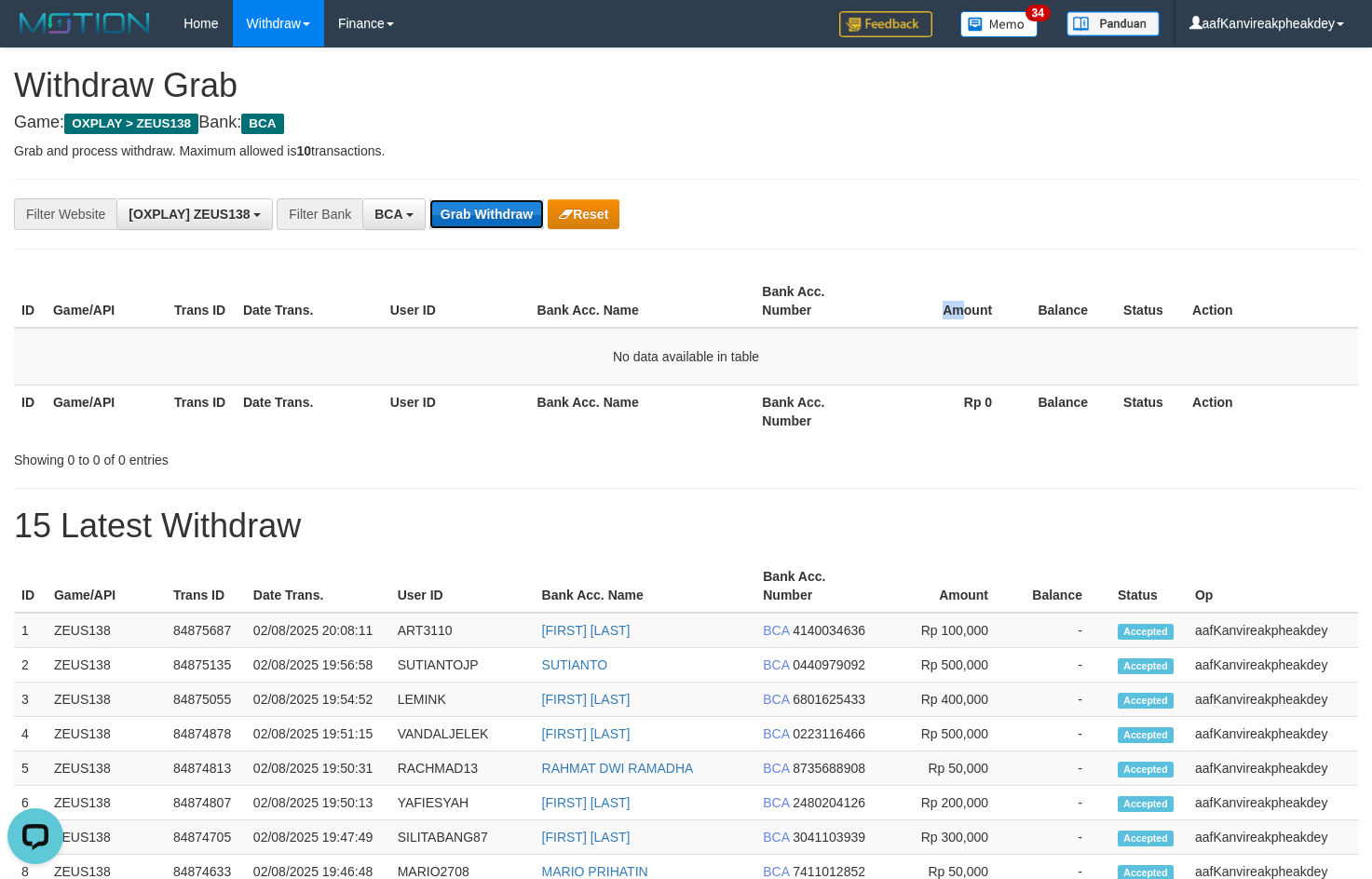 click on "Grab Withdraw" at bounding box center [486, 214] 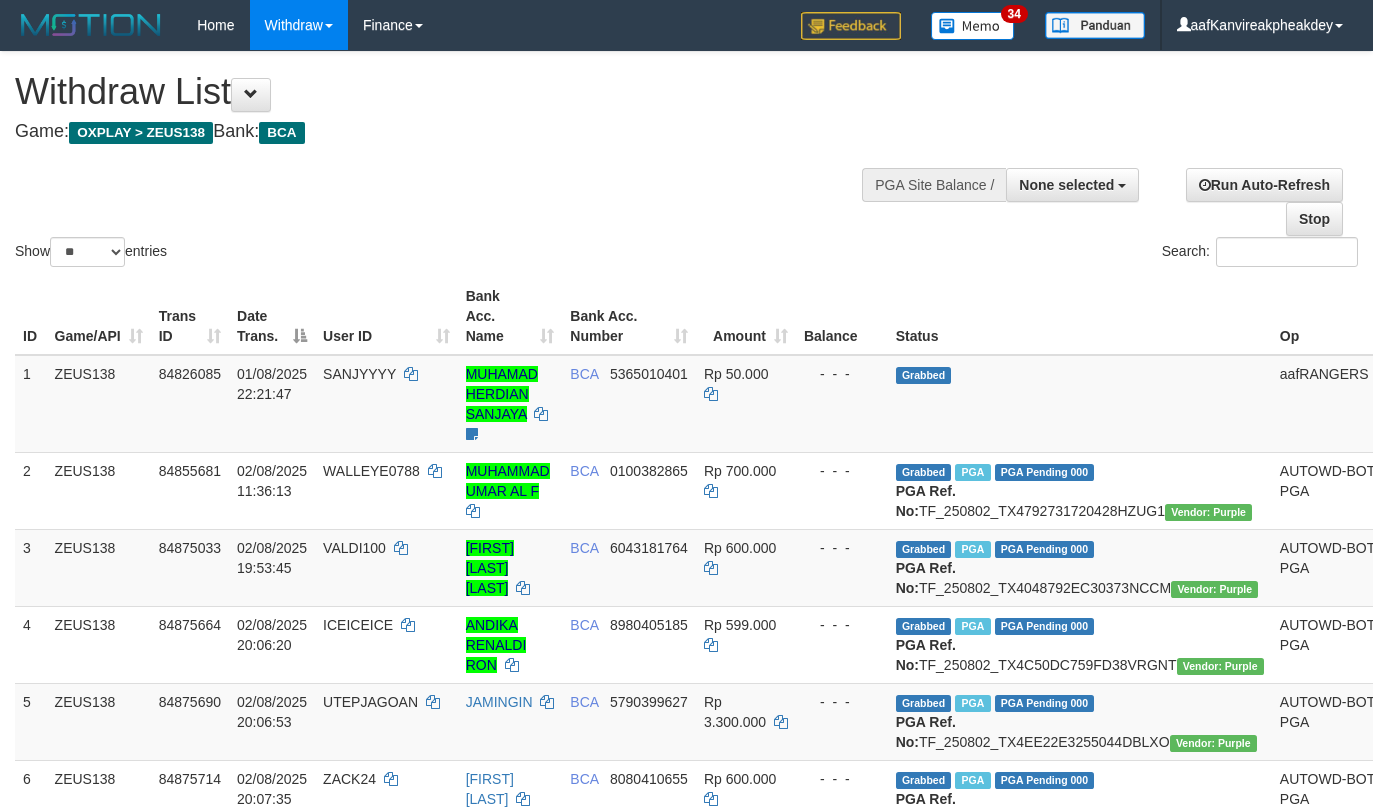 select 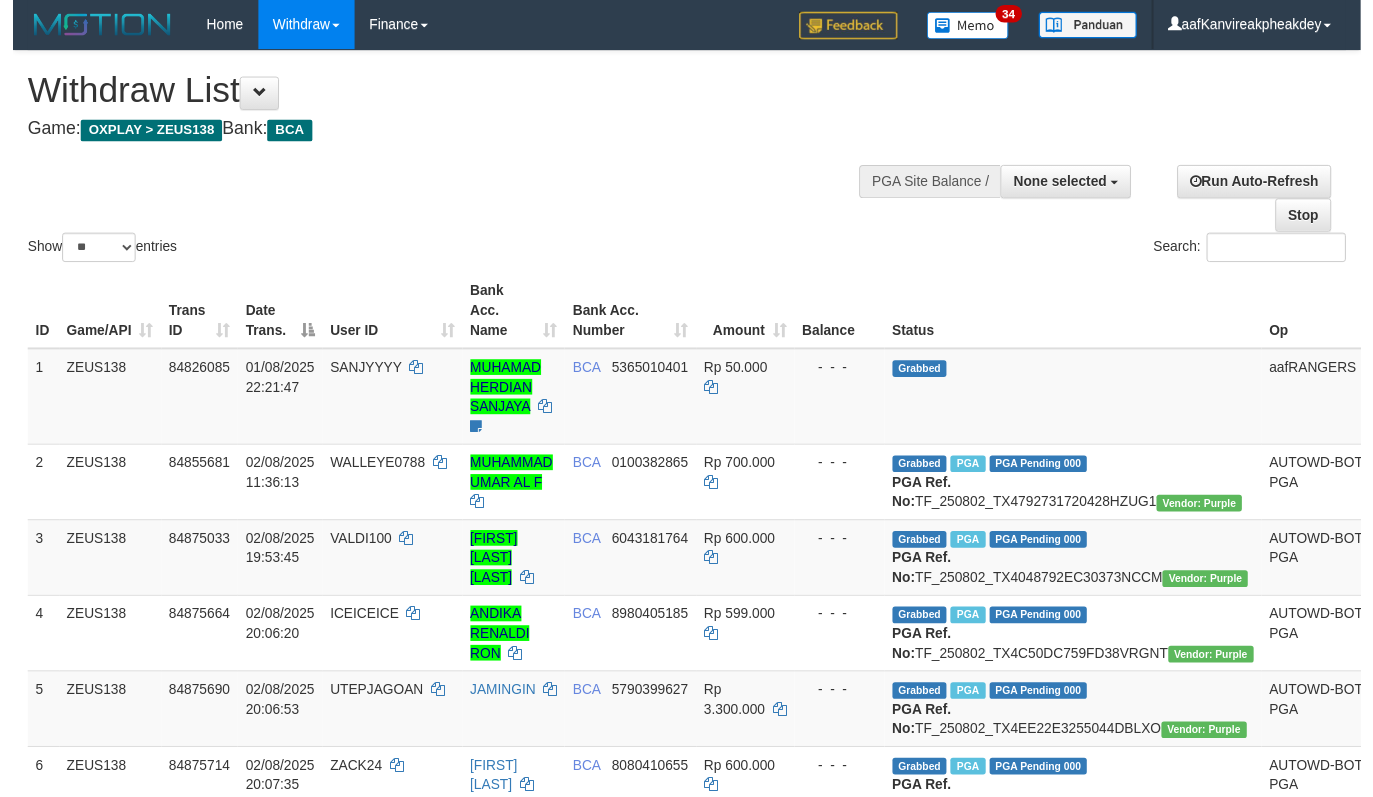 scroll, scrollTop: 716, scrollLeft: 0, axis: vertical 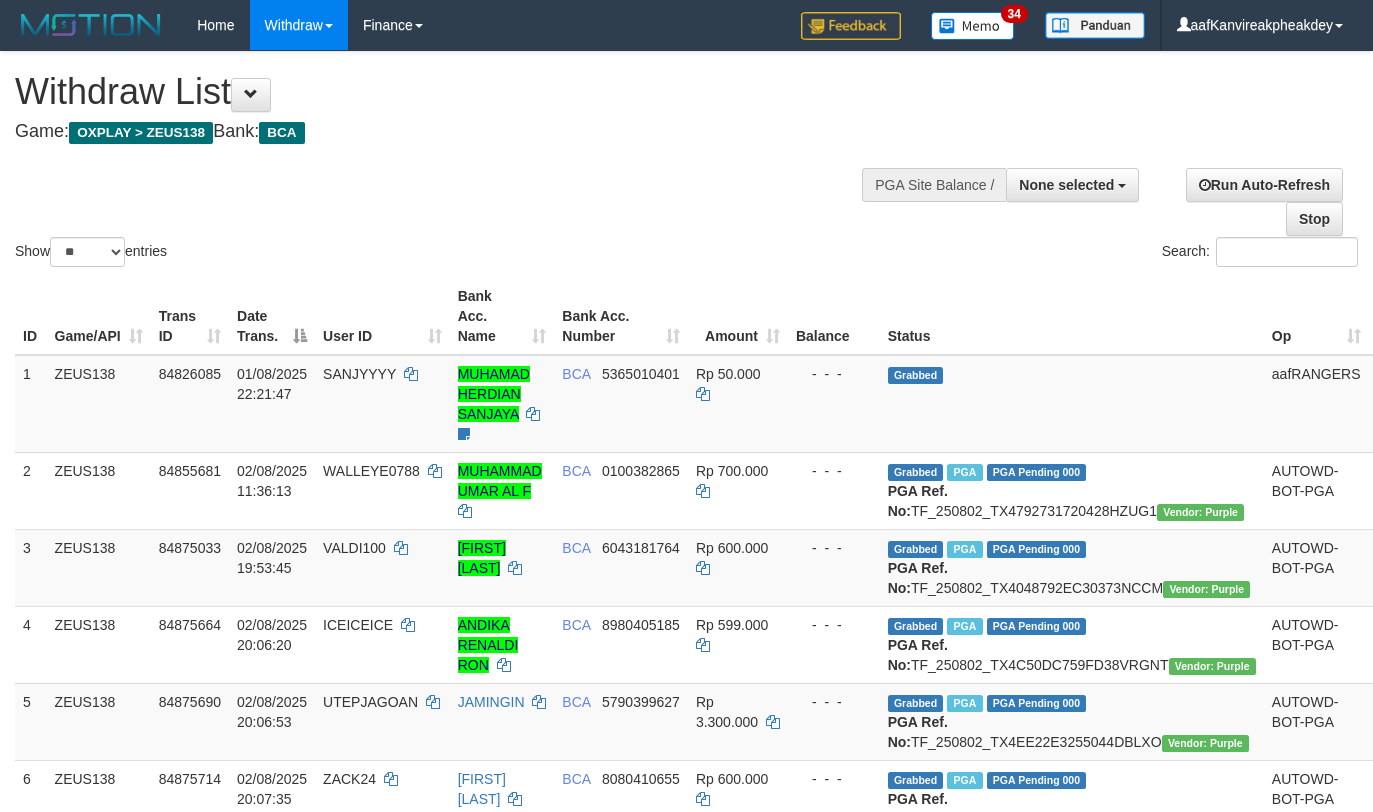 select 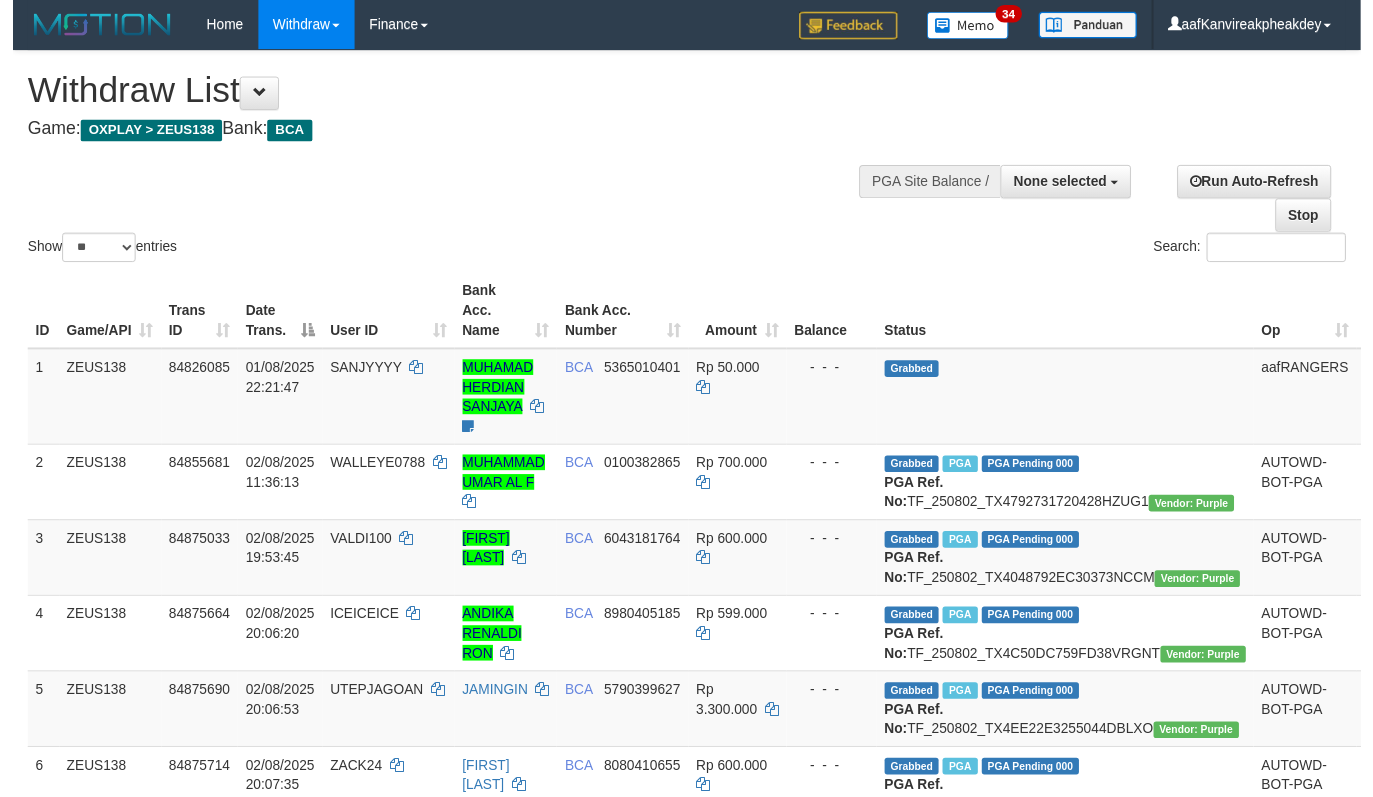 scroll, scrollTop: 716, scrollLeft: 0, axis: vertical 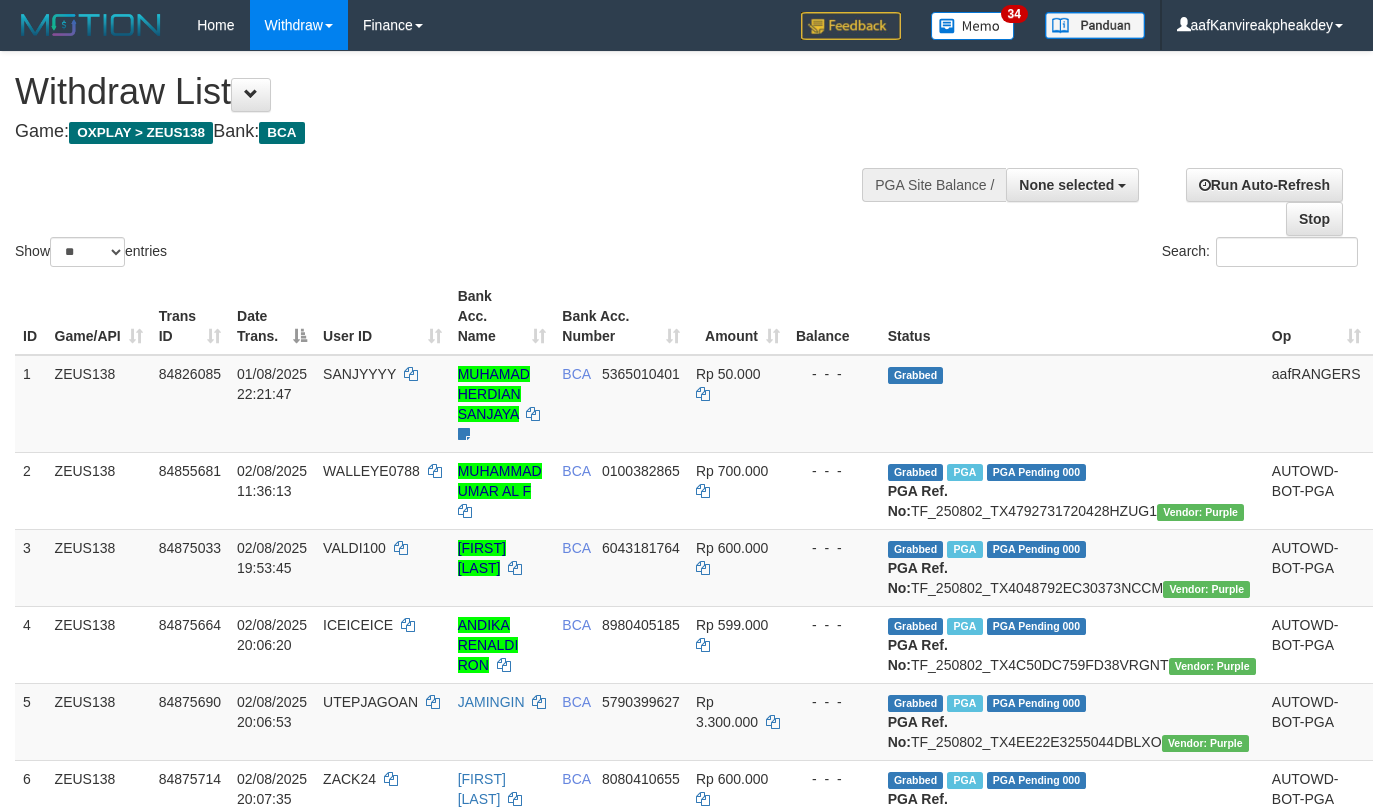 select 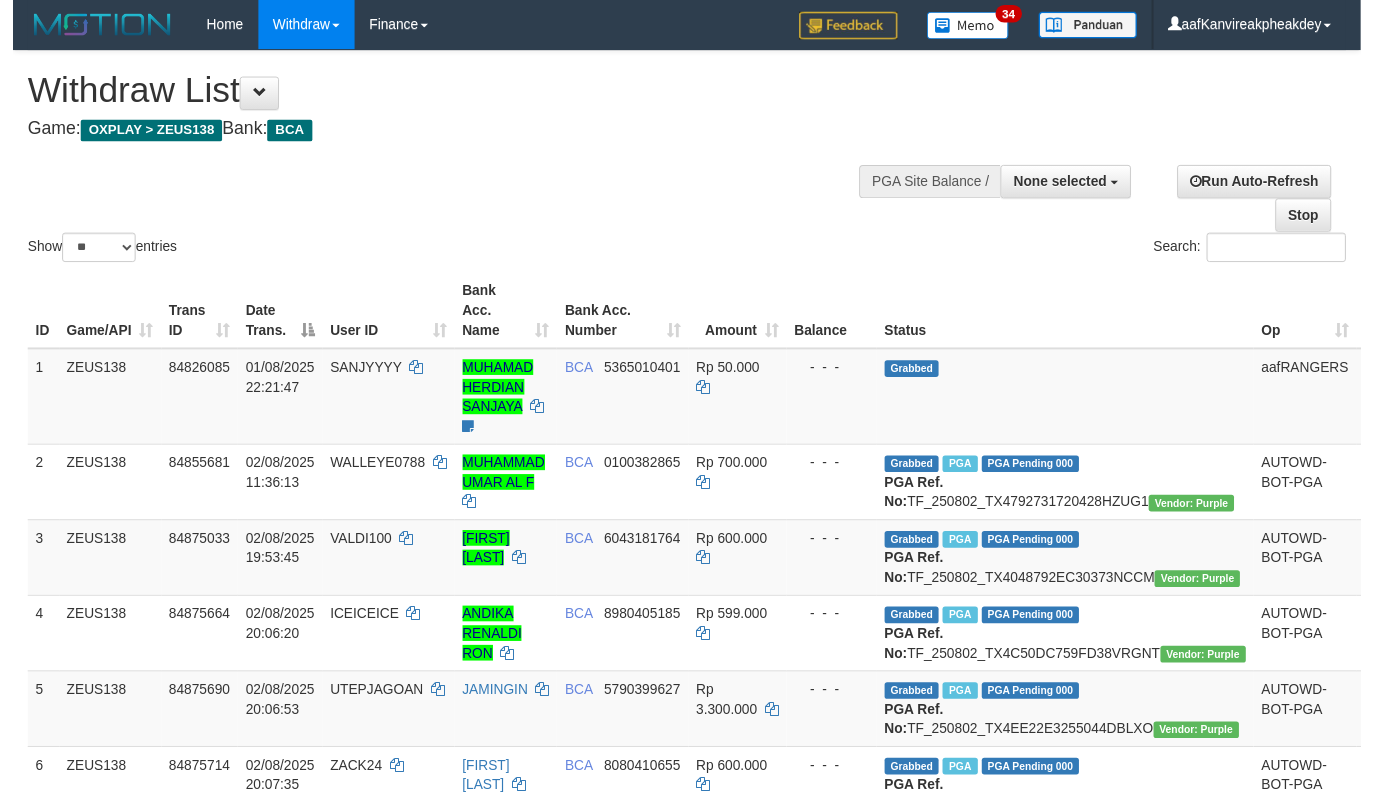 scroll, scrollTop: 716, scrollLeft: 0, axis: vertical 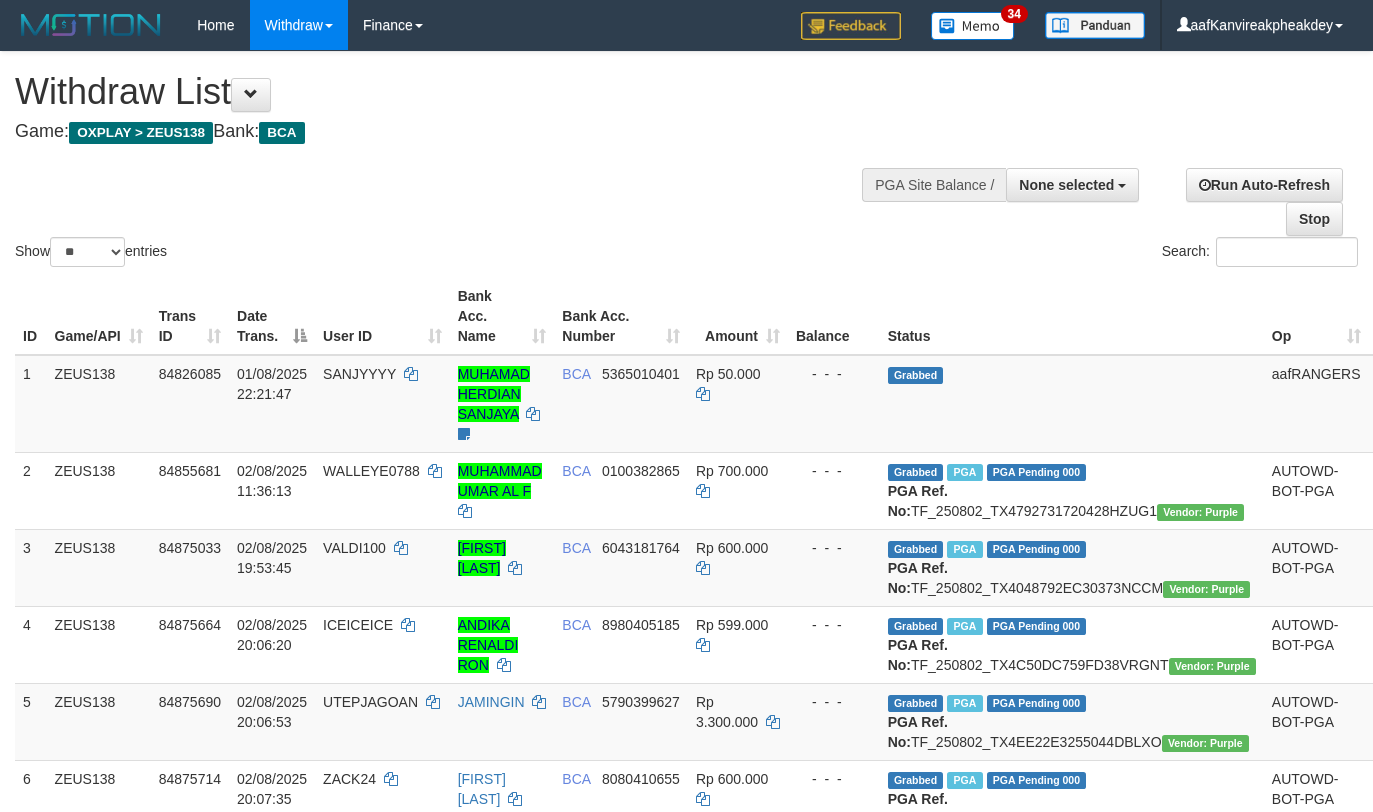 select 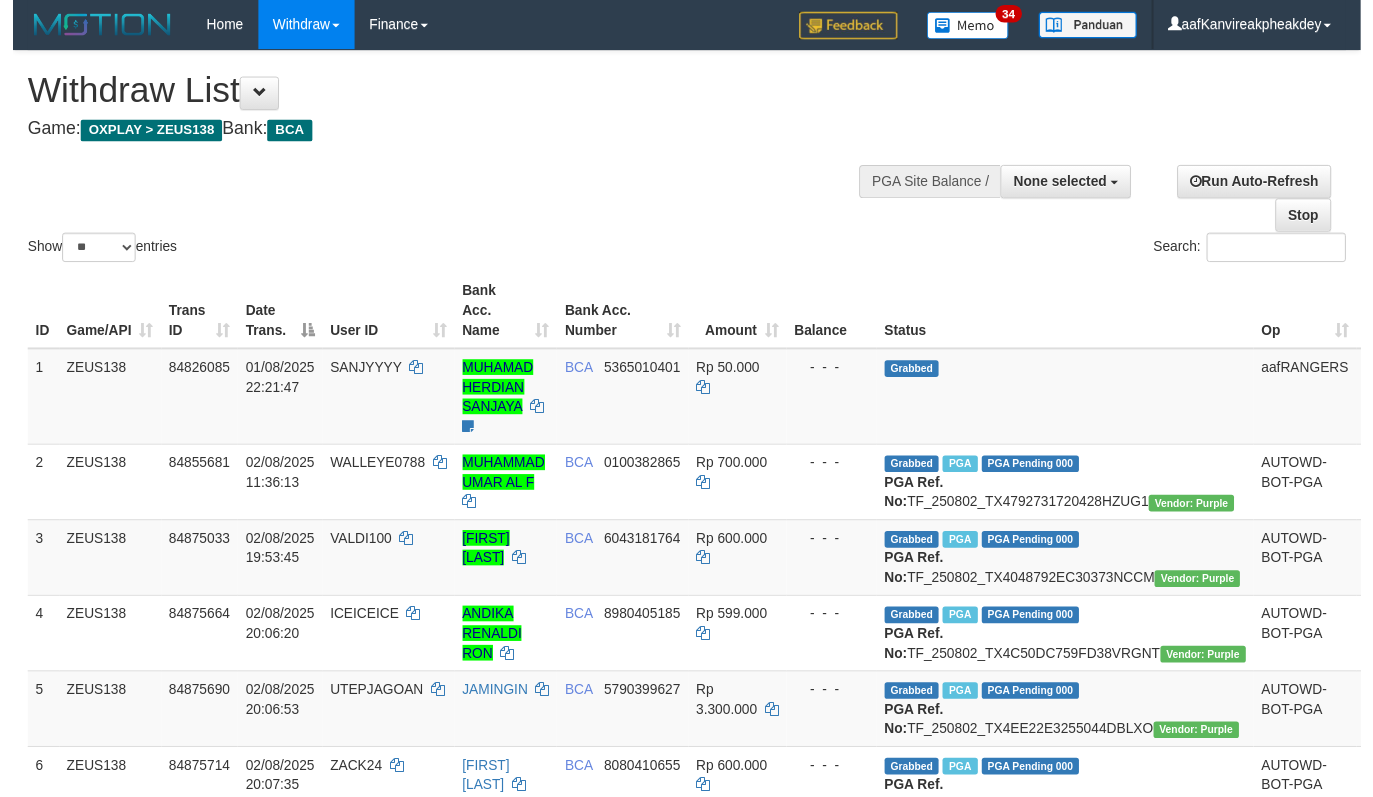 scroll, scrollTop: 716, scrollLeft: 0, axis: vertical 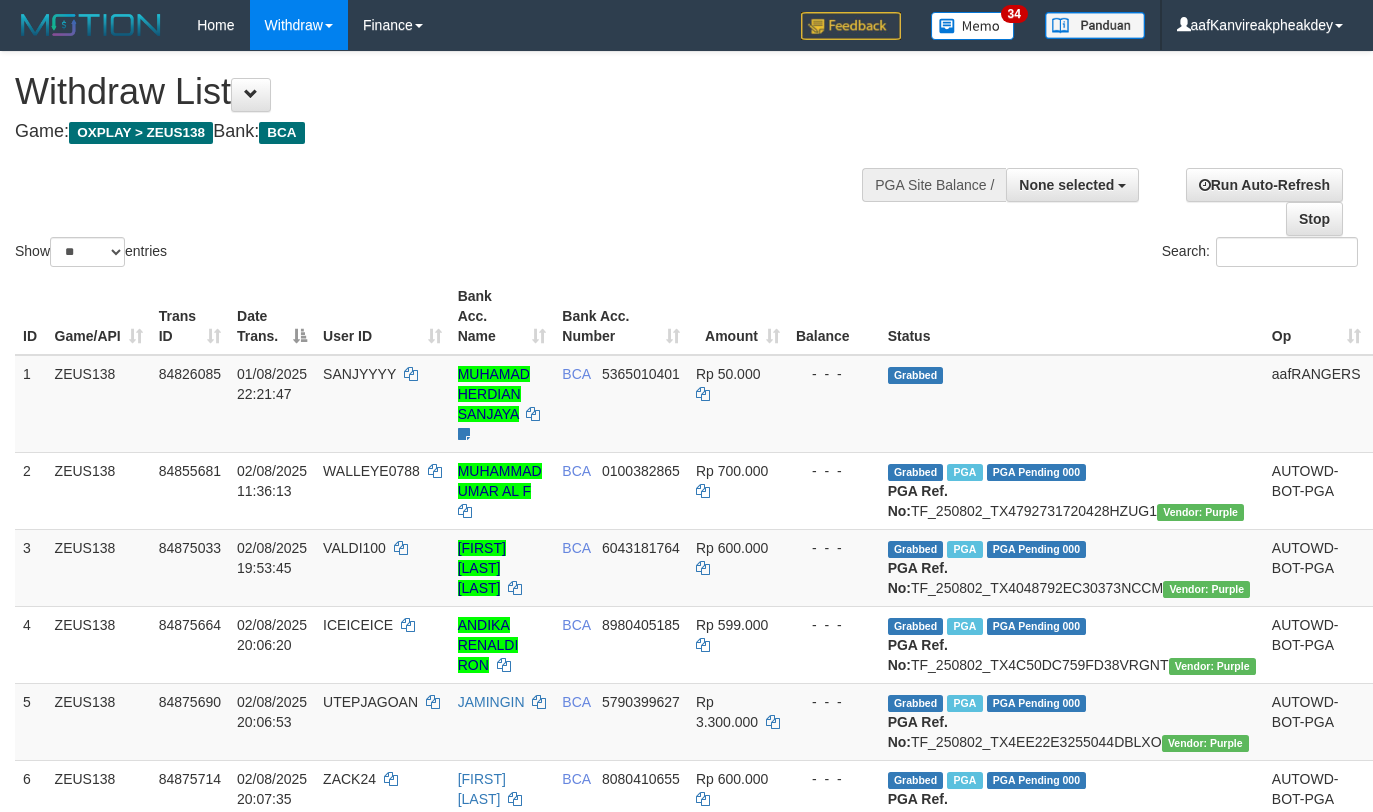 select 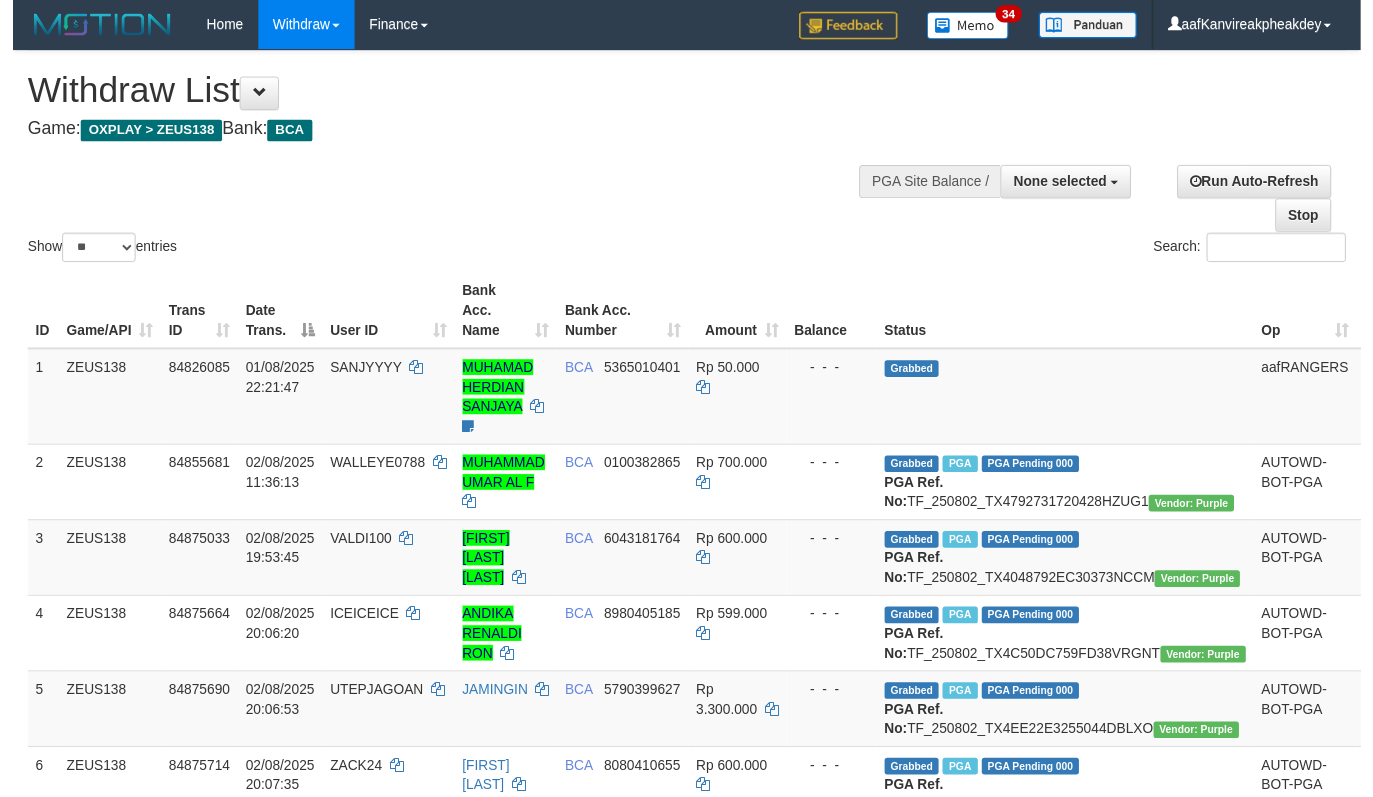 scroll, scrollTop: 716, scrollLeft: 0, axis: vertical 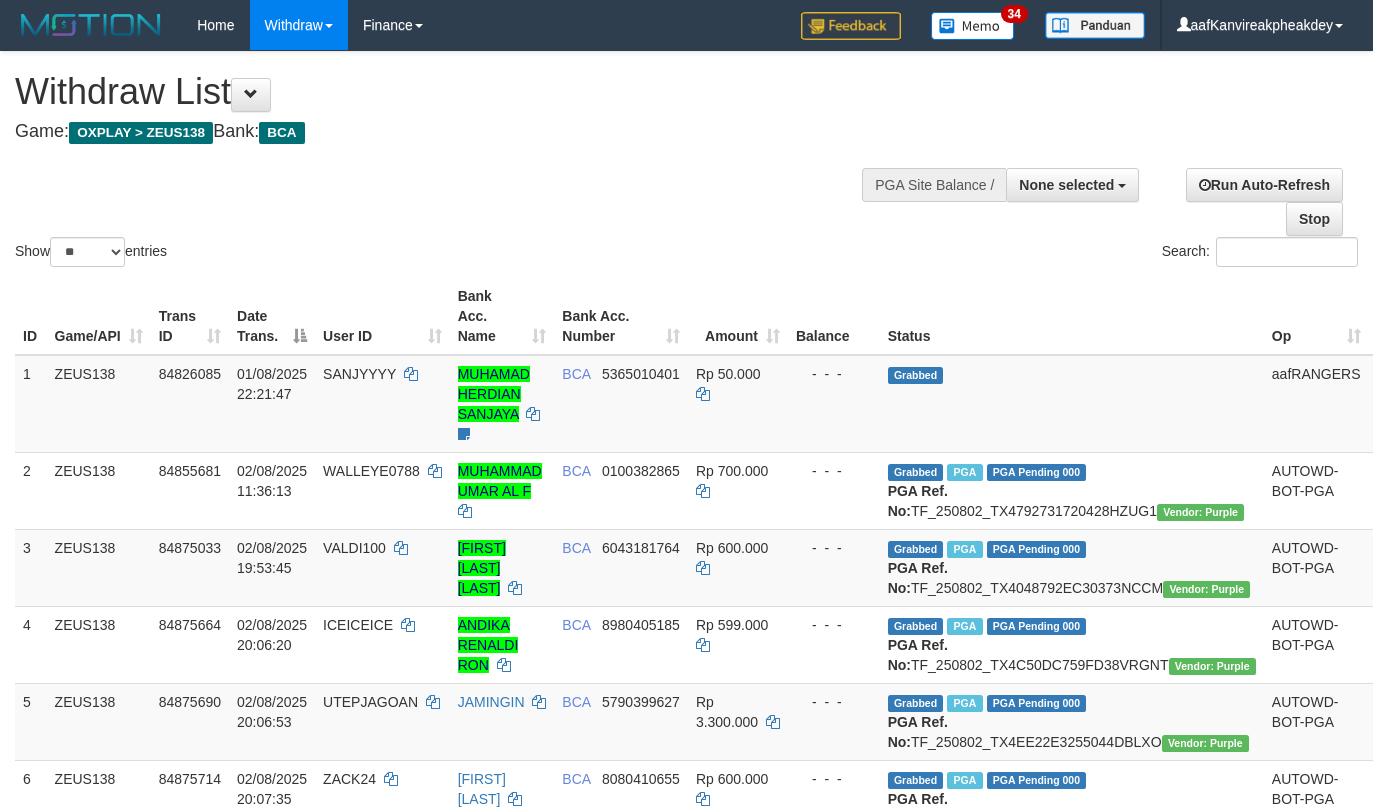 select 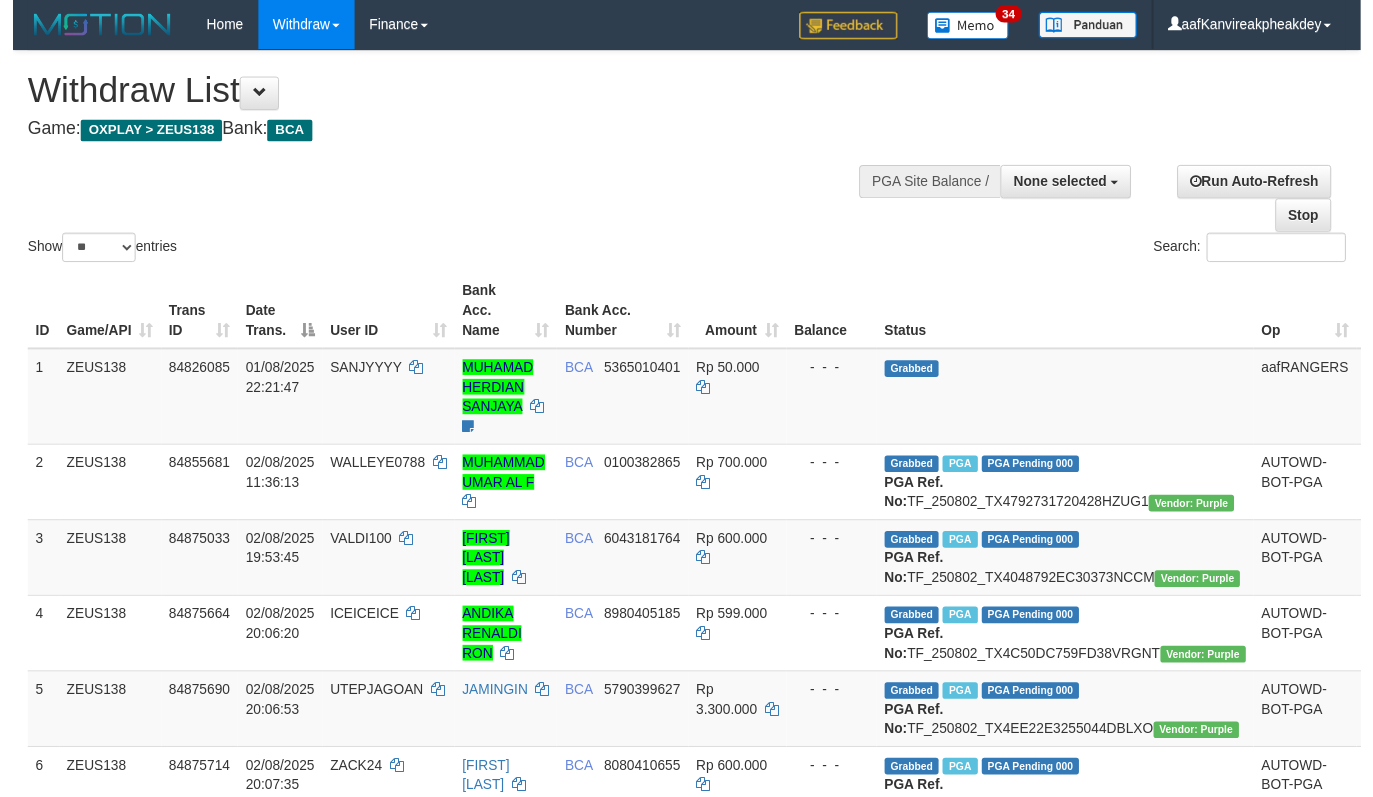 scroll, scrollTop: 716, scrollLeft: 0, axis: vertical 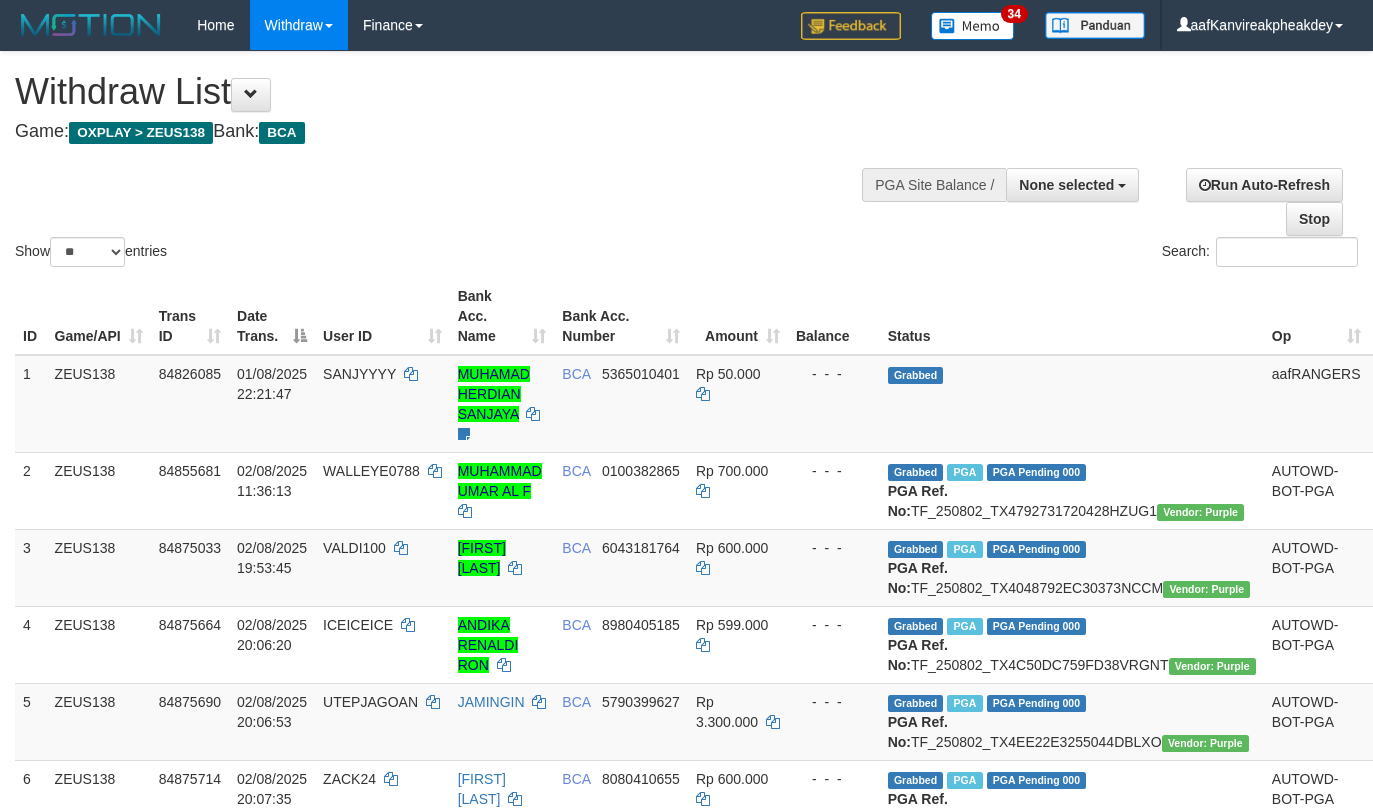select 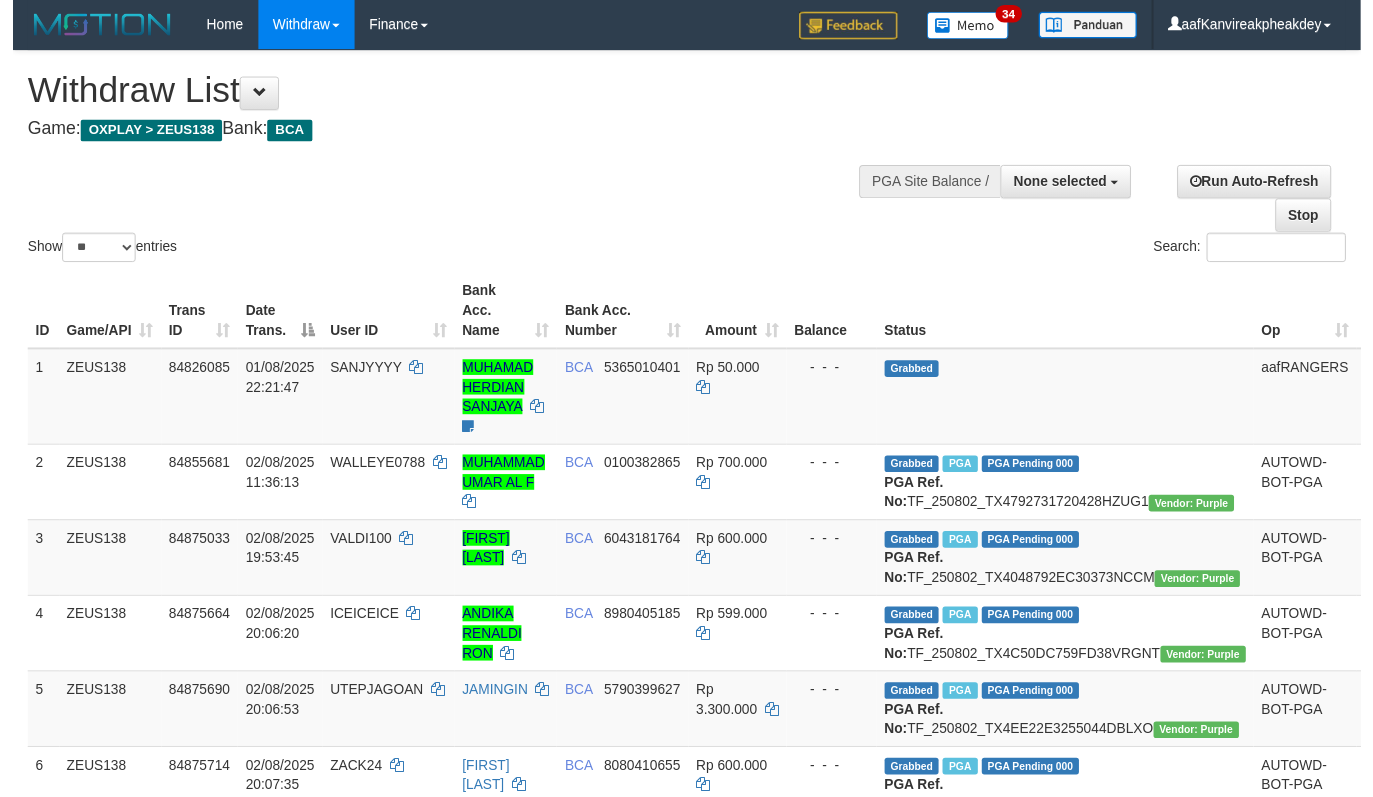 scroll, scrollTop: 716, scrollLeft: 0, axis: vertical 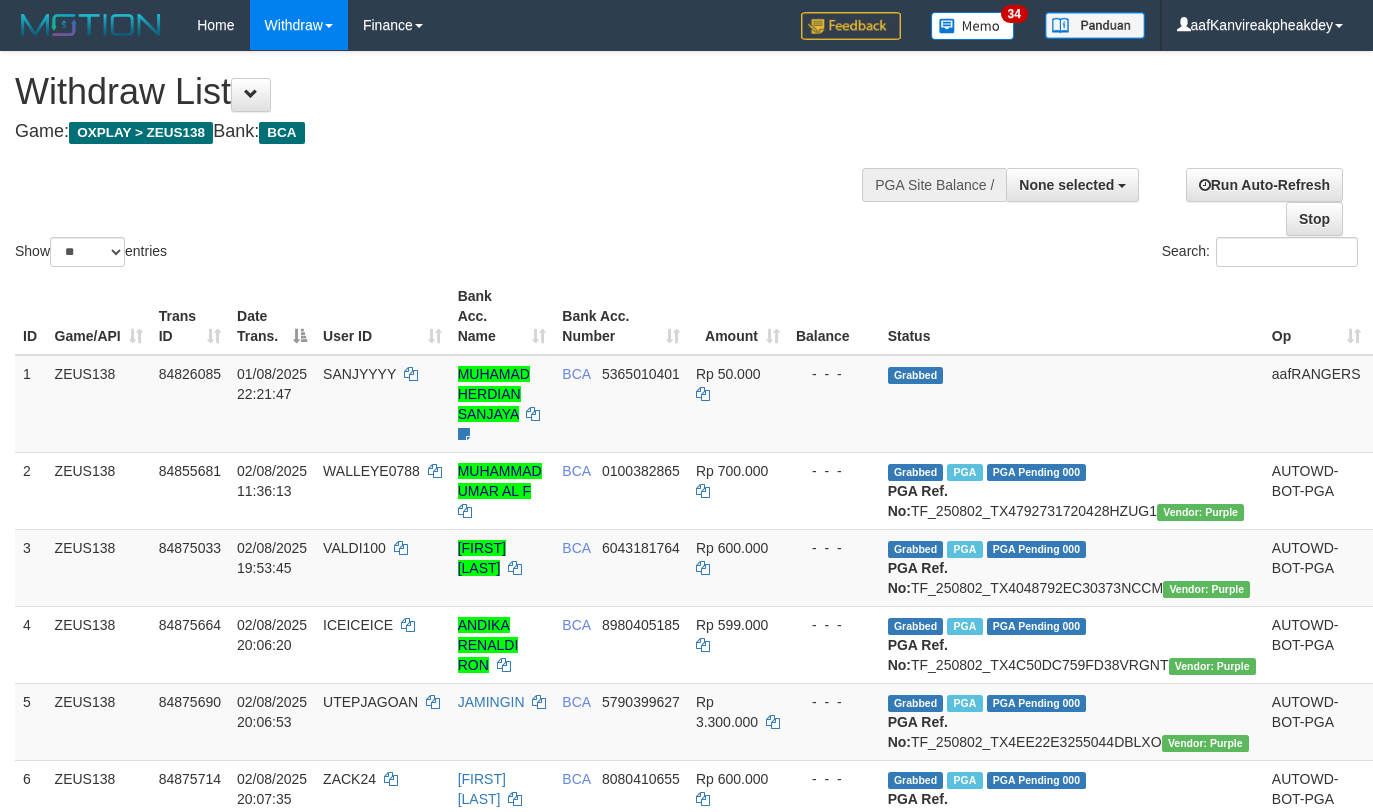 select 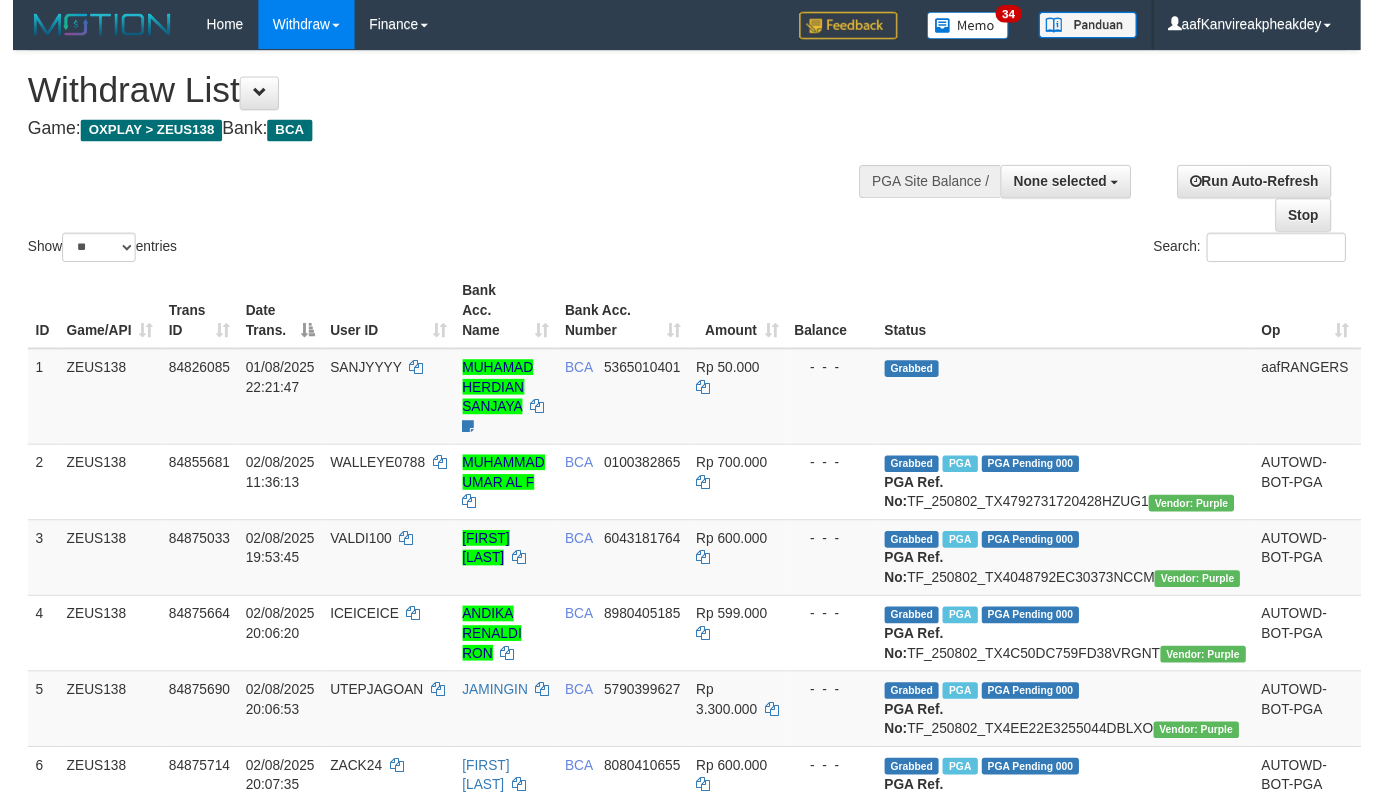 scroll, scrollTop: 716, scrollLeft: 0, axis: vertical 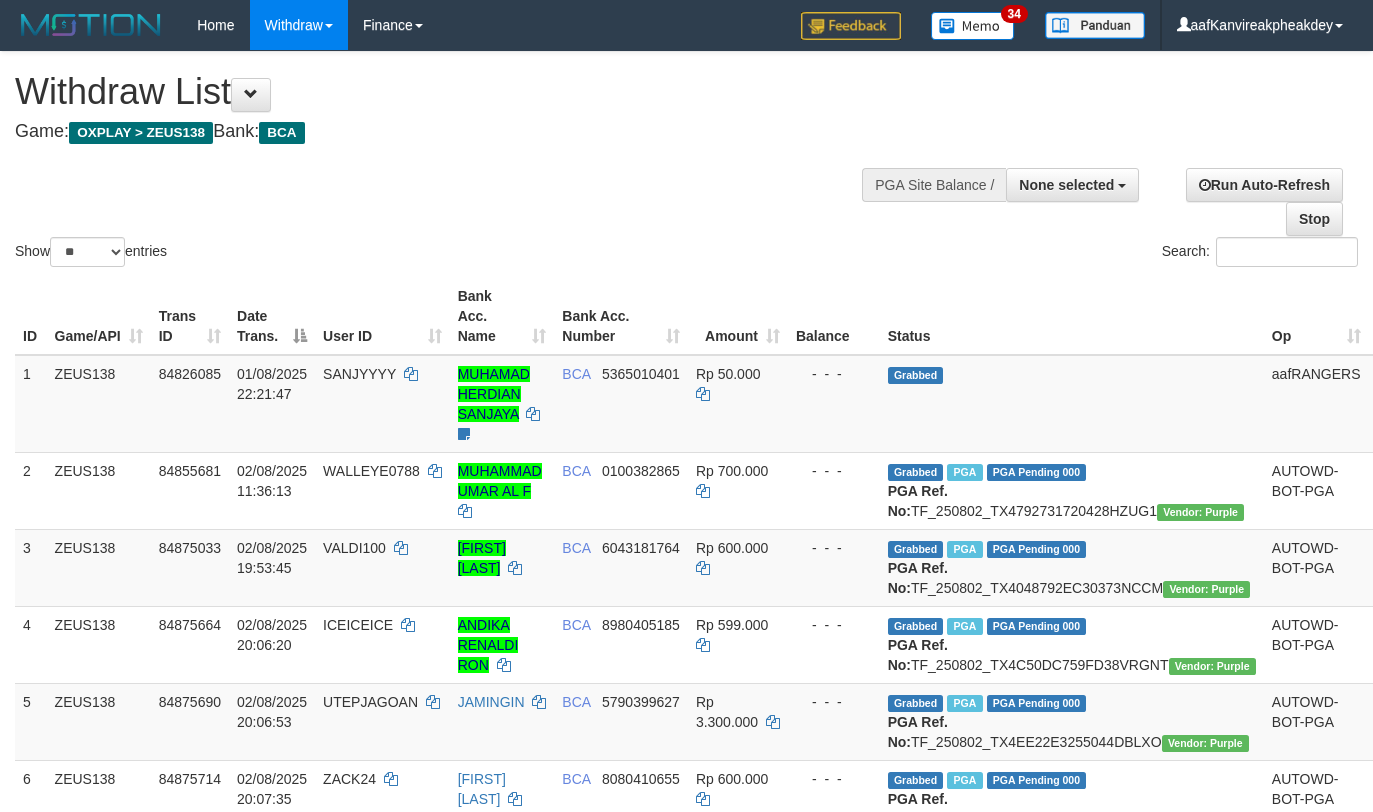 select 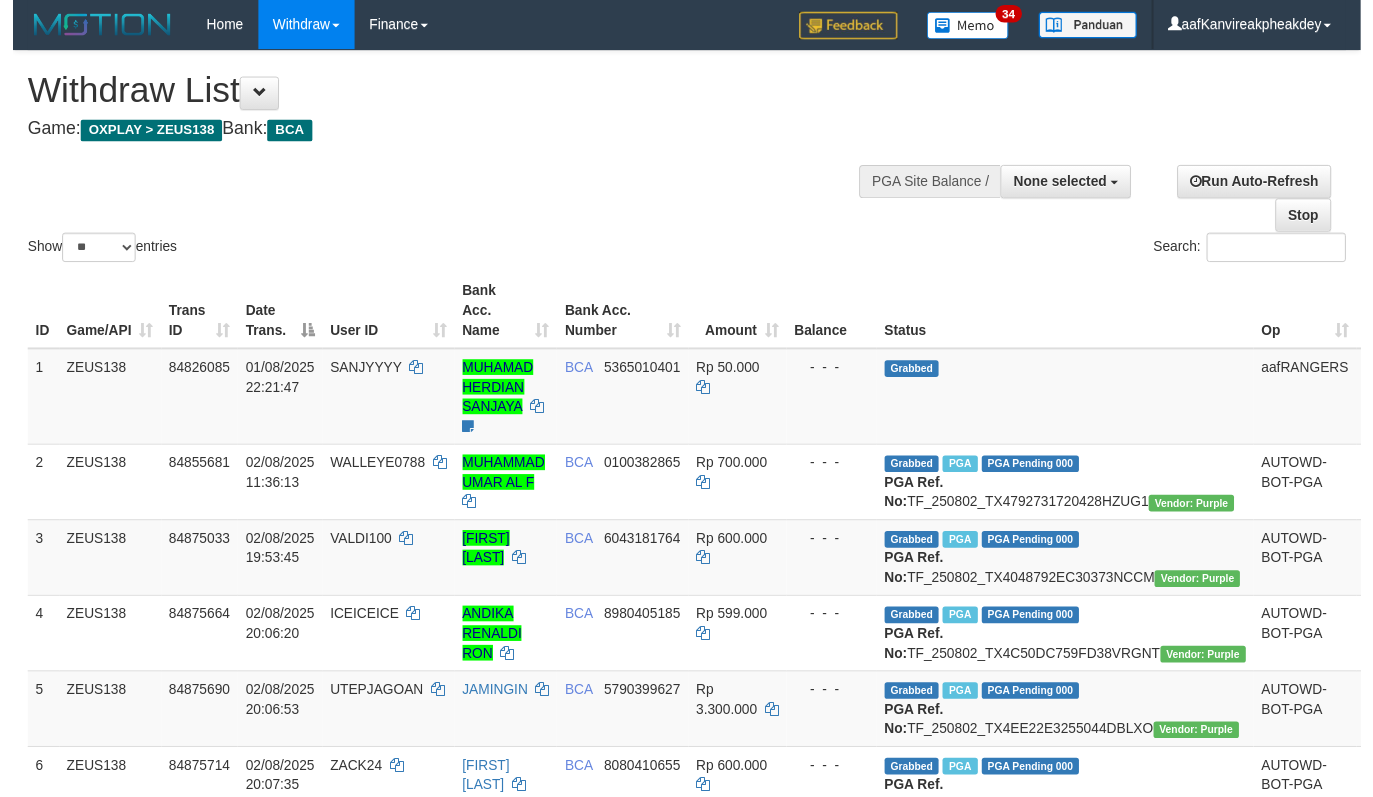 scroll, scrollTop: 716, scrollLeft: 0, axis: vertical 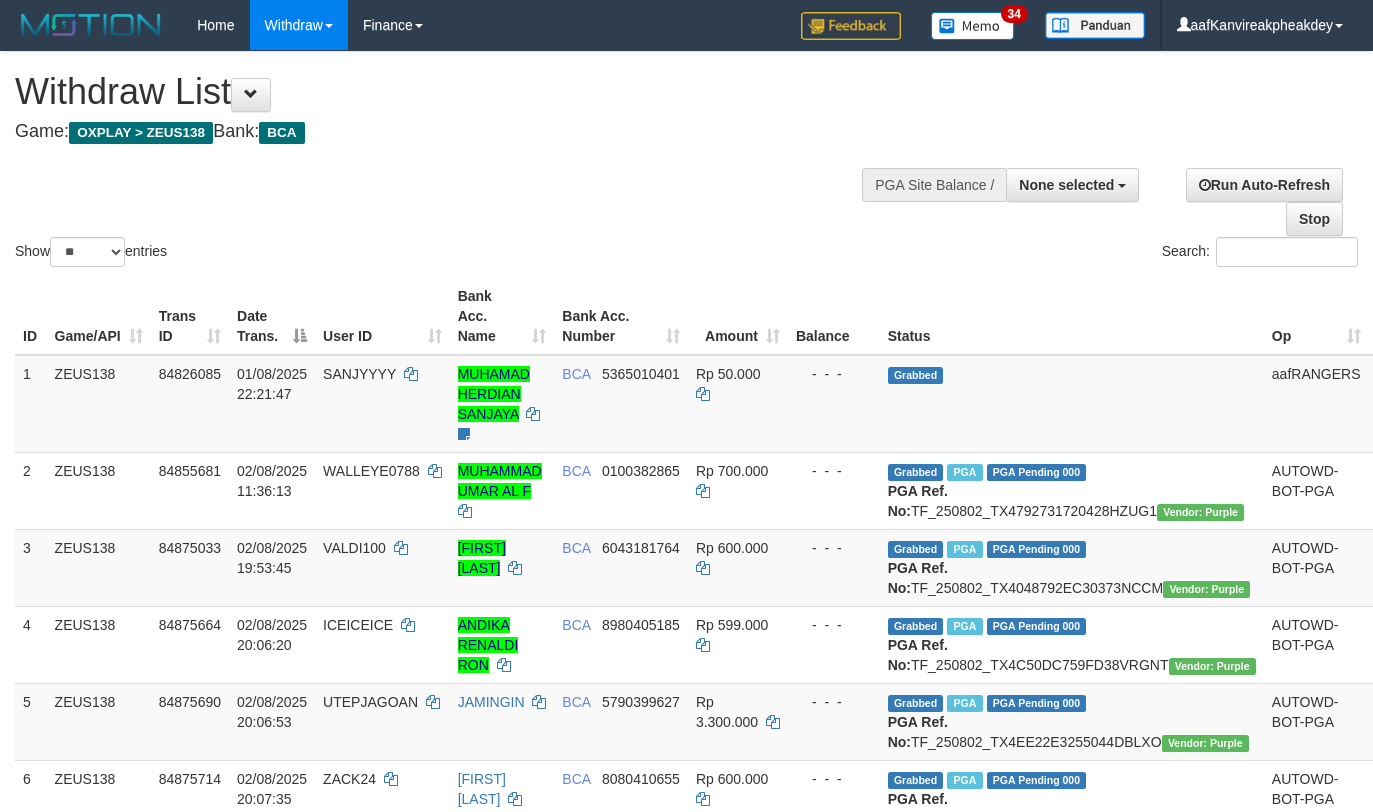 select 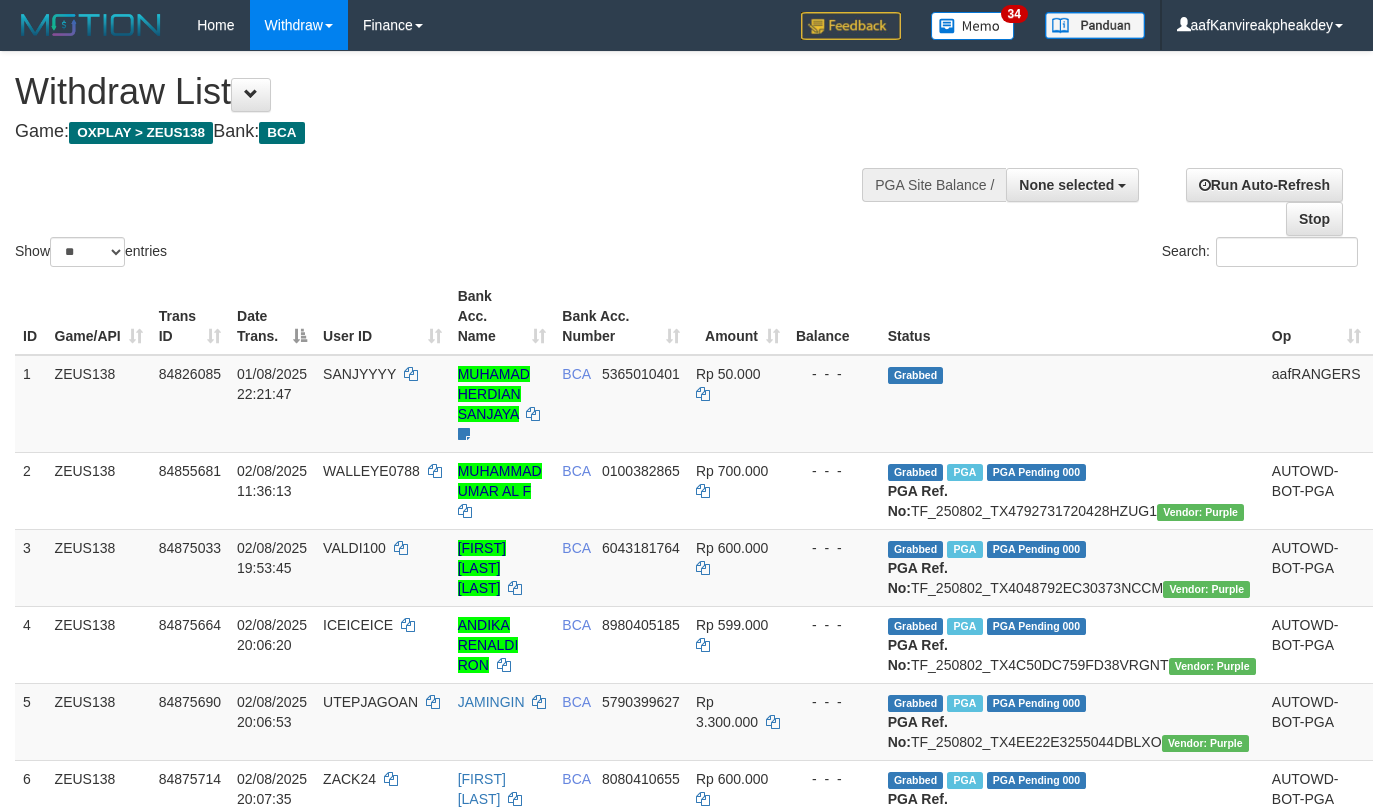 select 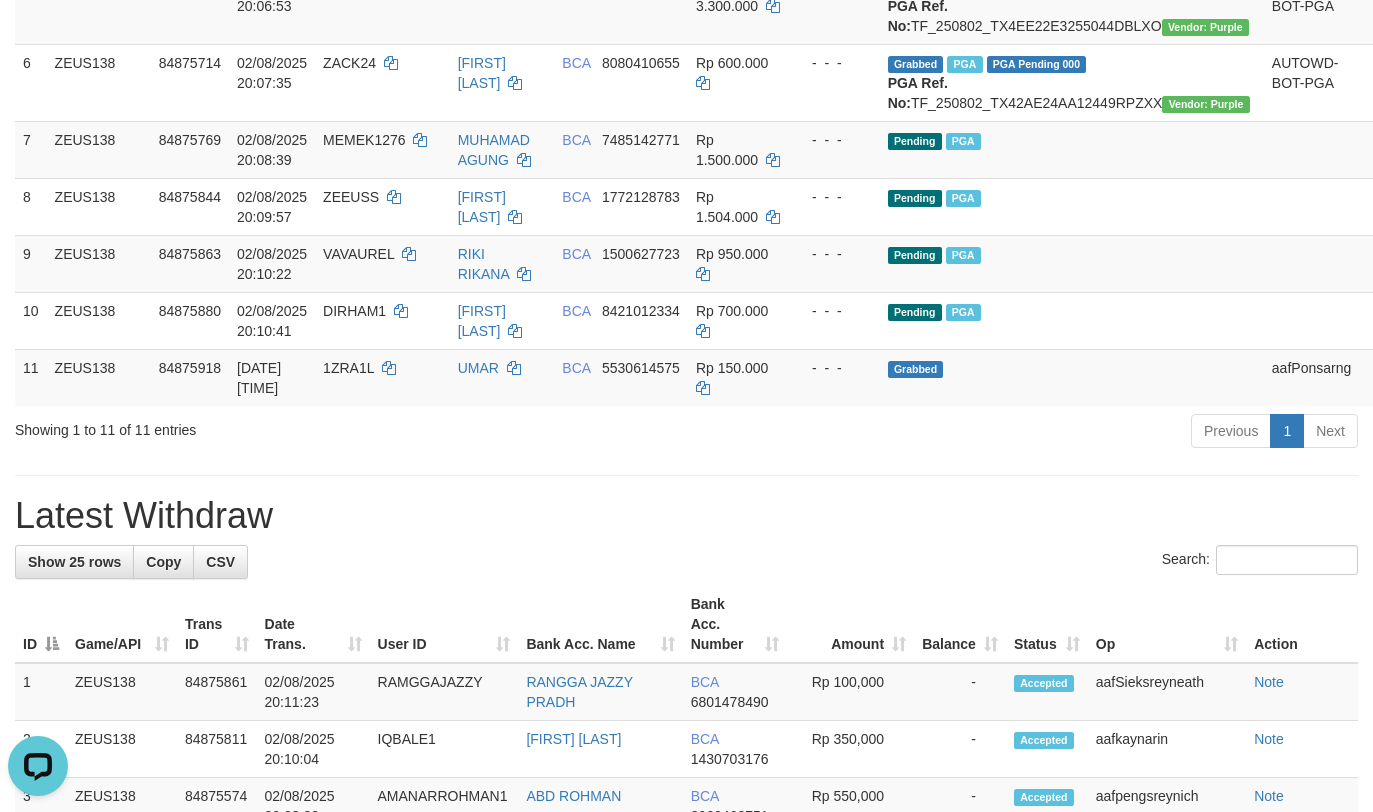 scroll, scrollTop: 0, scrollLeft: 0, axis: both 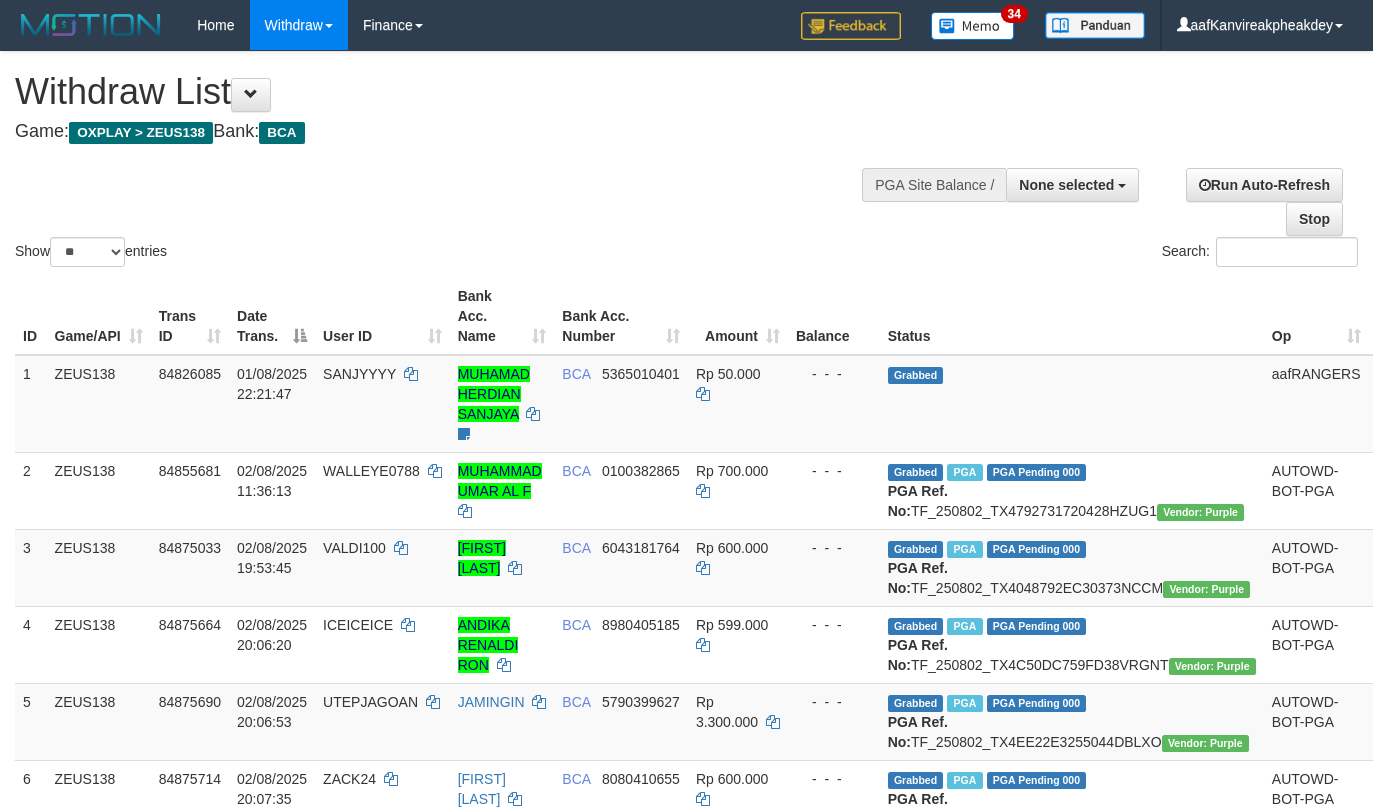 select 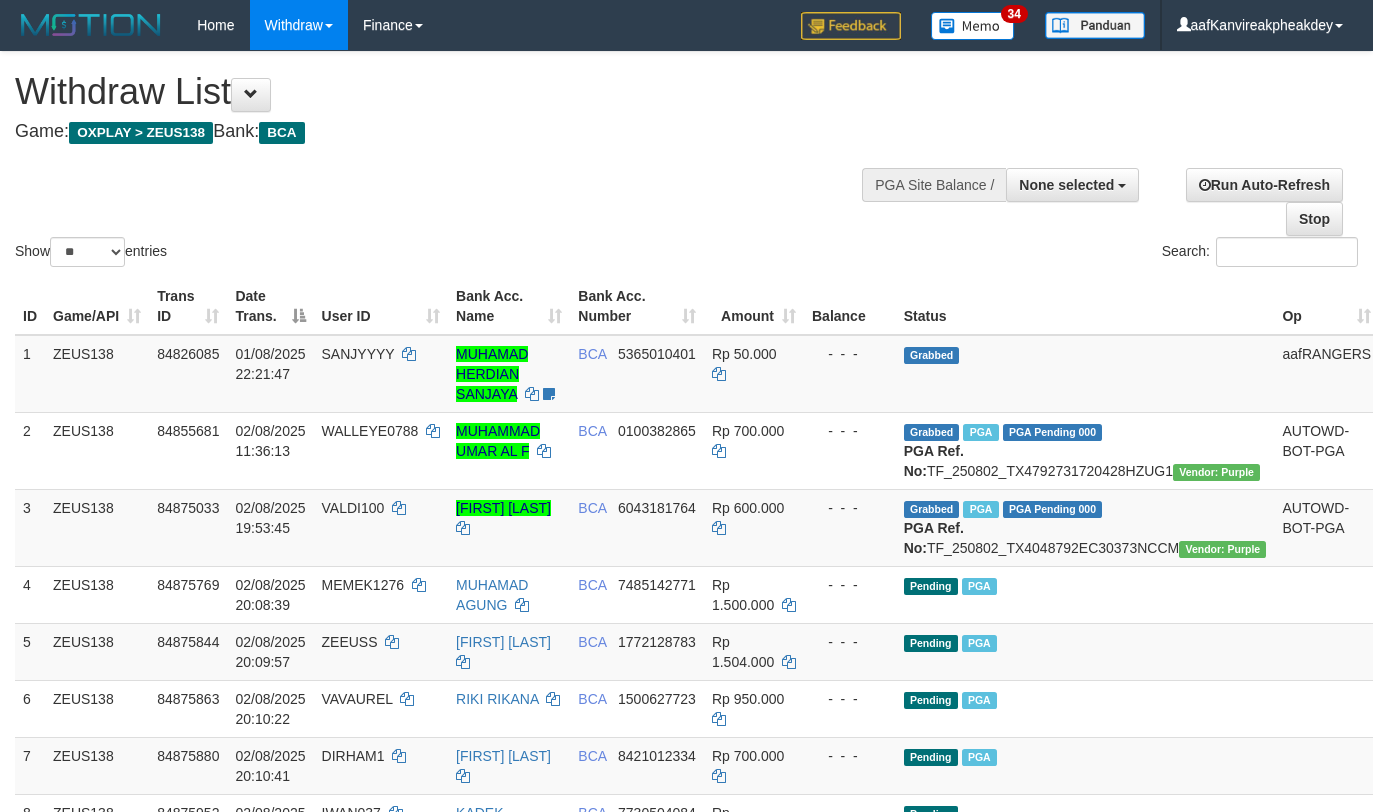 select 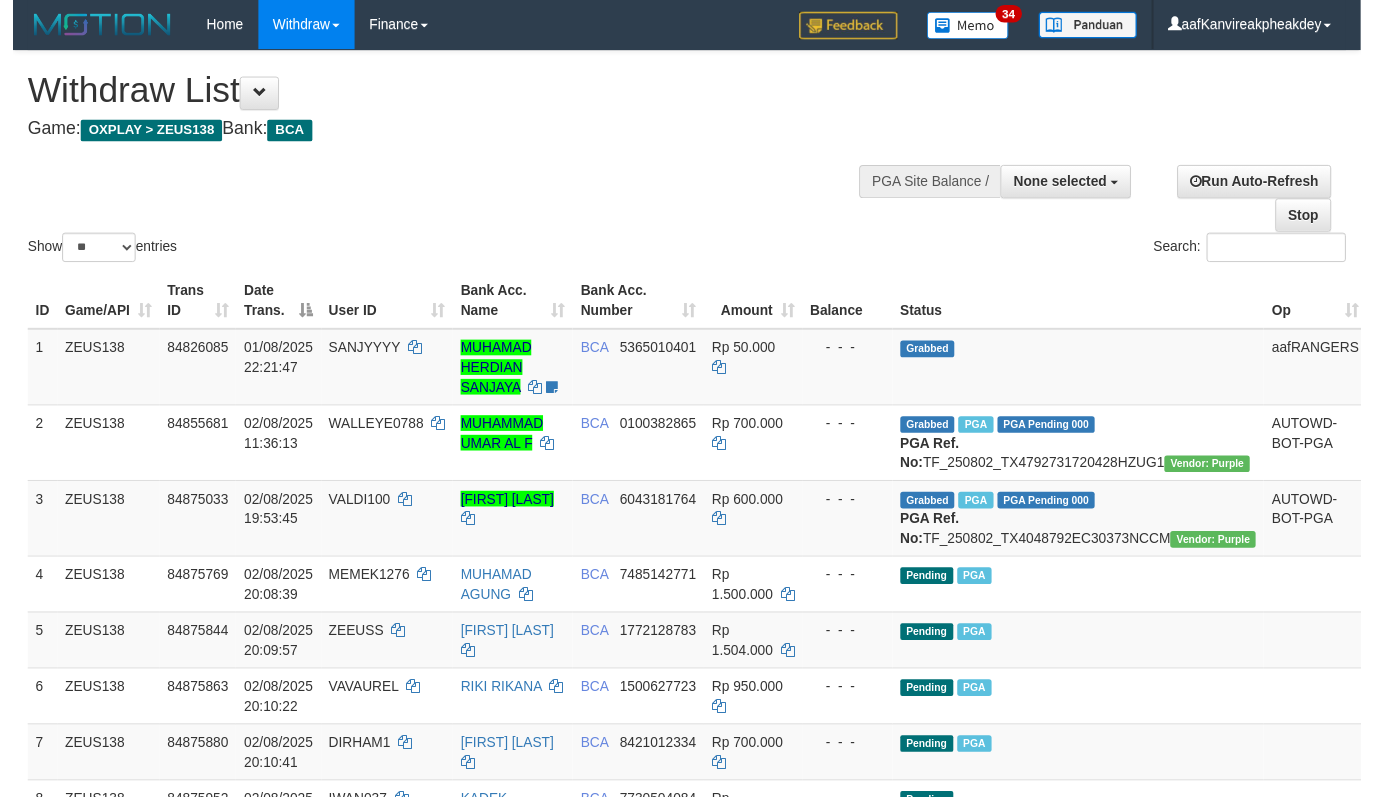 scroll, scrollTop: 342, scrollLeft: 0, axis: vertical 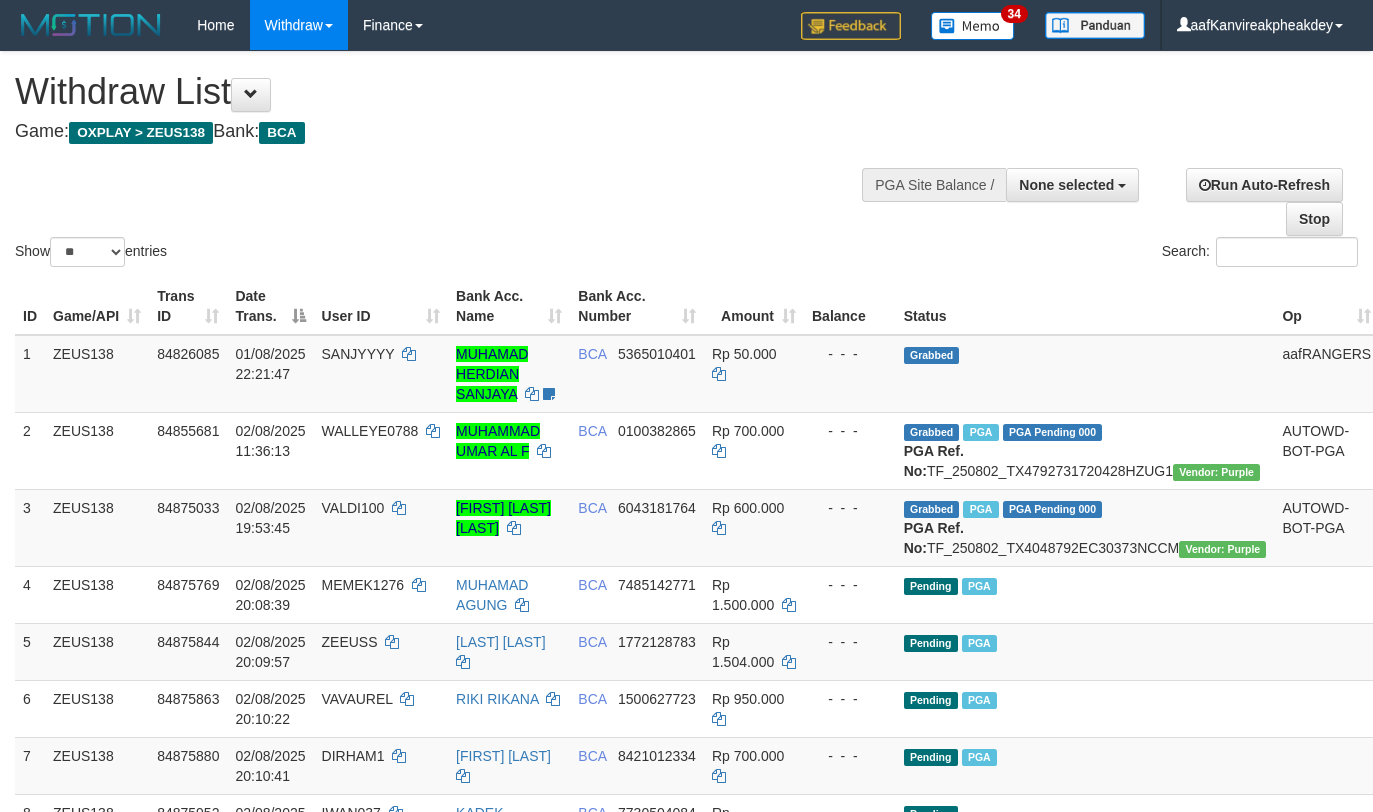 select 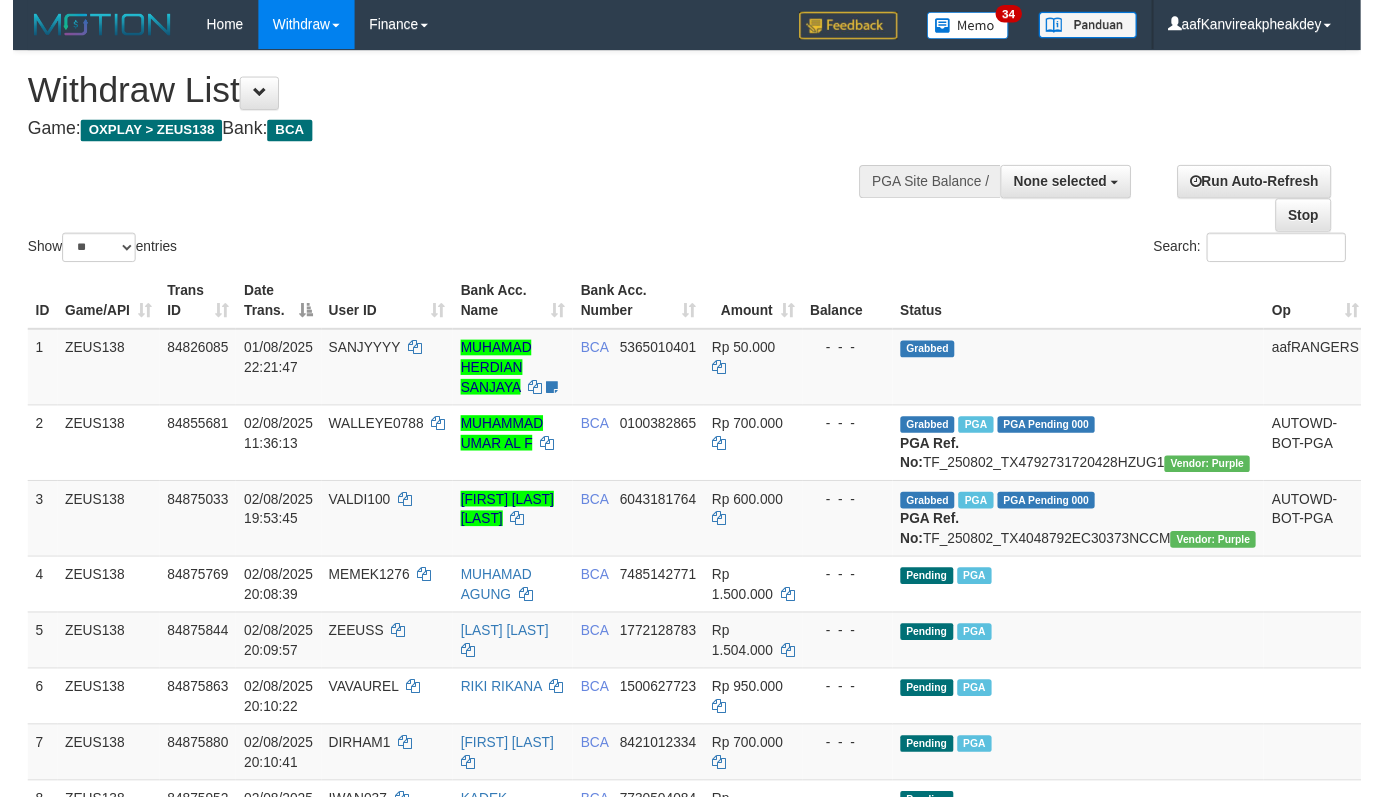 scroll, scrollTop: 342, scrollLeft: 0, axis: vertical 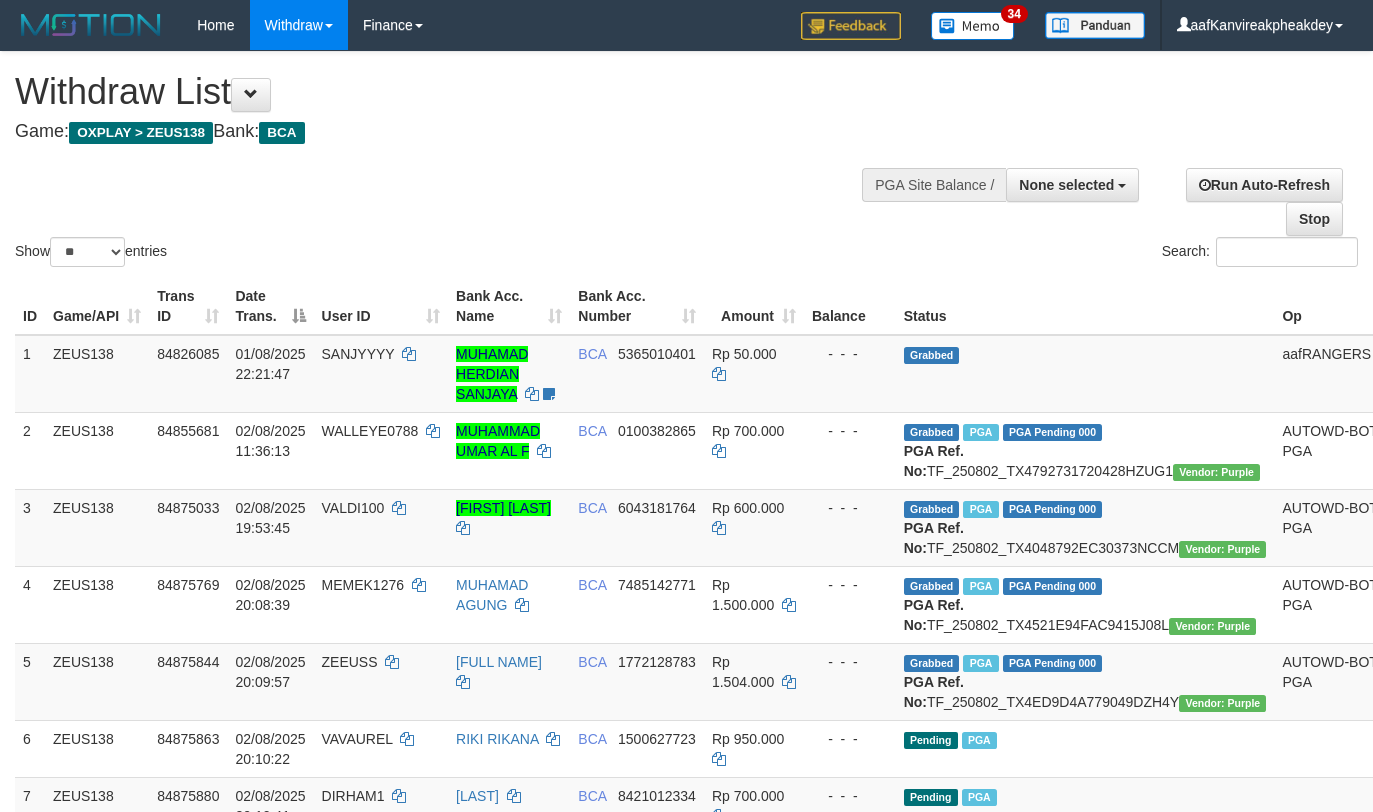 select 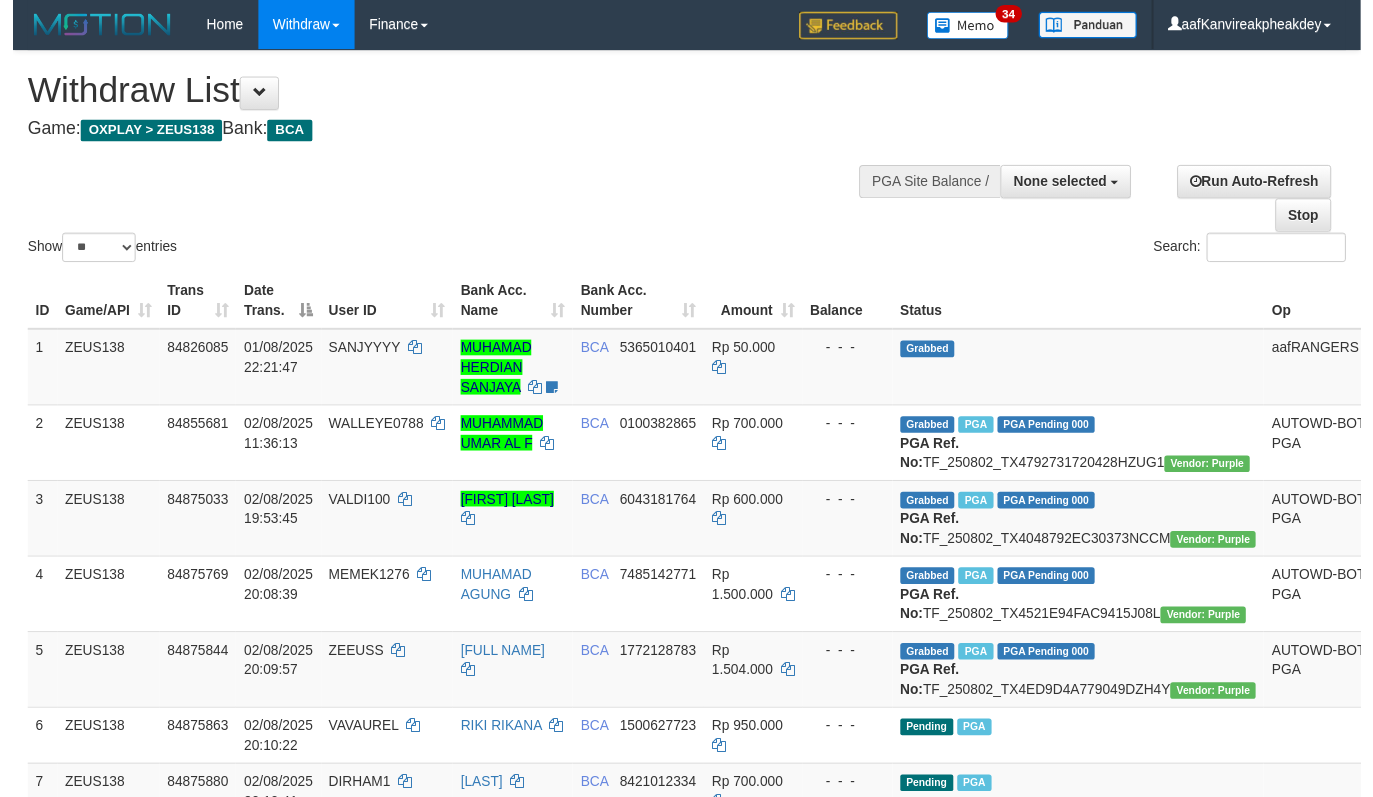 scroll, scrollTop: 342, scrollLeft: 0, axis: vertical 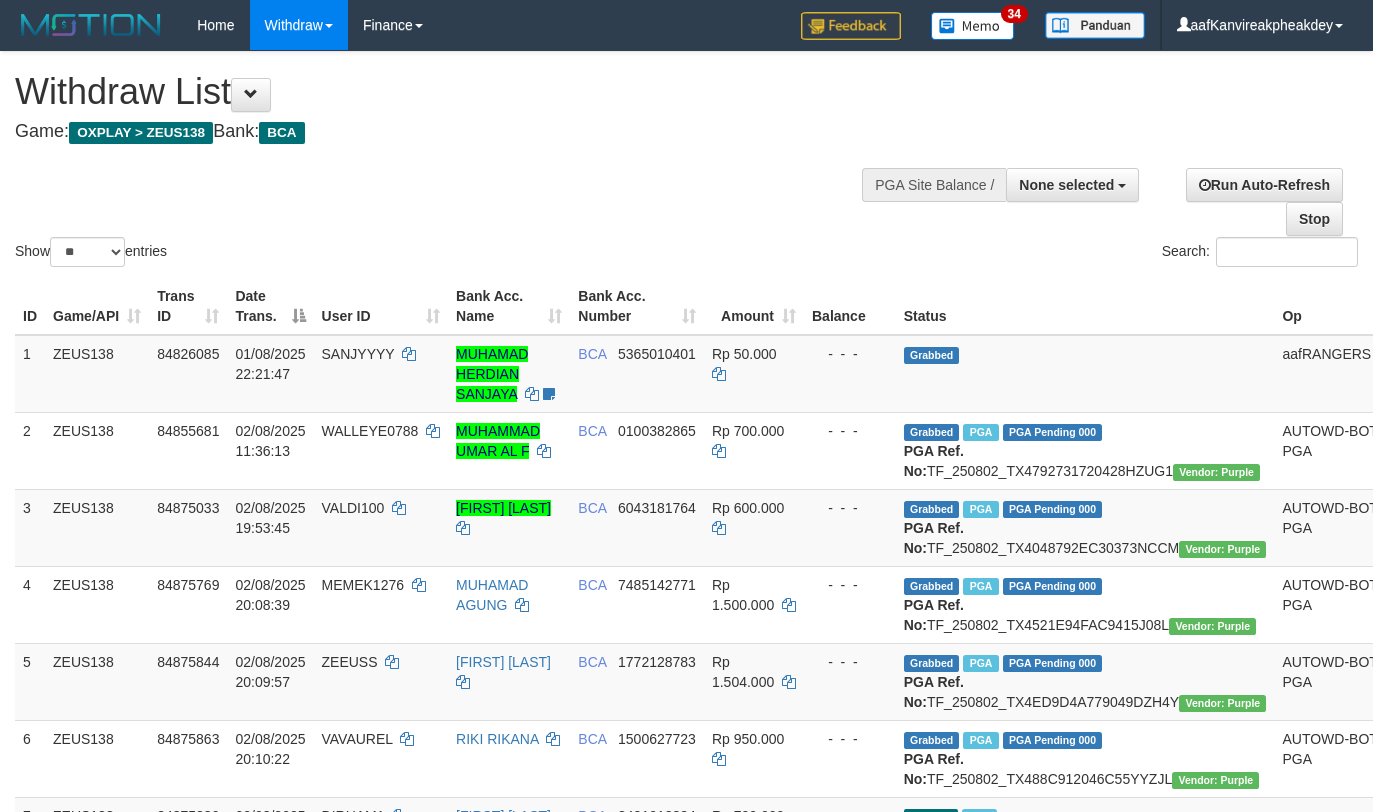 select 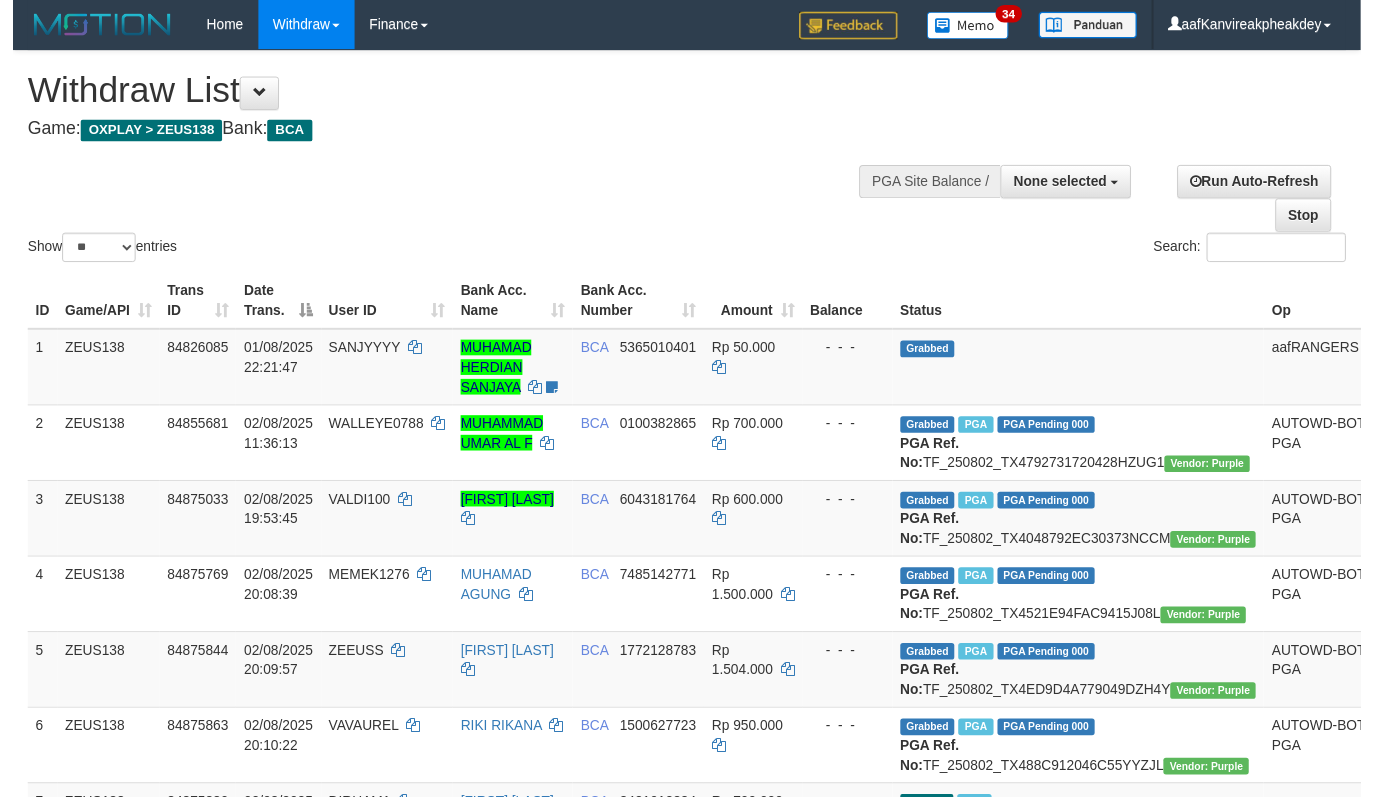 scroll, scrollTop: 342, scrollLeft: 0, axis: vertical 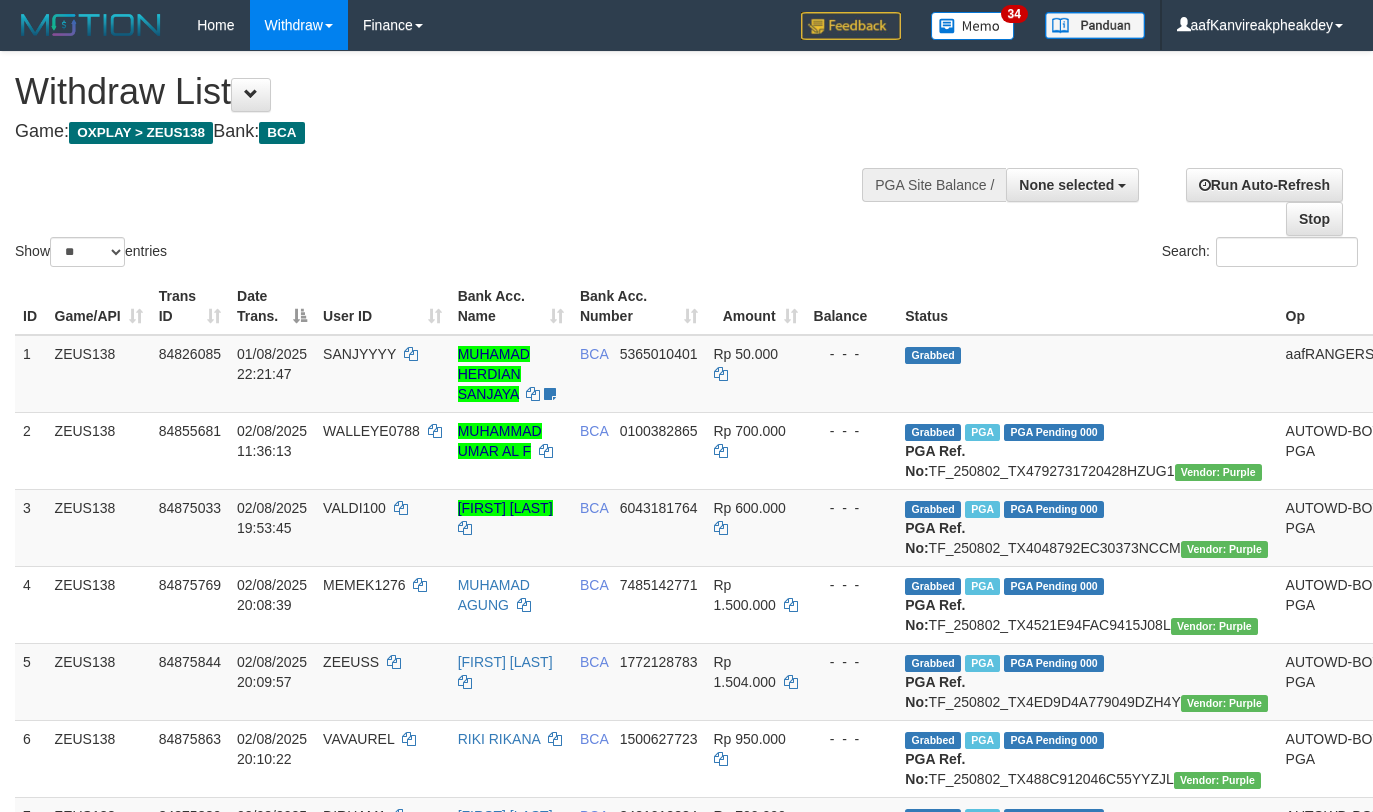 select 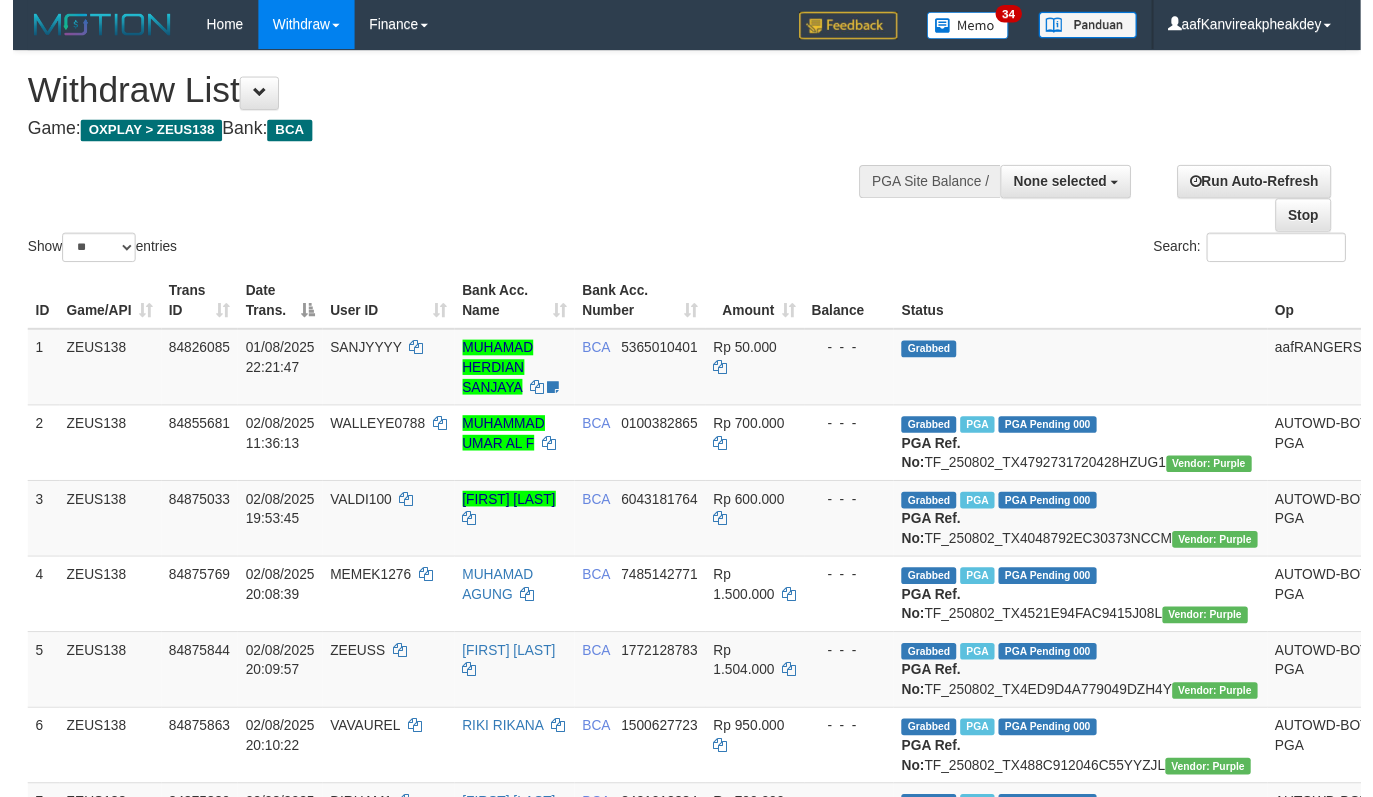 scroll, scrollTop: 800, scrollLeft: 0, axis: vertical 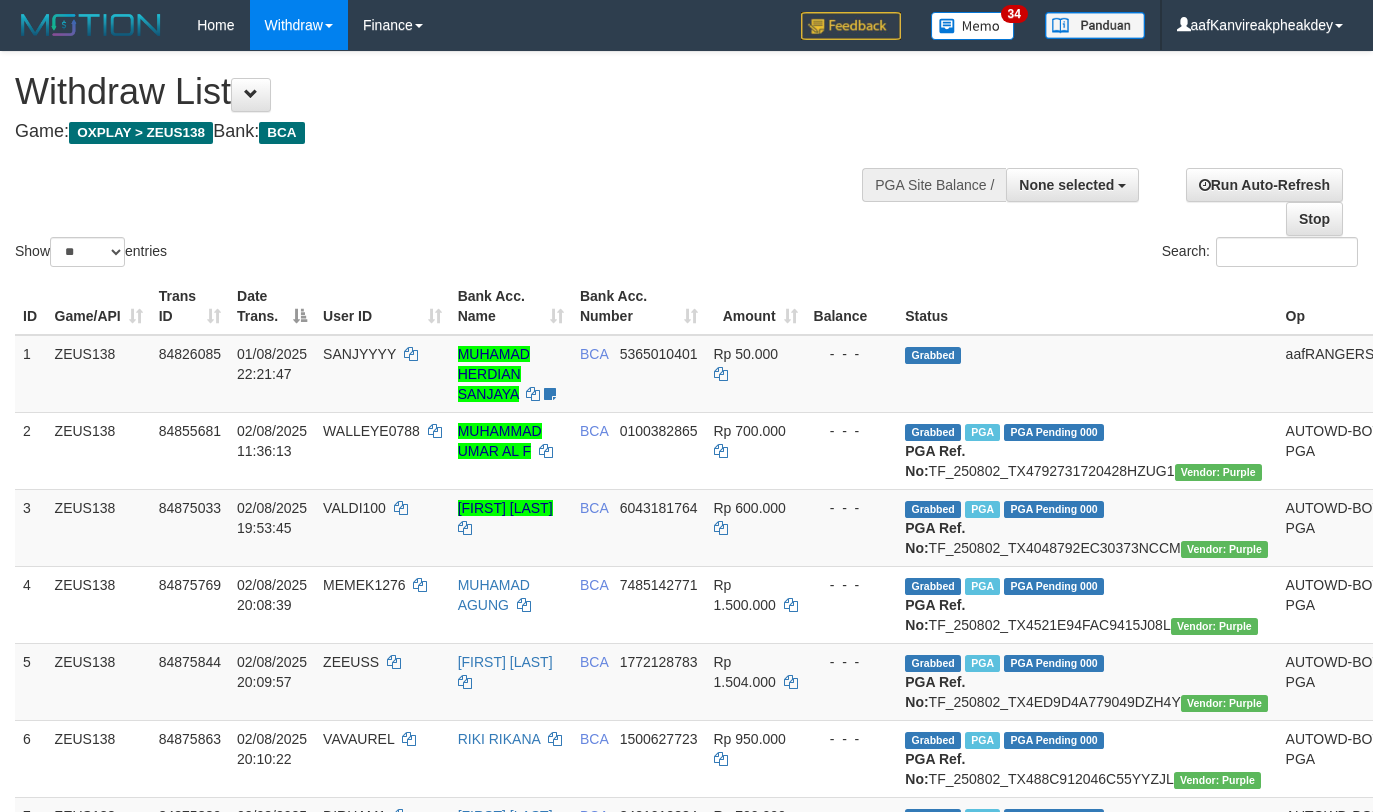 select 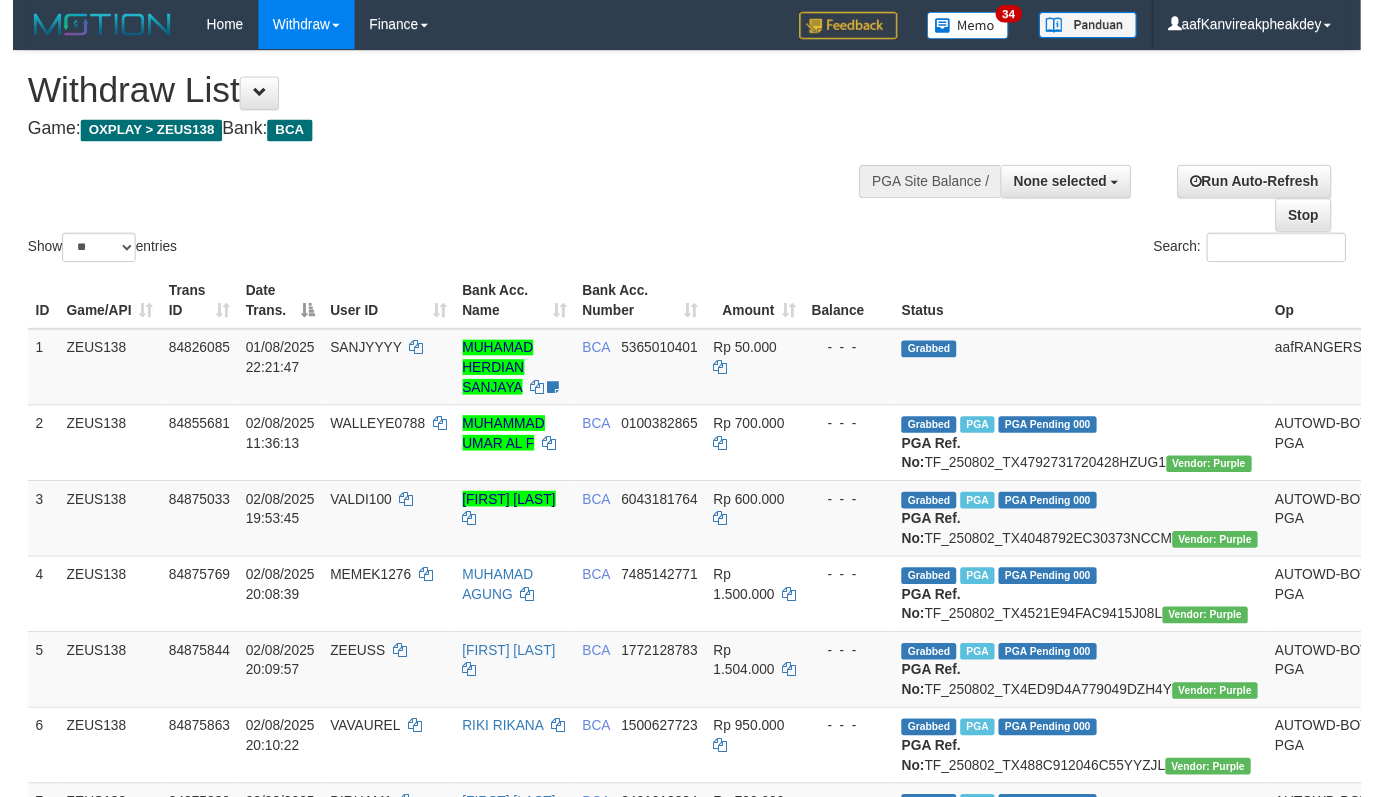 scroll, scrollTop: 800, scrollLeft: 0, axis: vertical 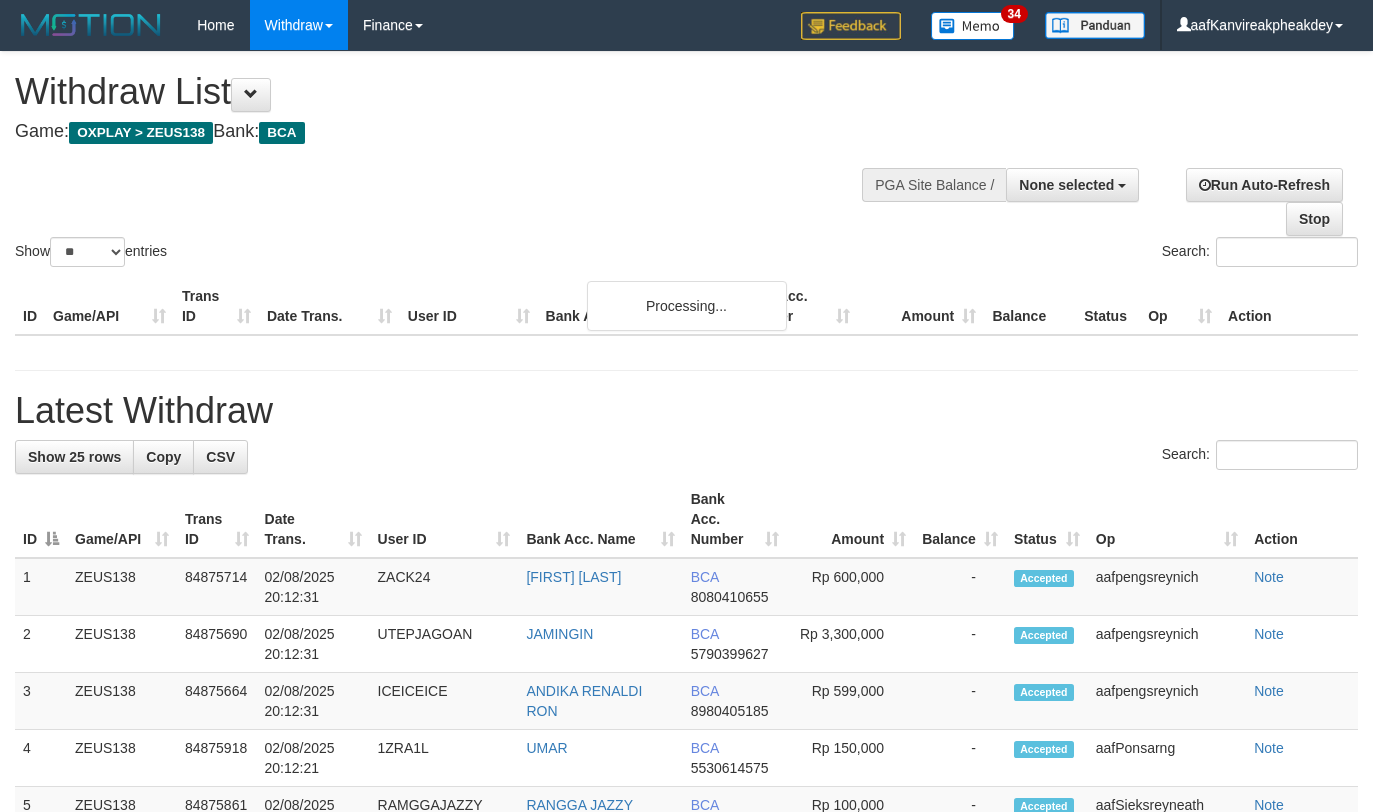 select 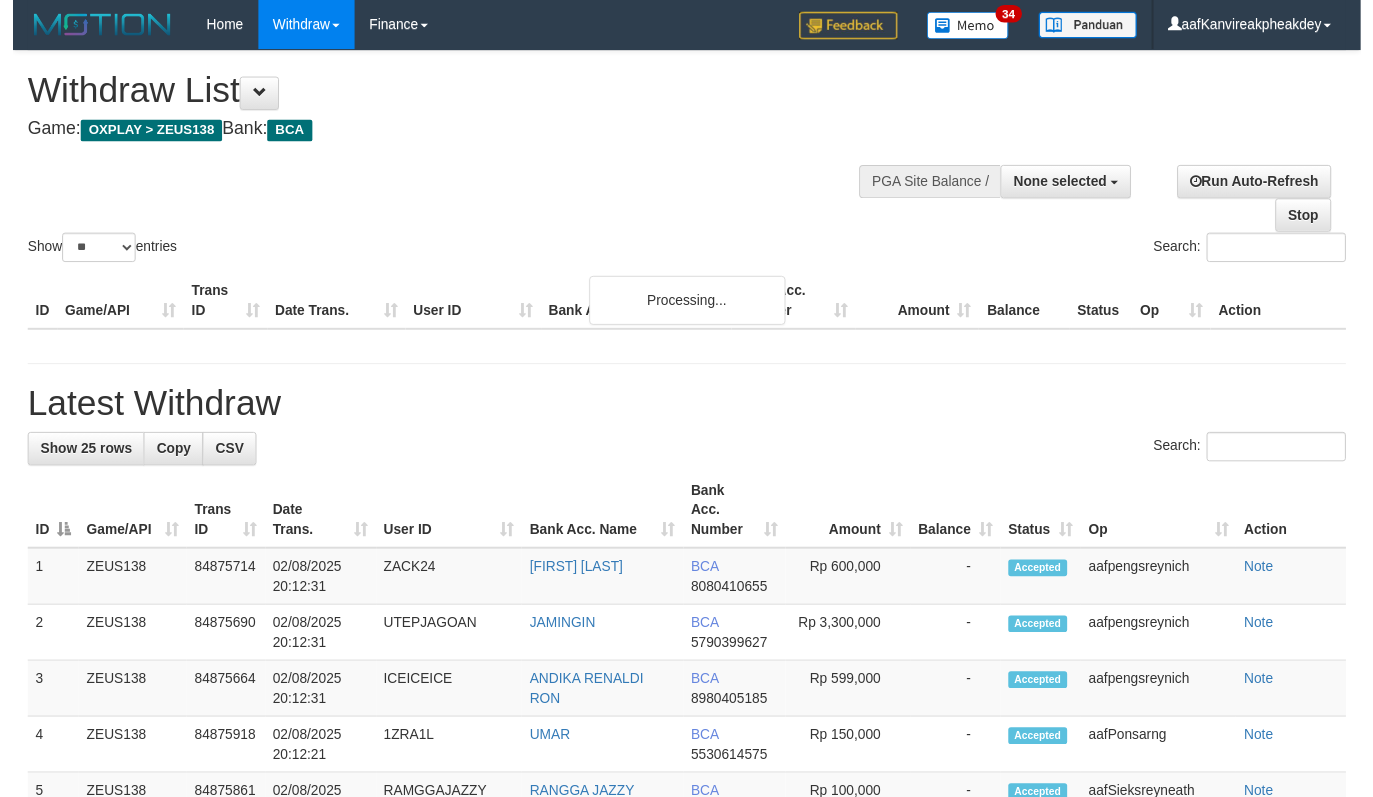 scroll, scrollTop: 800, scrollLeft: 0, axis: vertical 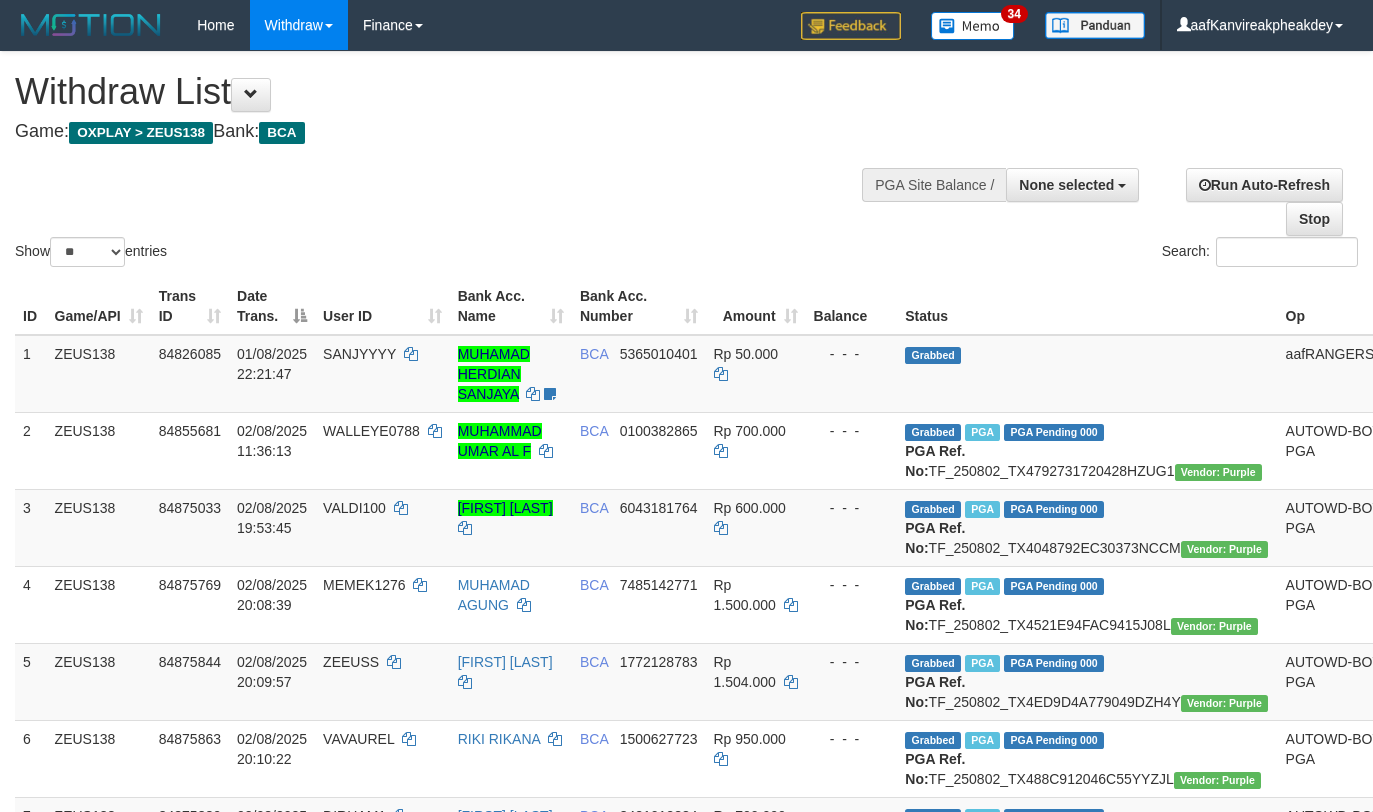 select 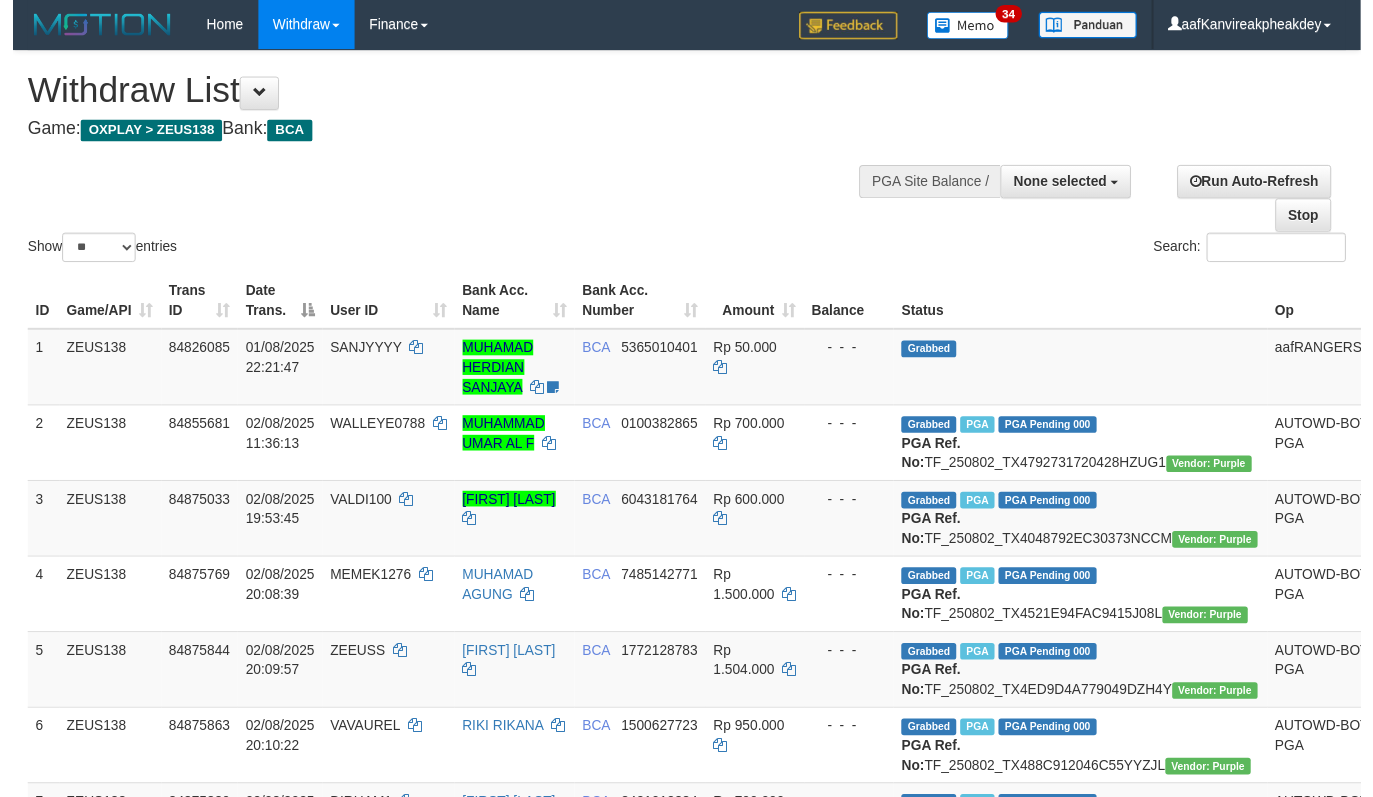 scroll, scrollTop: 800, scrollLeft: 0, axis: vertical 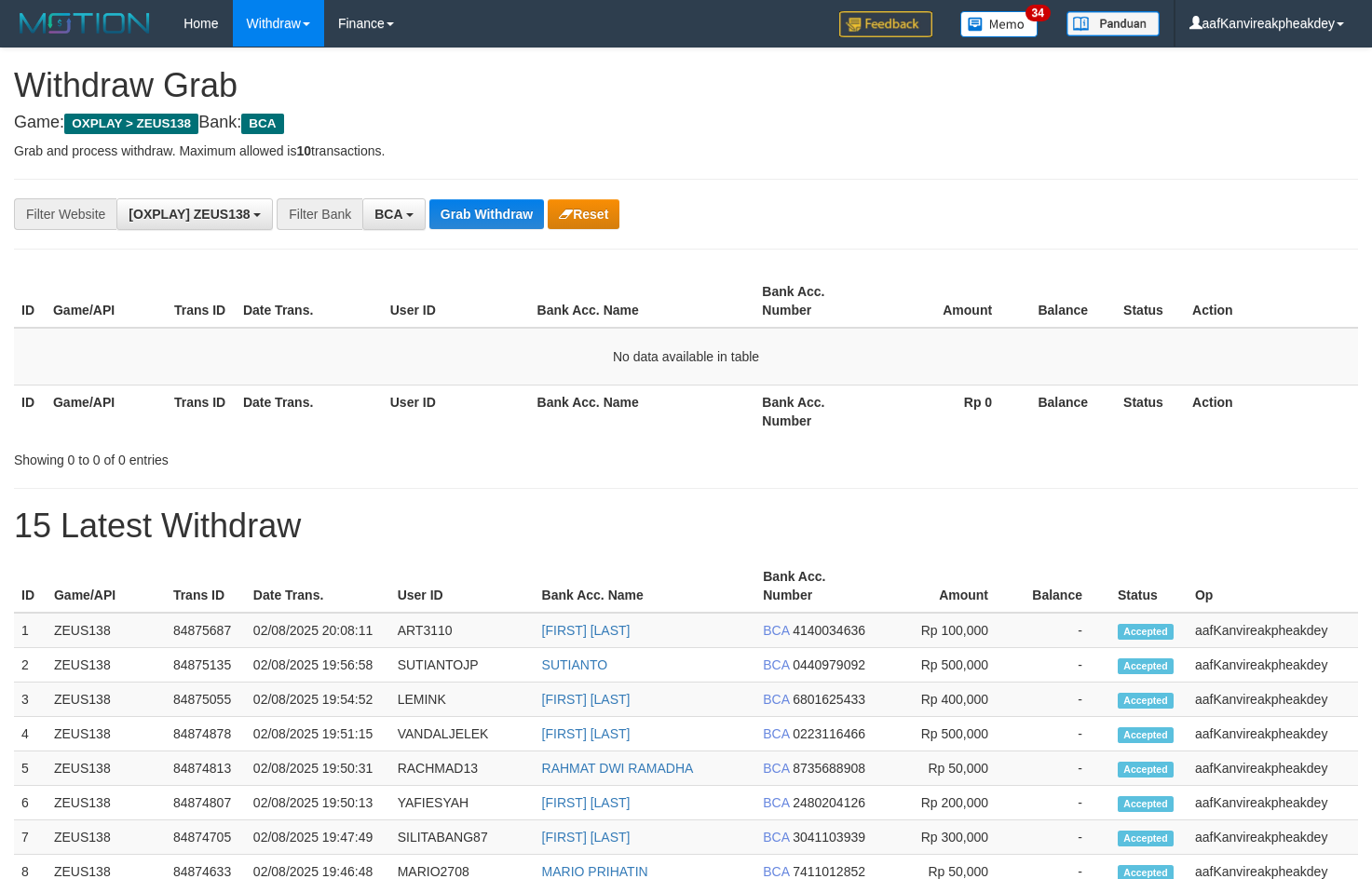 click on "**********" at bounding box center [686, 214] 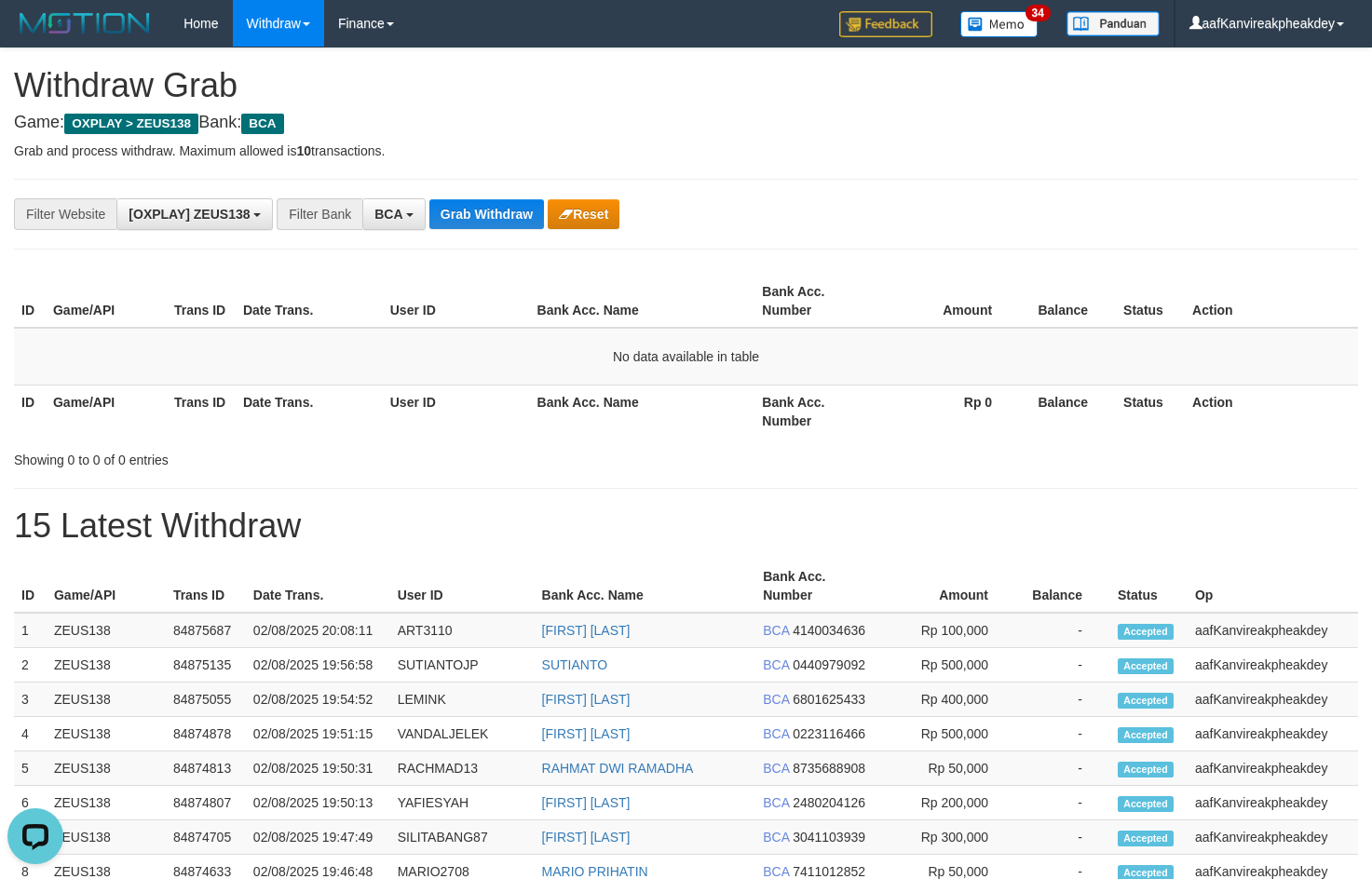 scroll, scrollTop: 0, scrollLeft: 0, axis: both 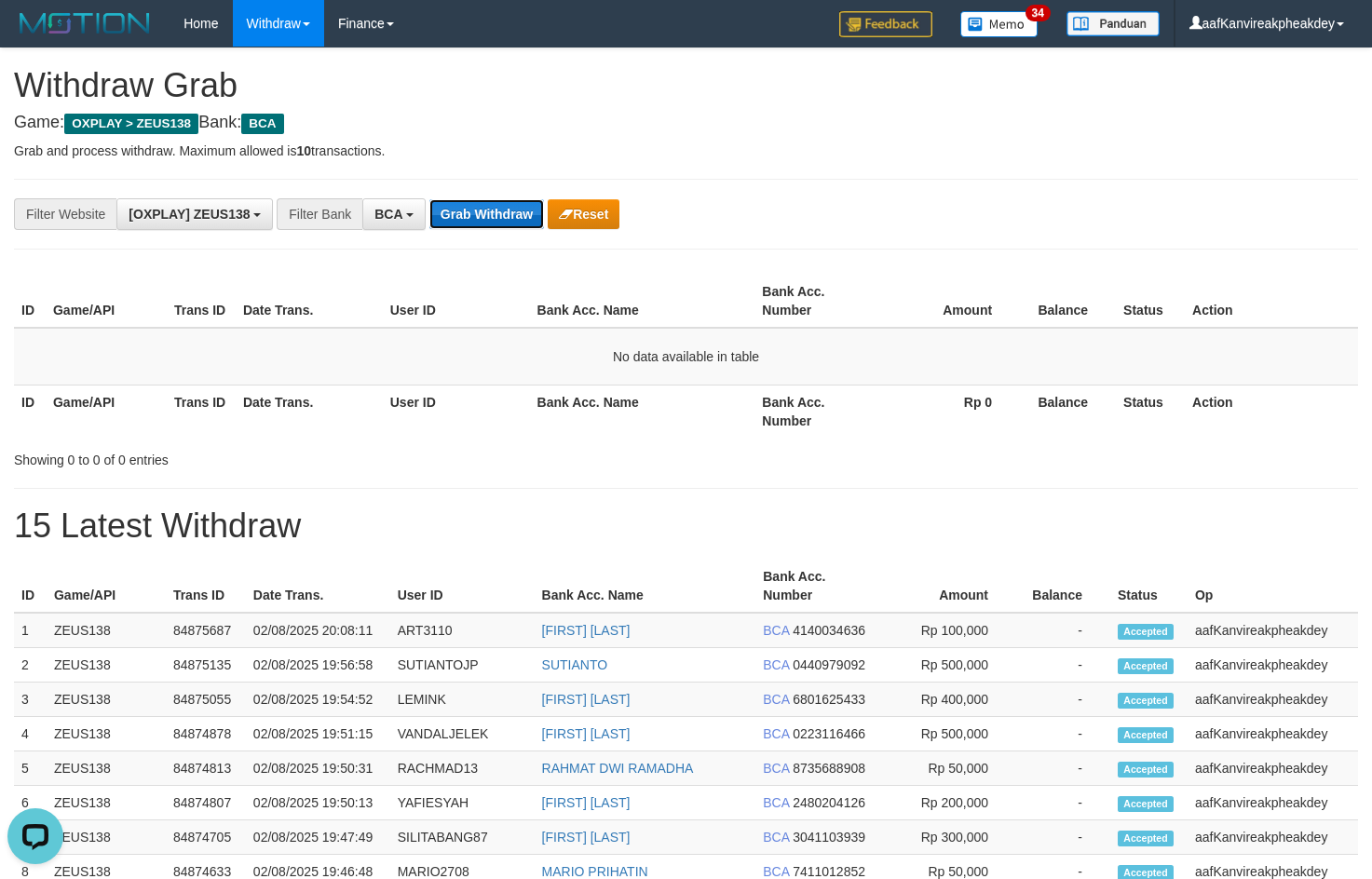 click on "Grab Withdraw" at bounding box center (486, 214) 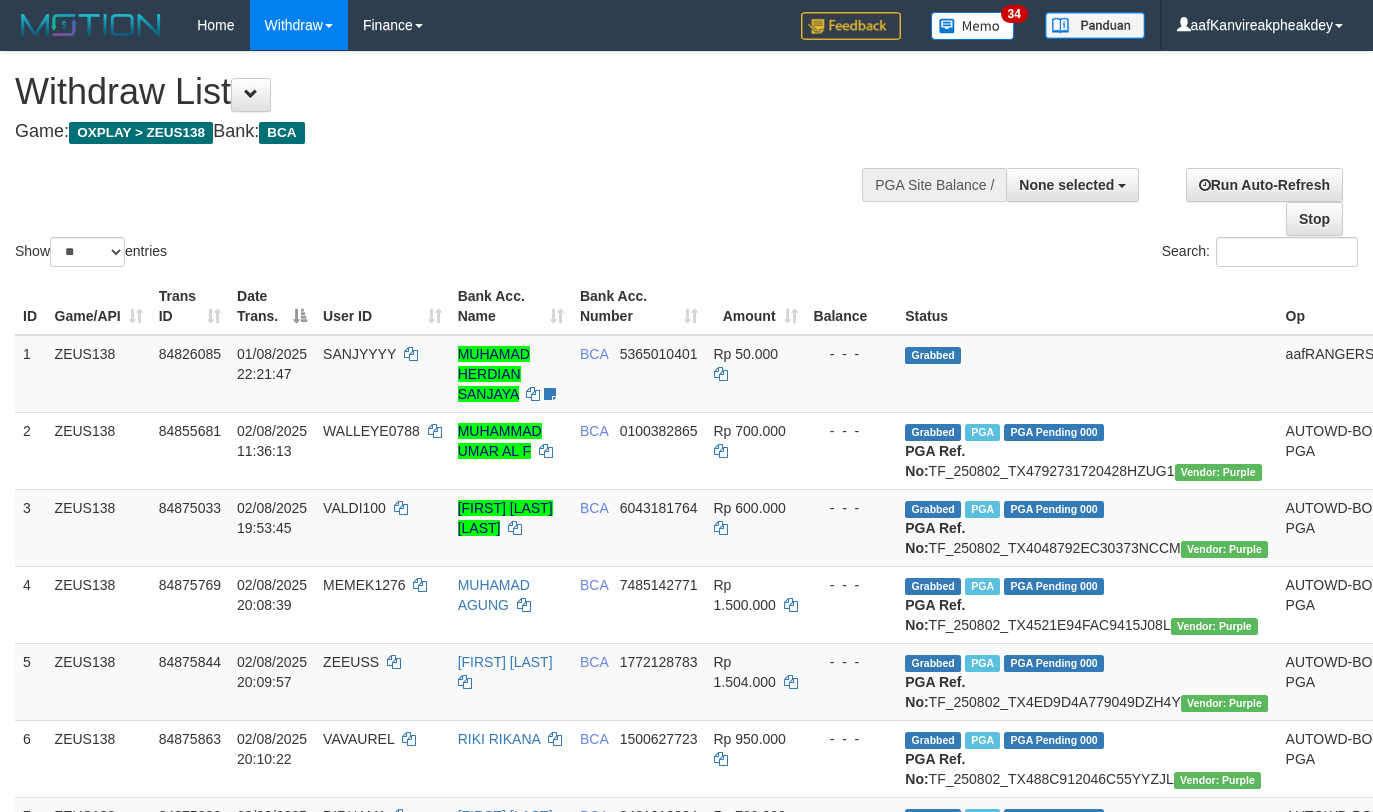 select 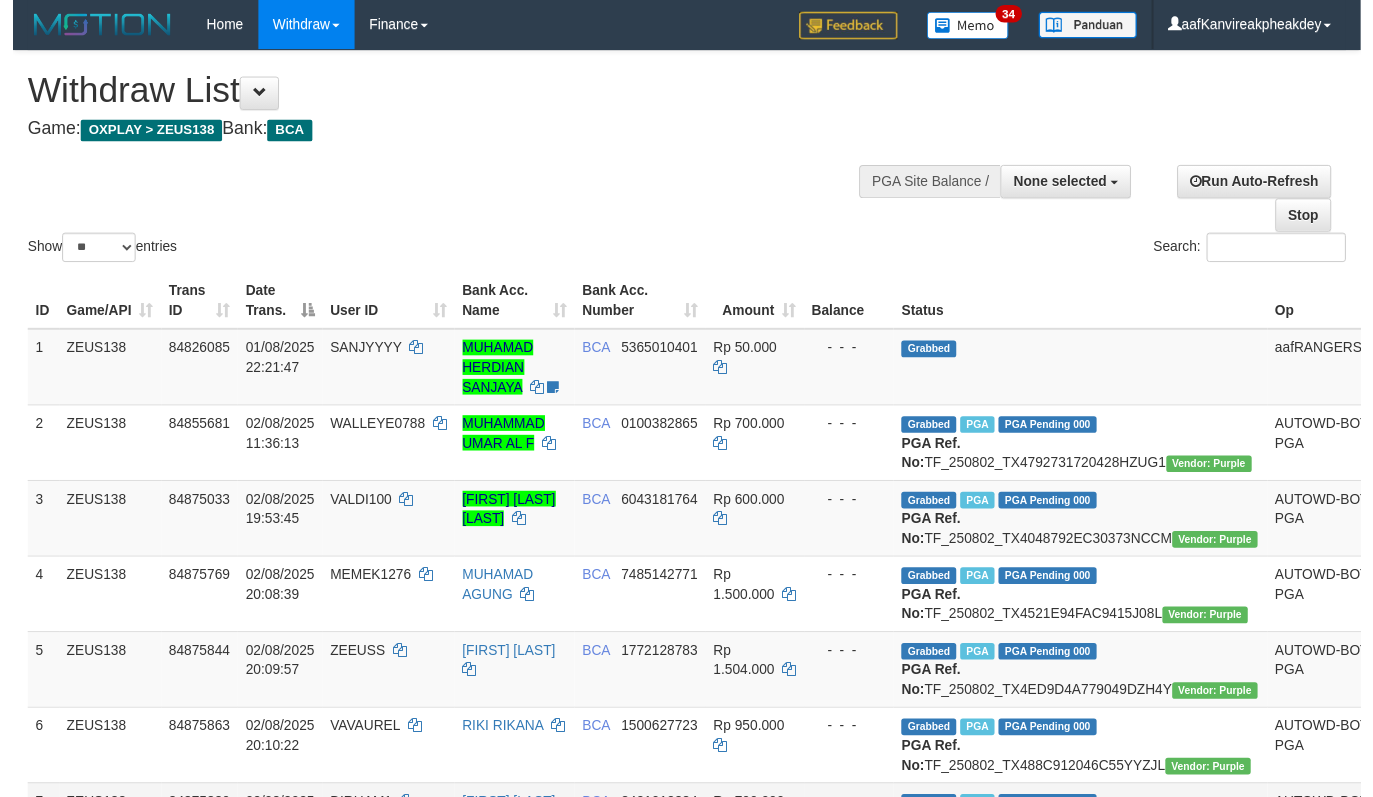 scroll, scrollTop: 800, scrollLeft: 0, axis: vertical 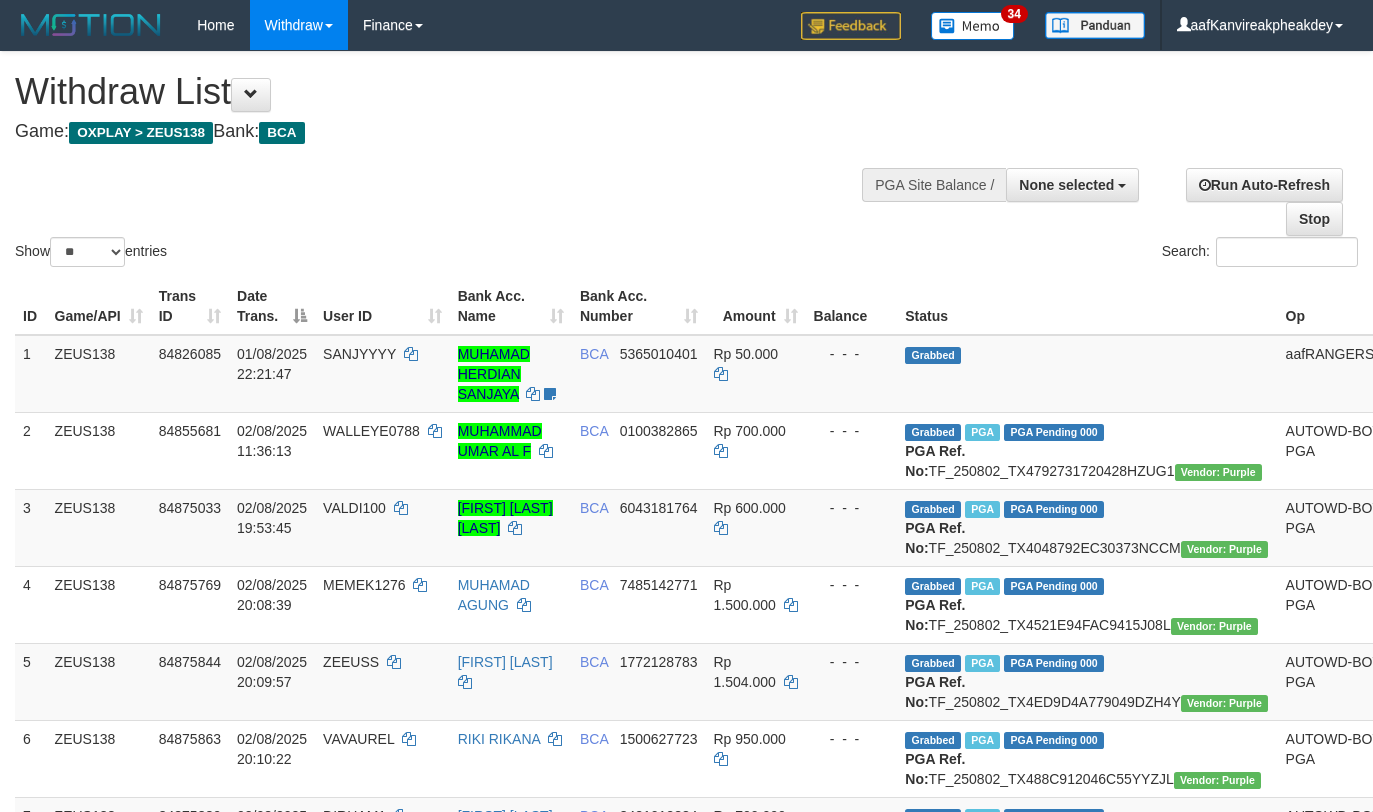 select 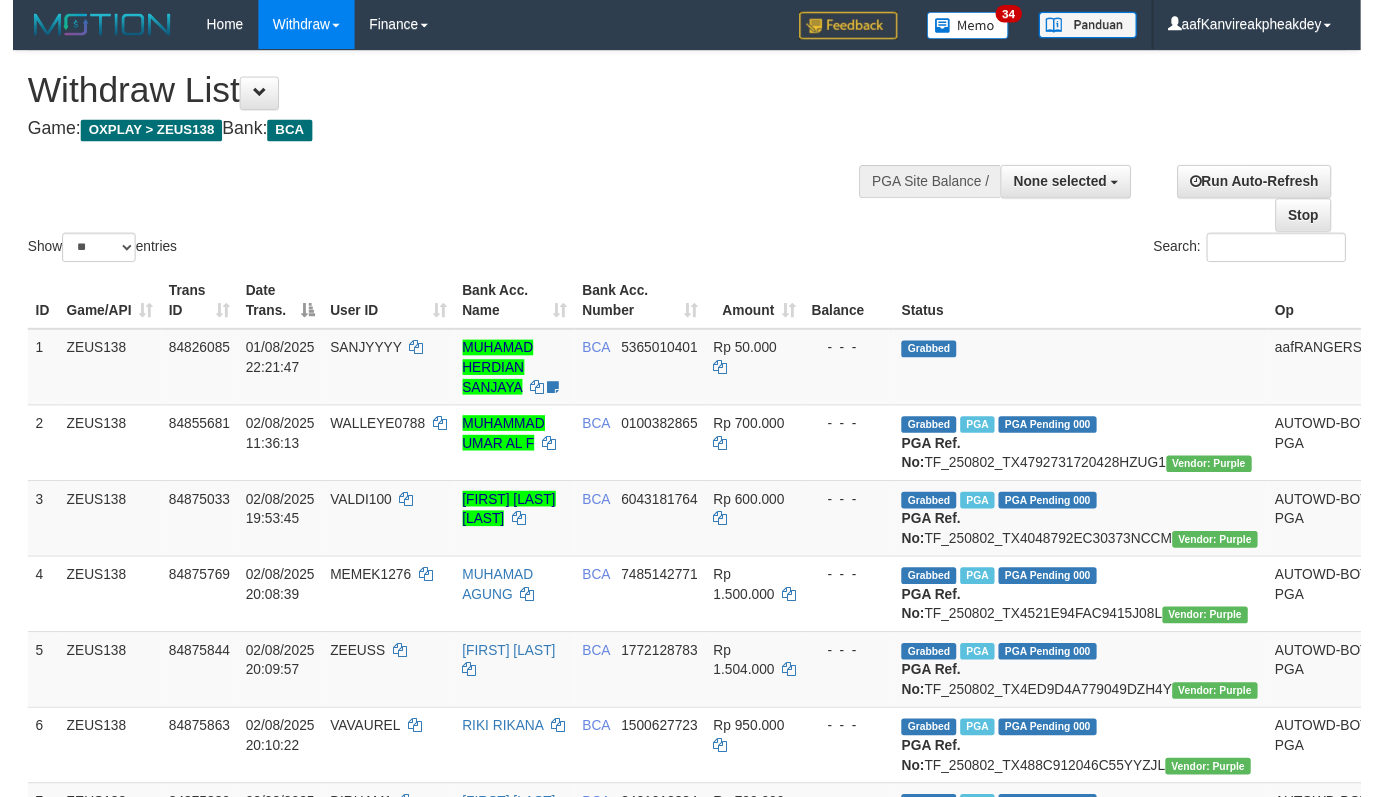 scroll, scrollTop: 800, scrollLeft: 0, axis: vertical 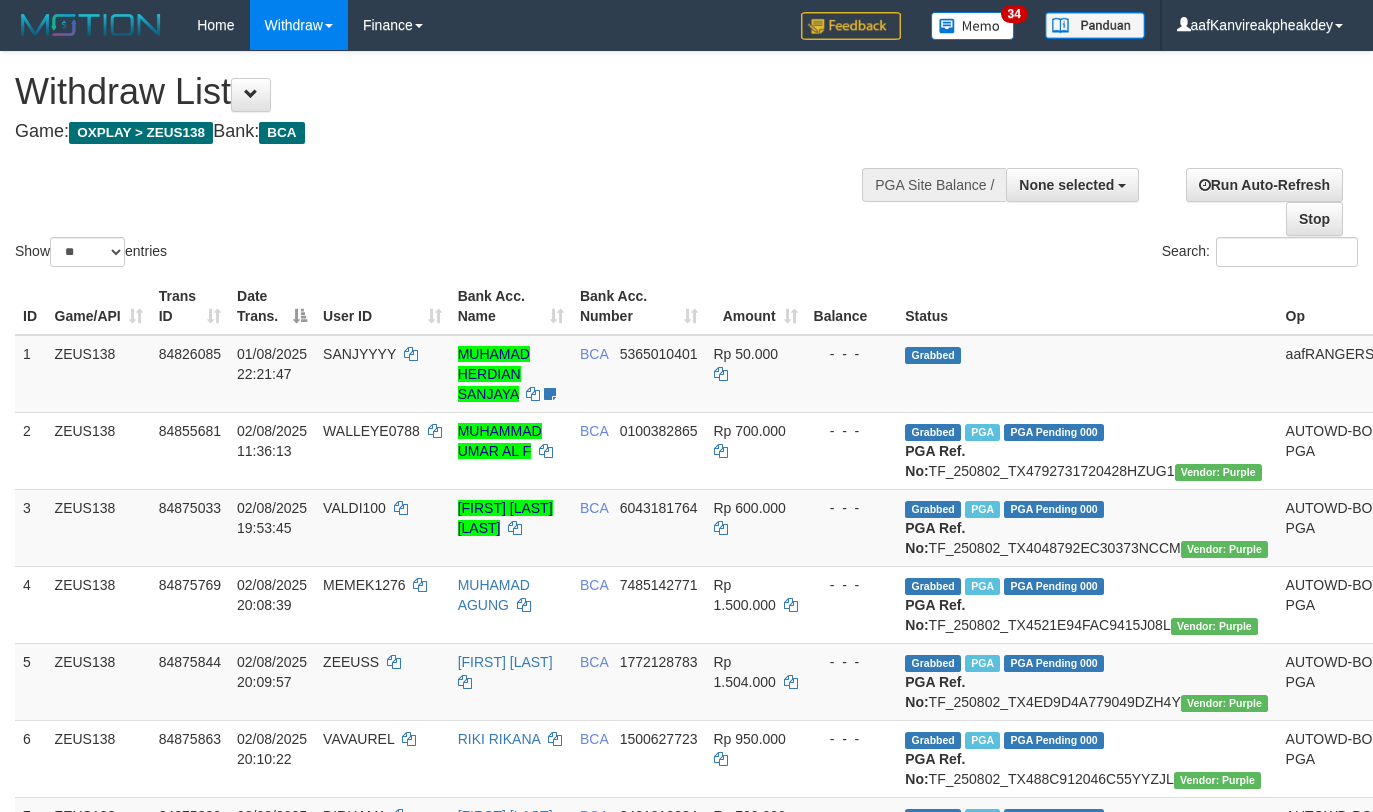 select 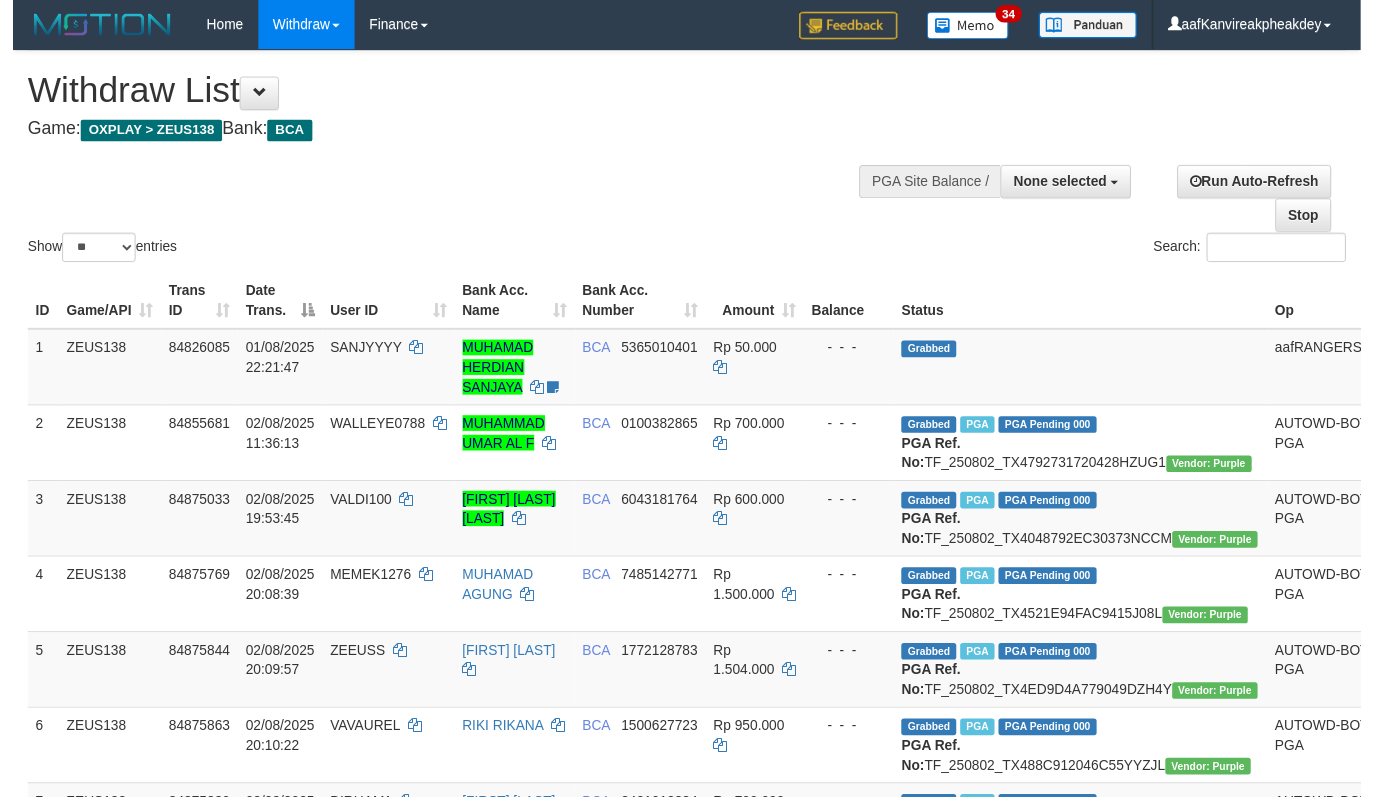scroll, scrollTop: 800, scrollLeft: 0, axis: vertical 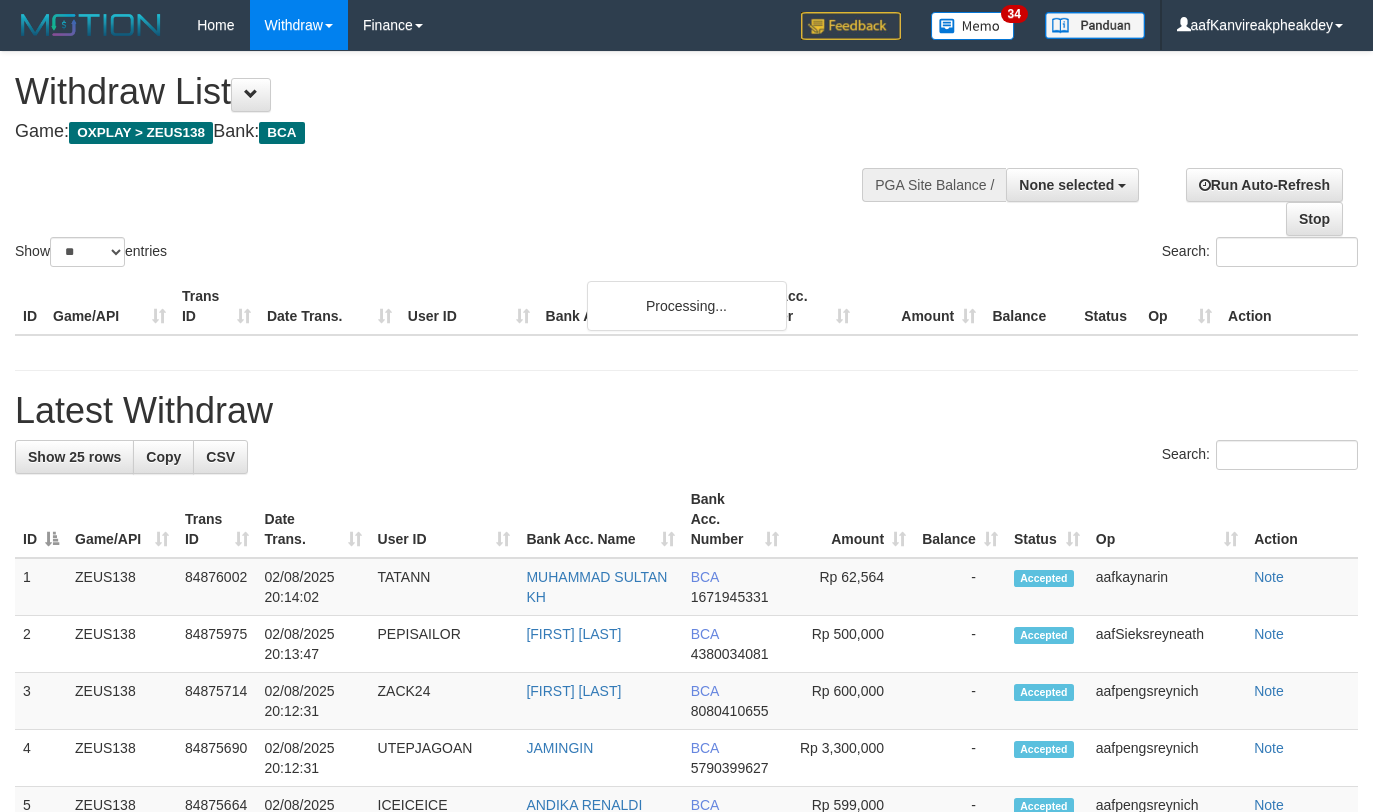 select 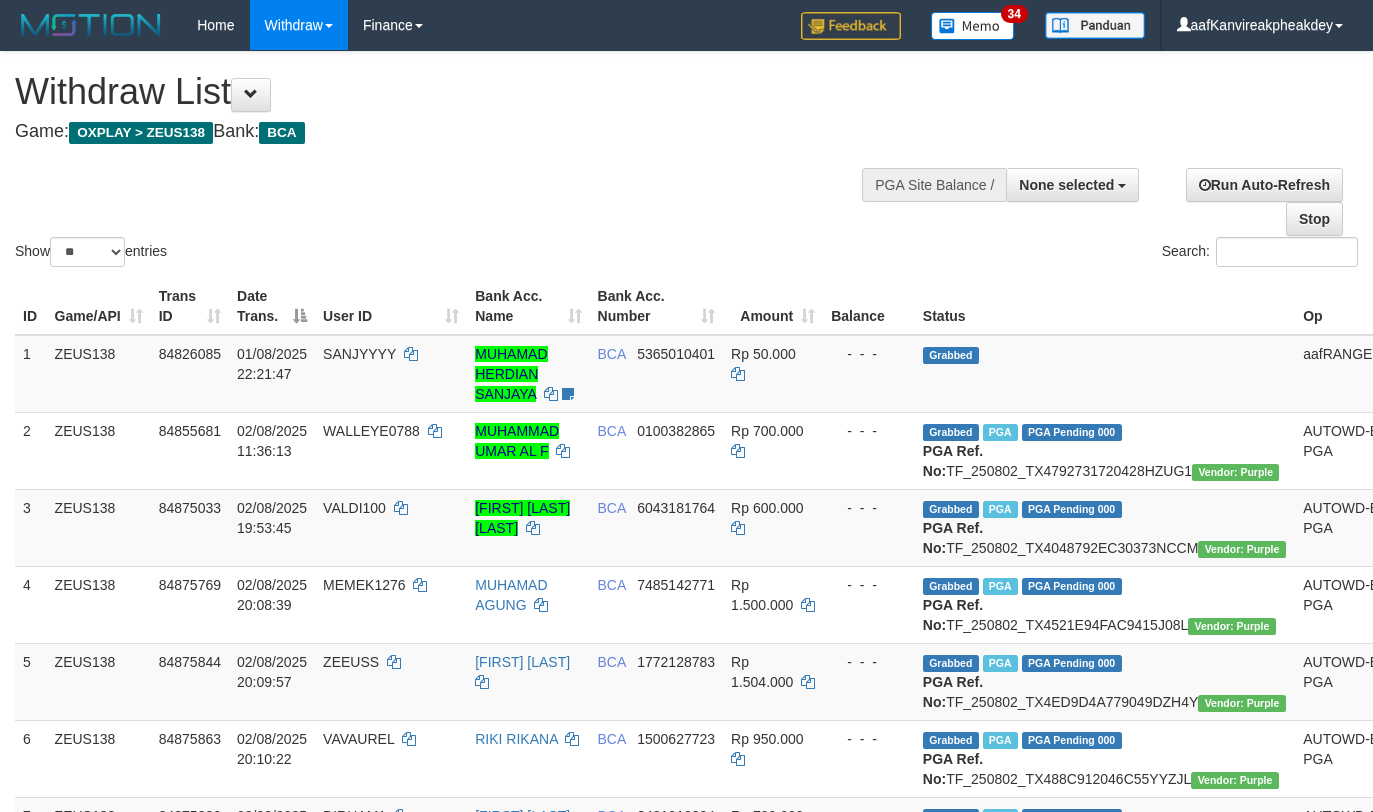 select 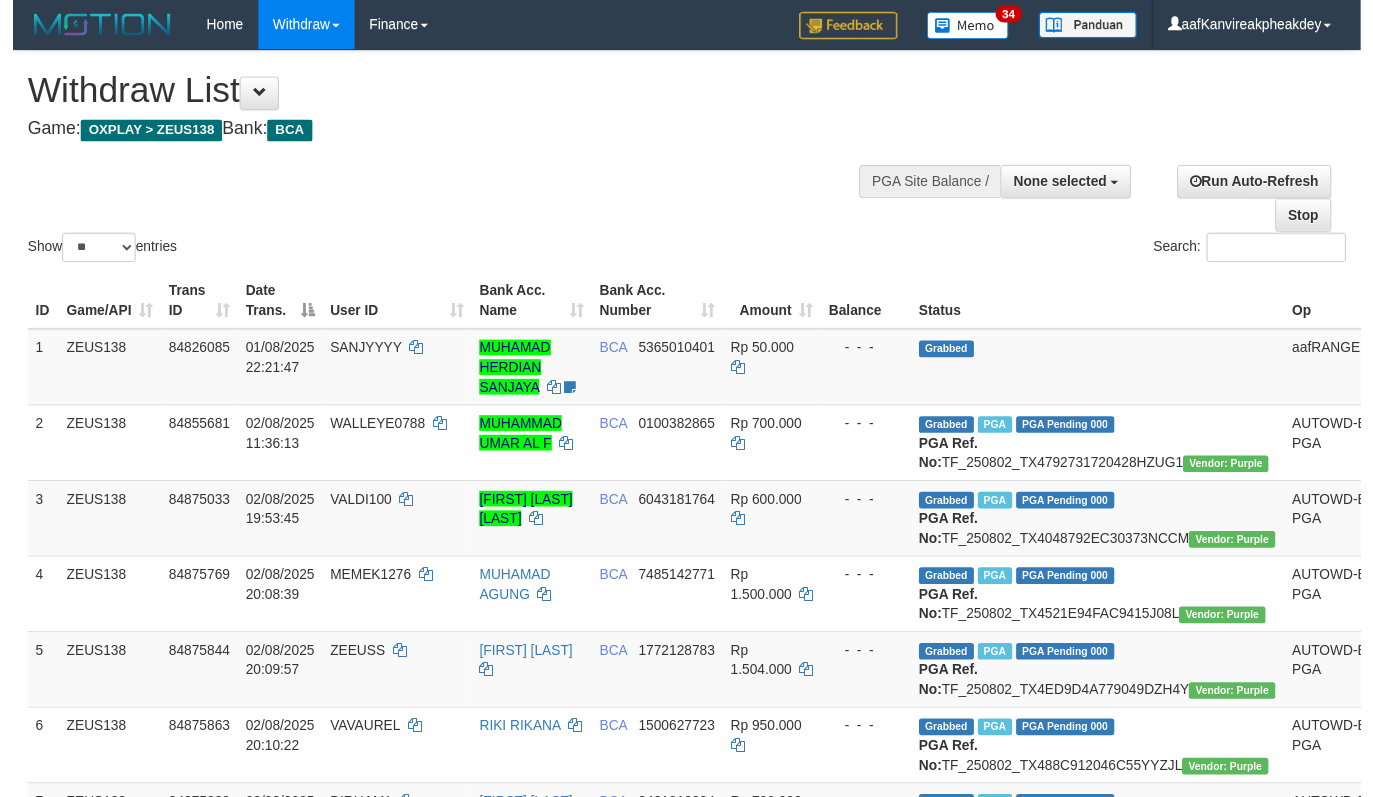 scroll, scrollTop: 800, scrollLeft: 0, axis: vertical 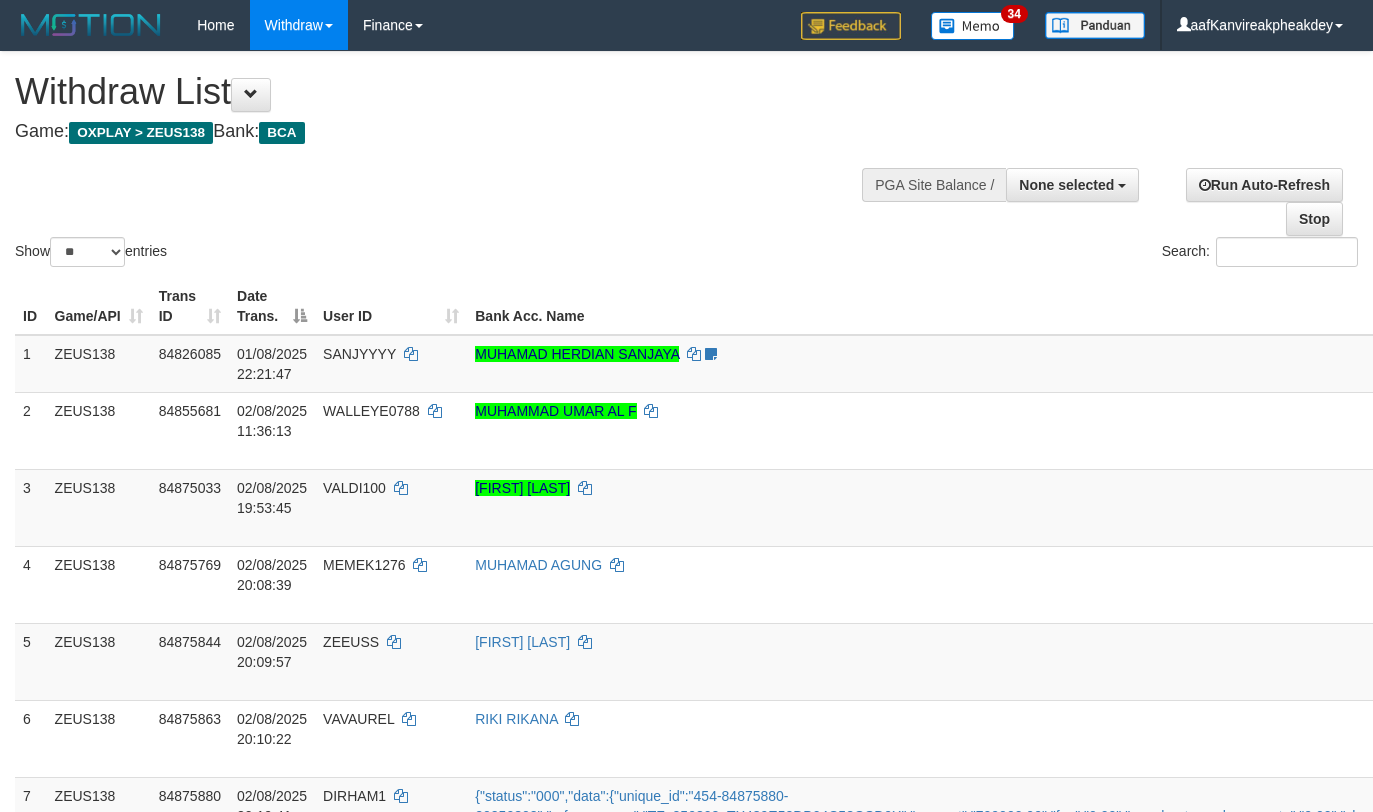 select 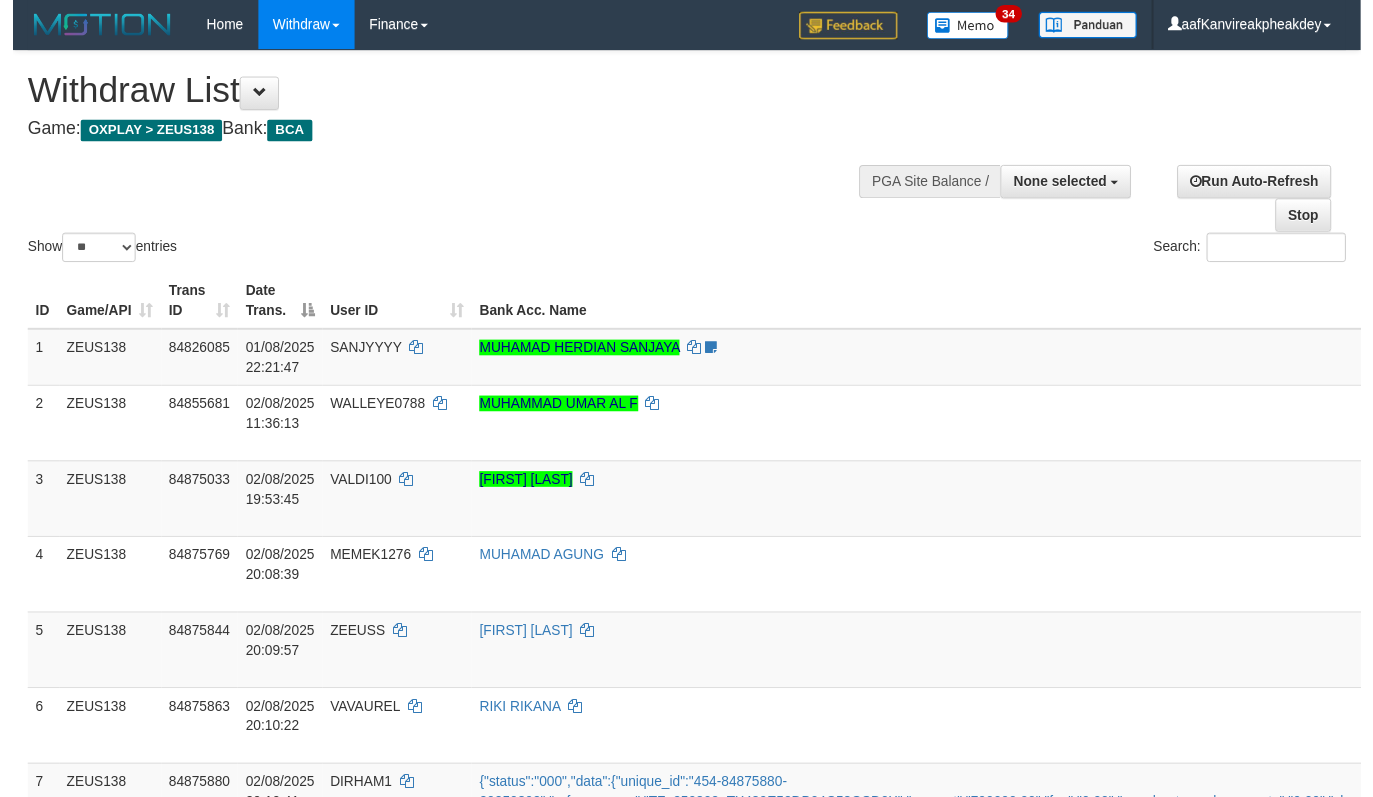 scroll, scrollTop: 800, scrollLeft: 0, axis: vertical 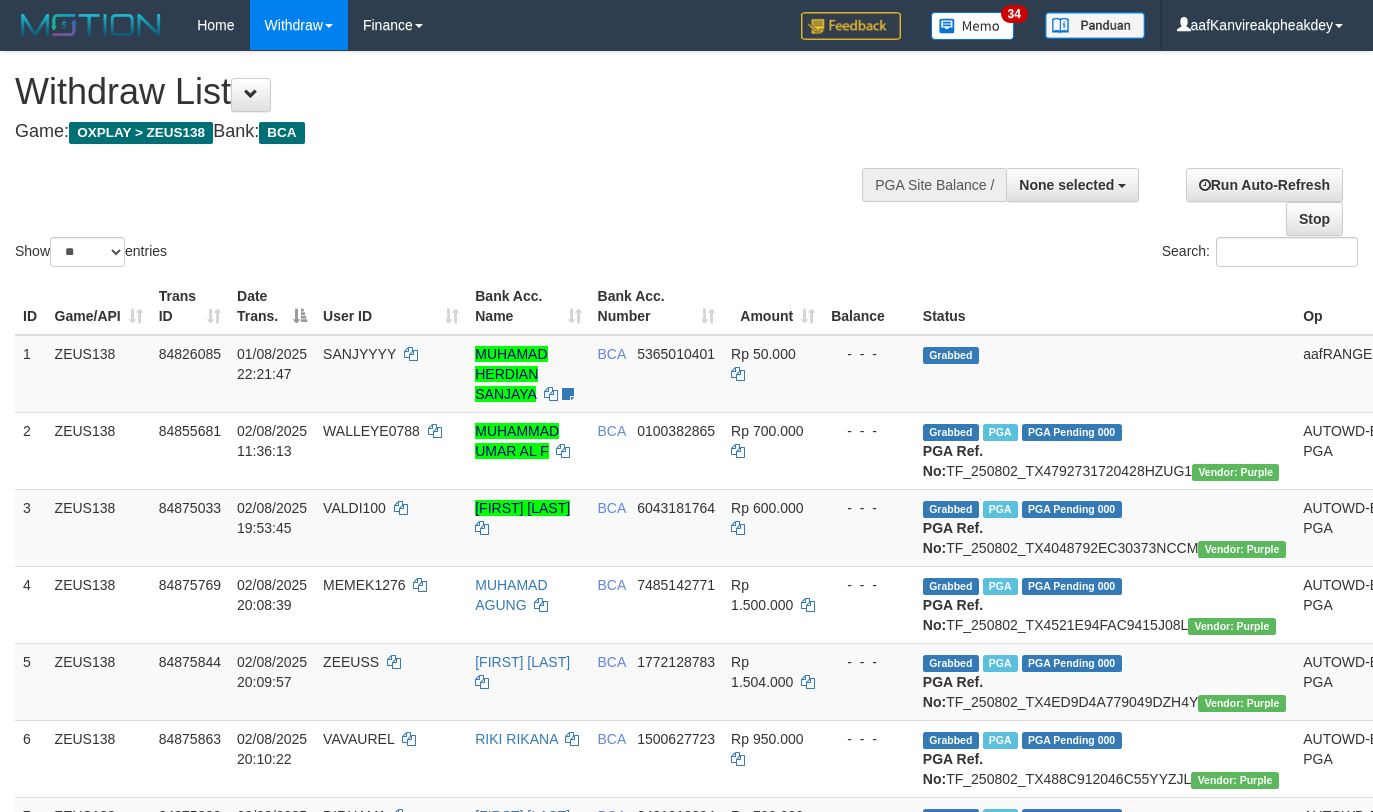 select 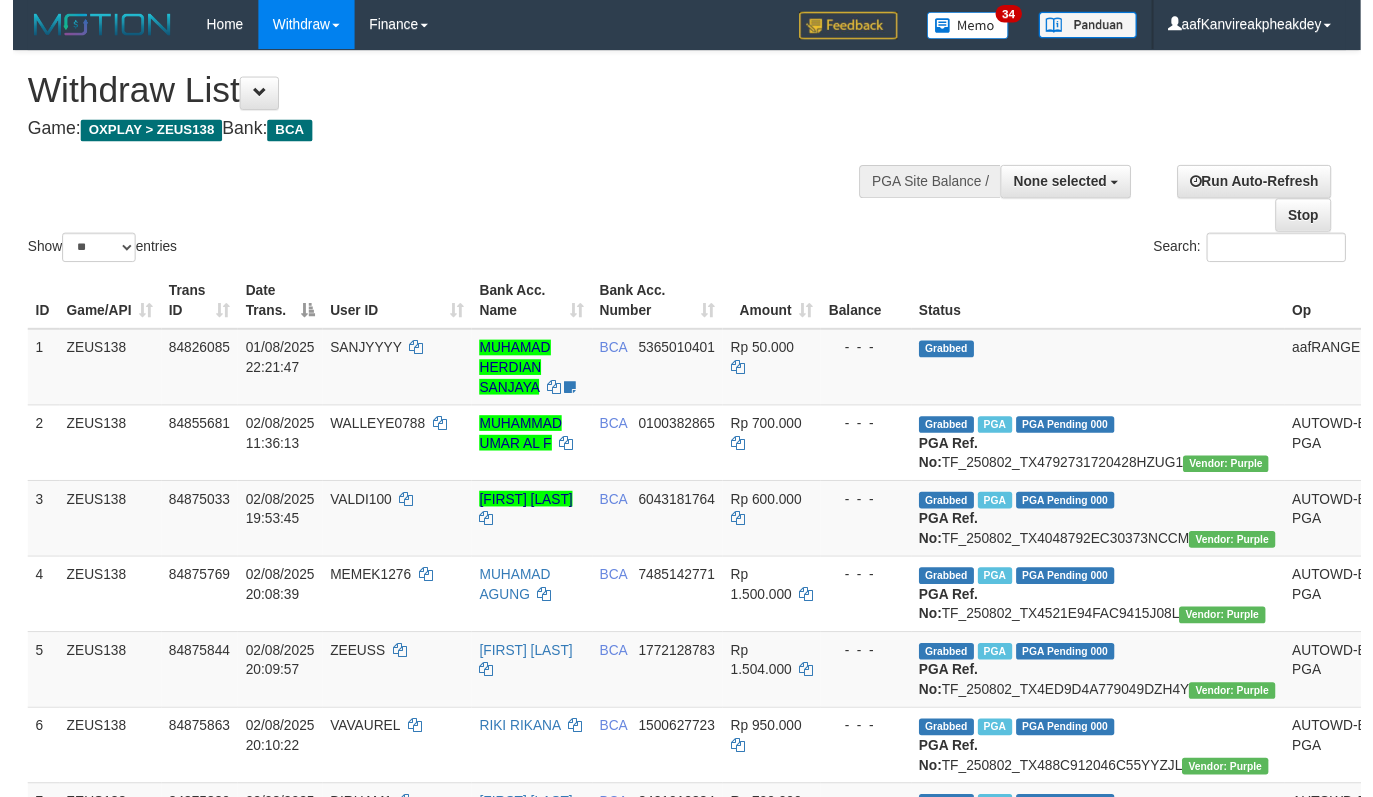 scroll, scrollTop: 800, scrollLeft: 0, axis: vertical 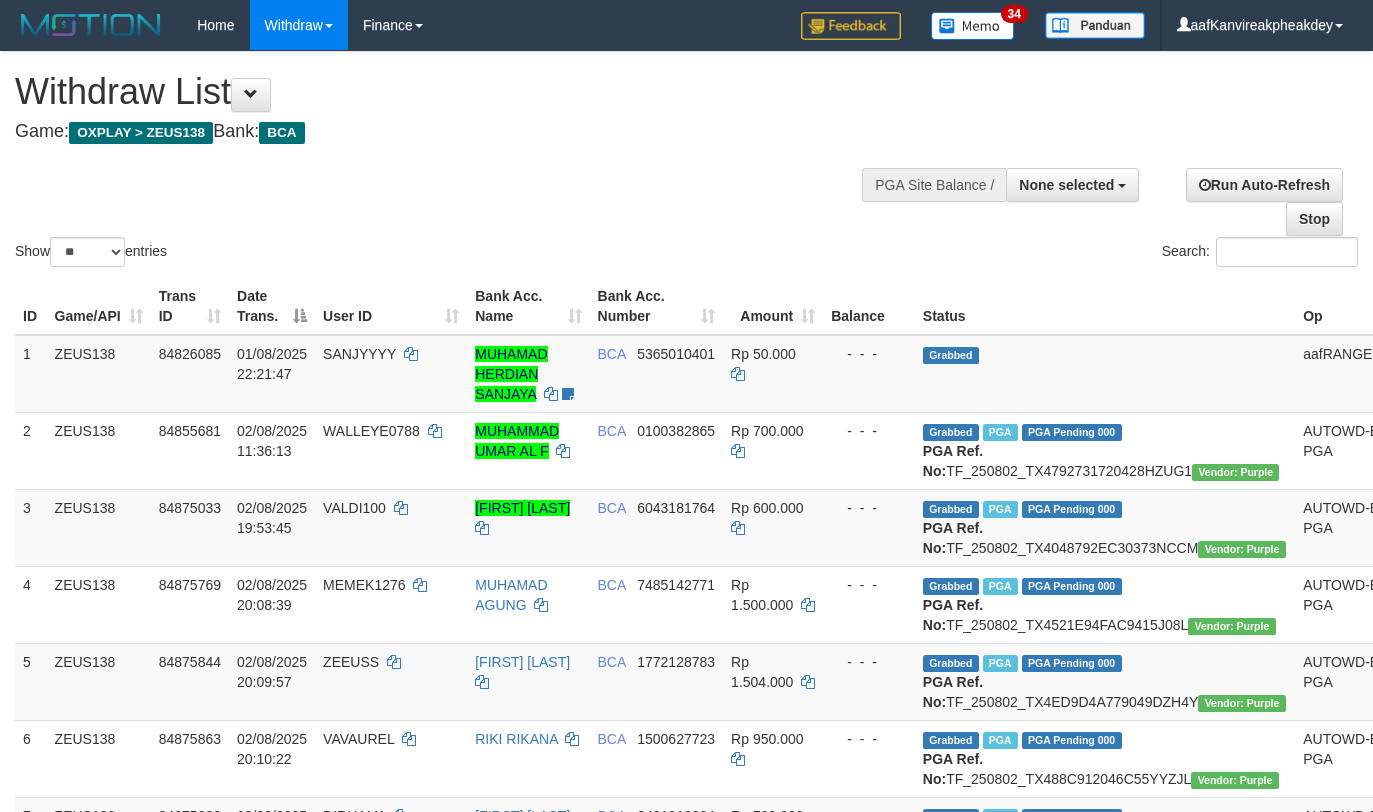 select 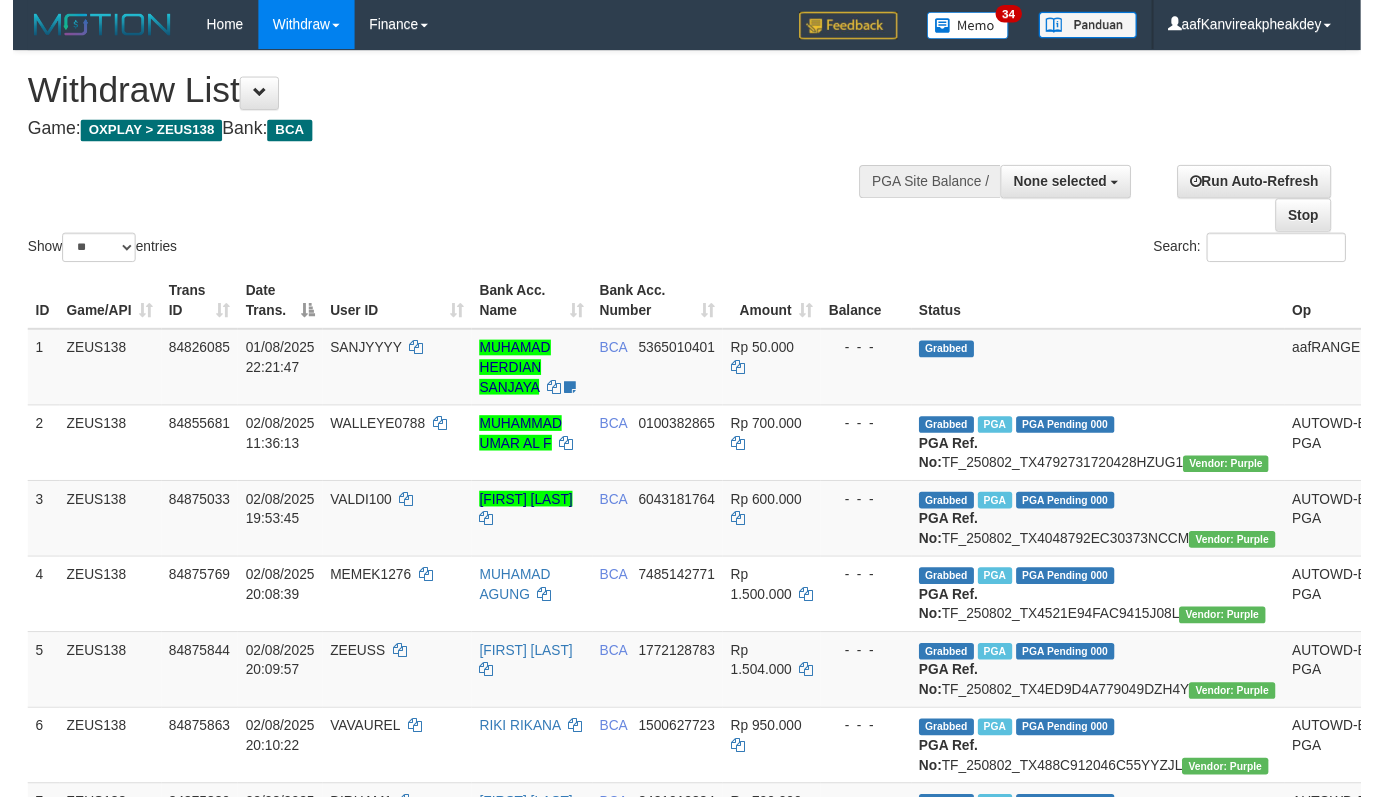 scroll, scrollTop: 800, scrollLeft: 0, axis: vertical 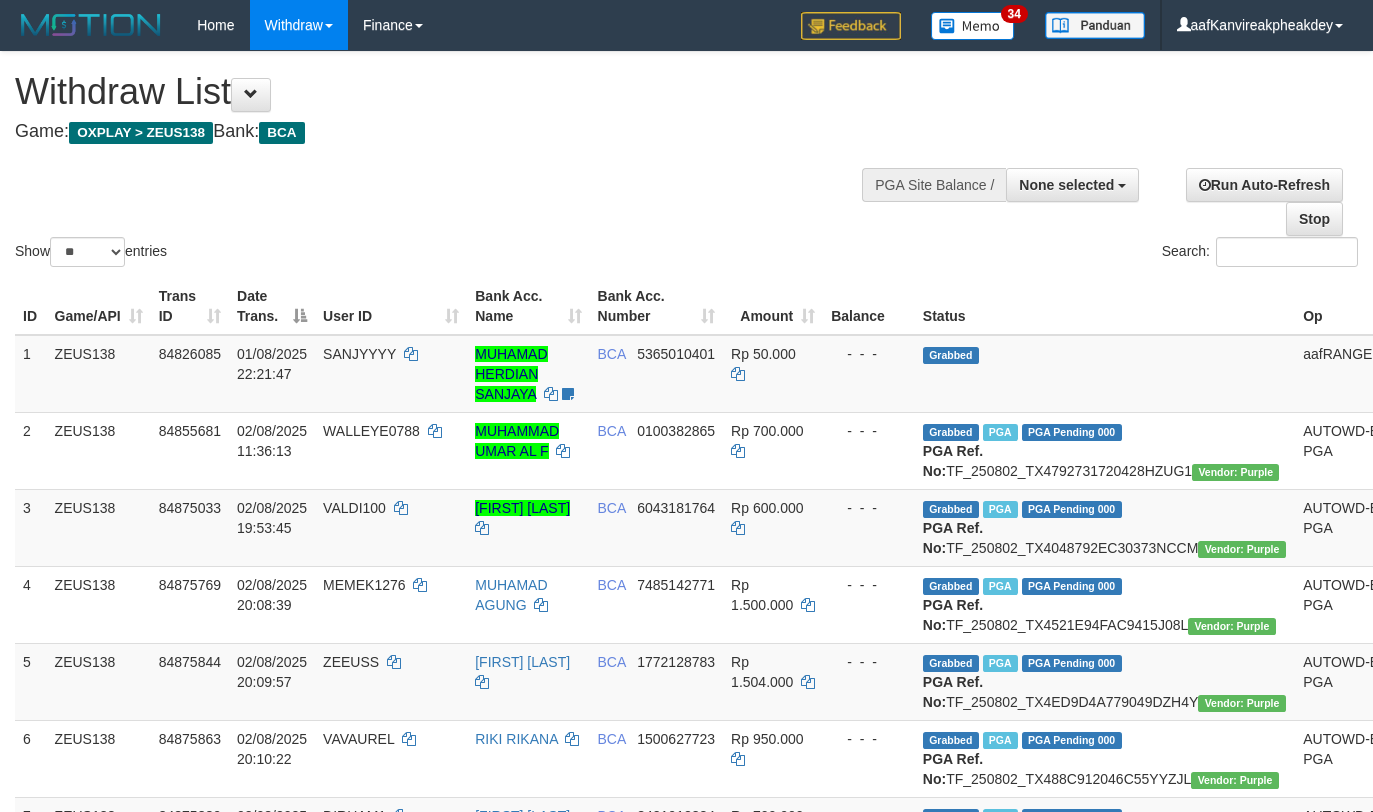 select 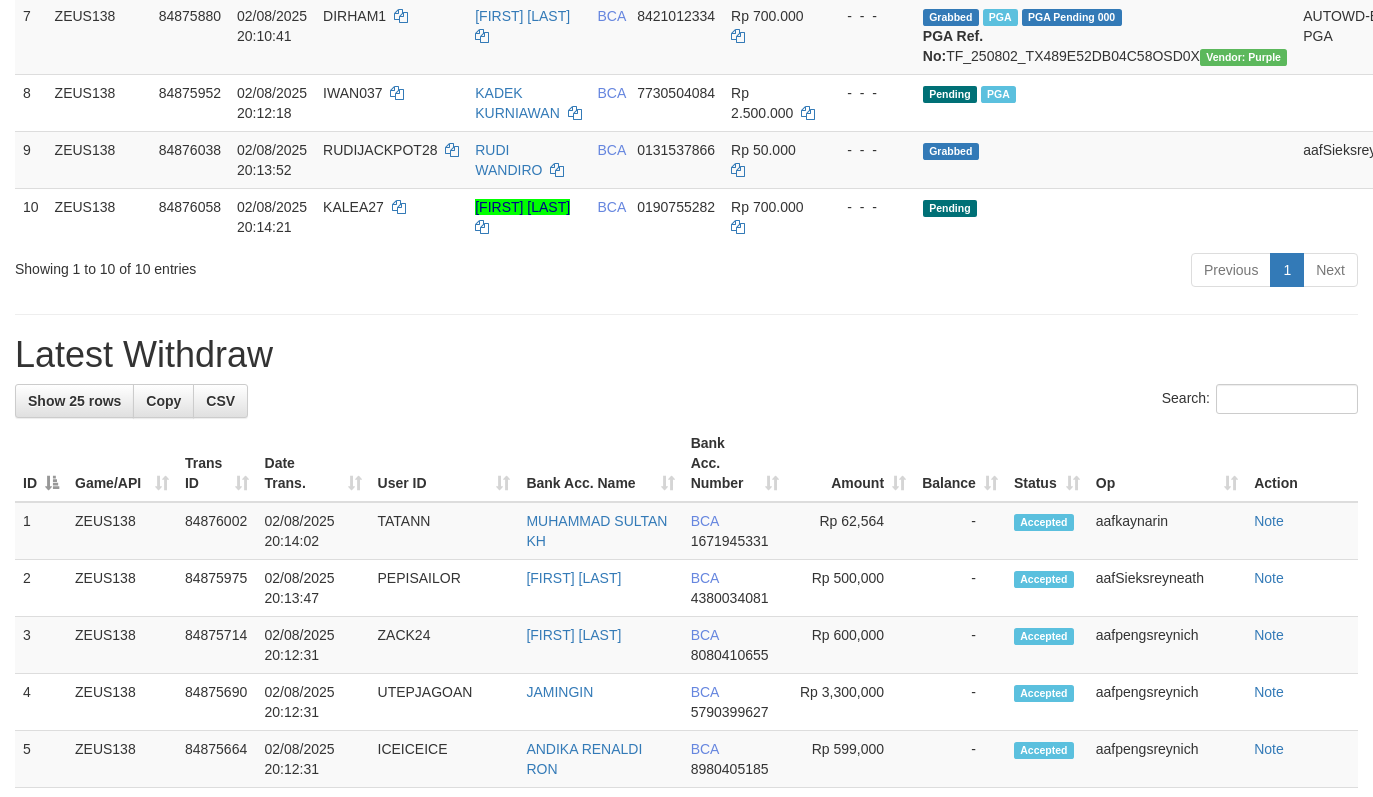 scroll, scrollTop: 745, scrollLeft: 0, axis: vertical 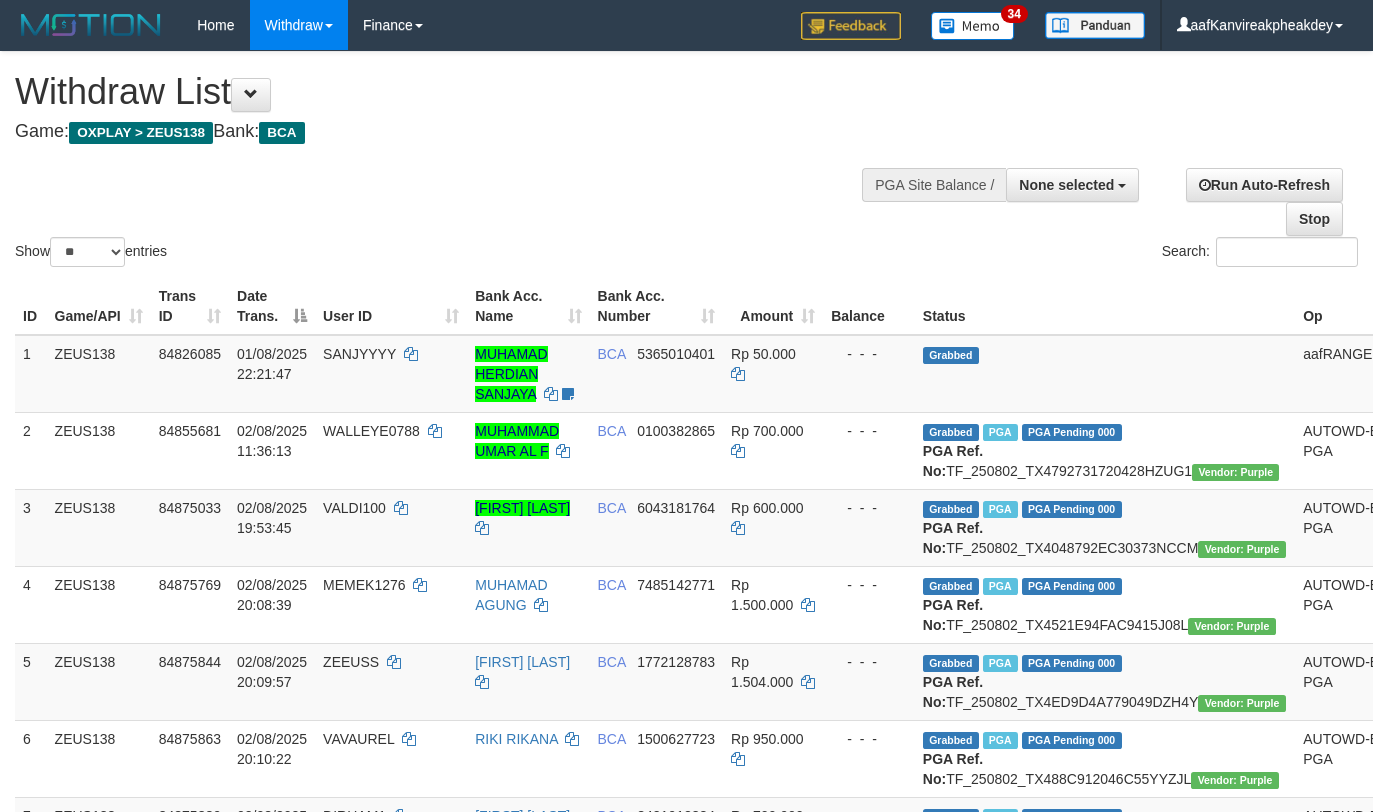 select 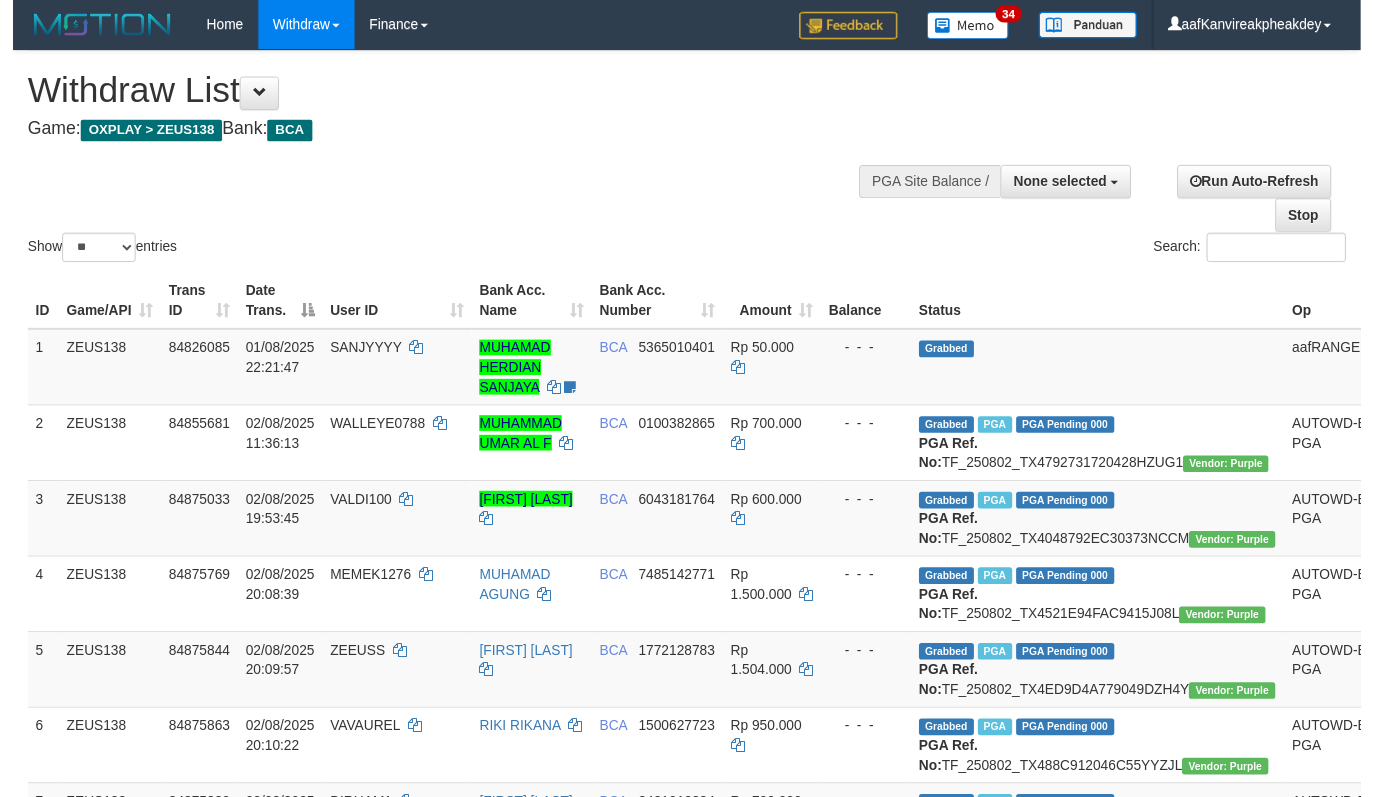 scroll, scrollTop: 800, scrollLeft: 0, axis: vertical 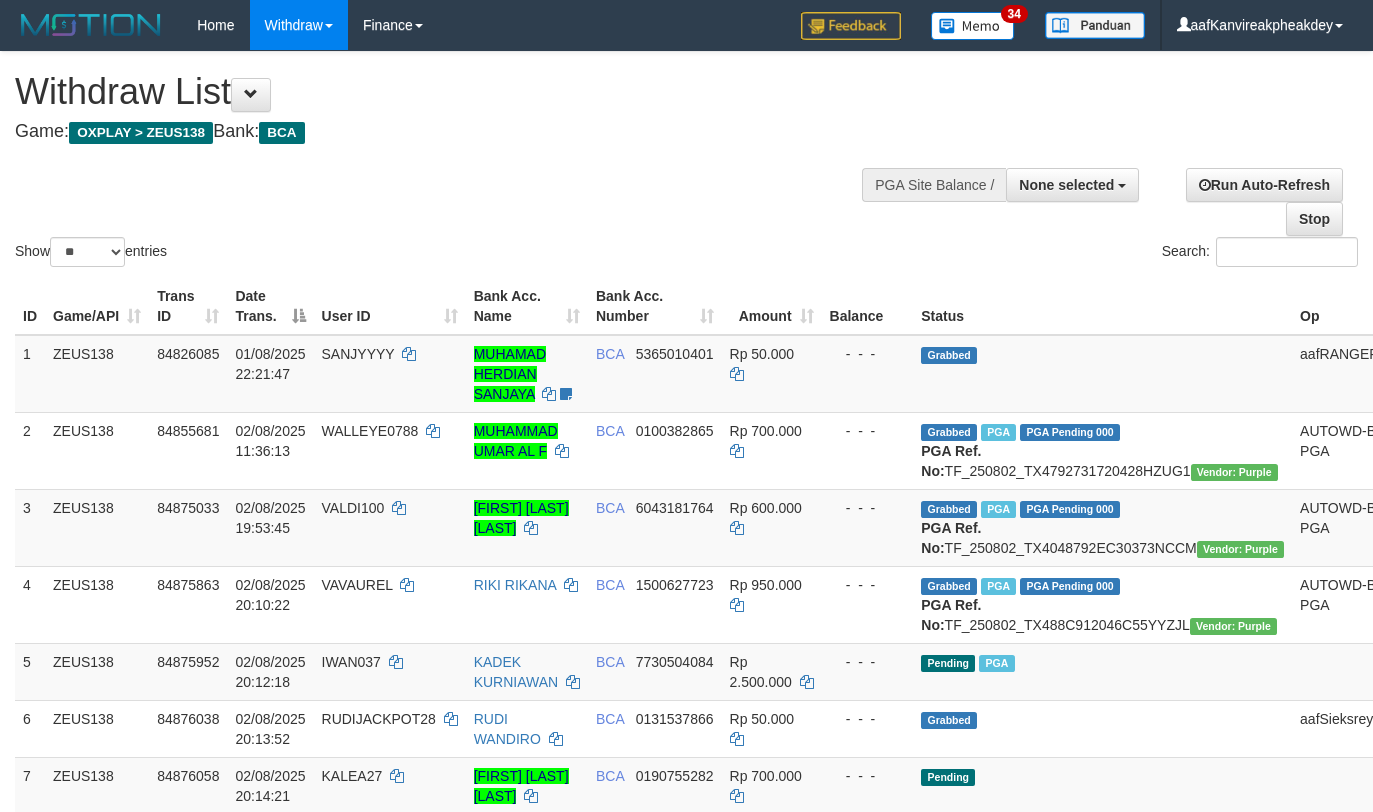 select 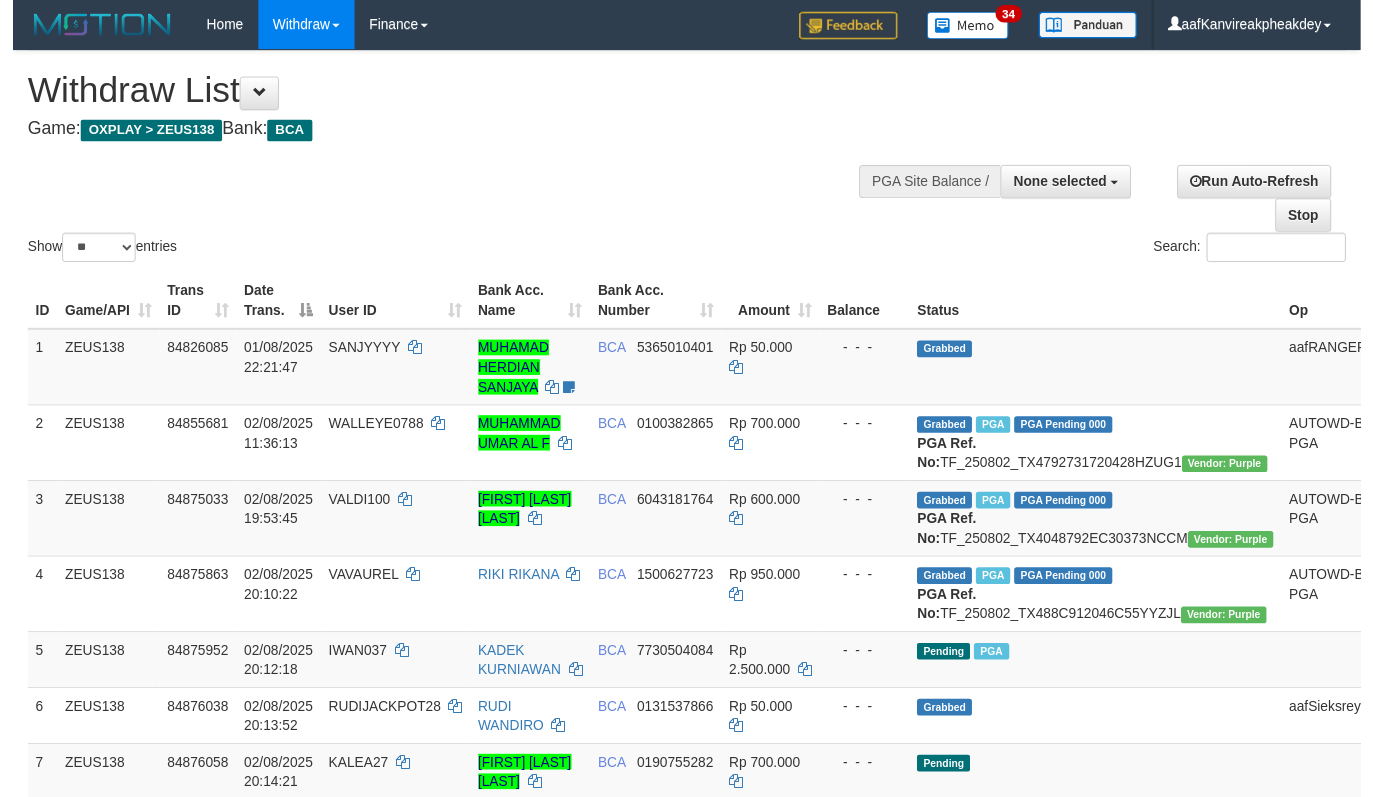 scroll, scrollTop: 800, scrollLeft: 0, axis: vertical 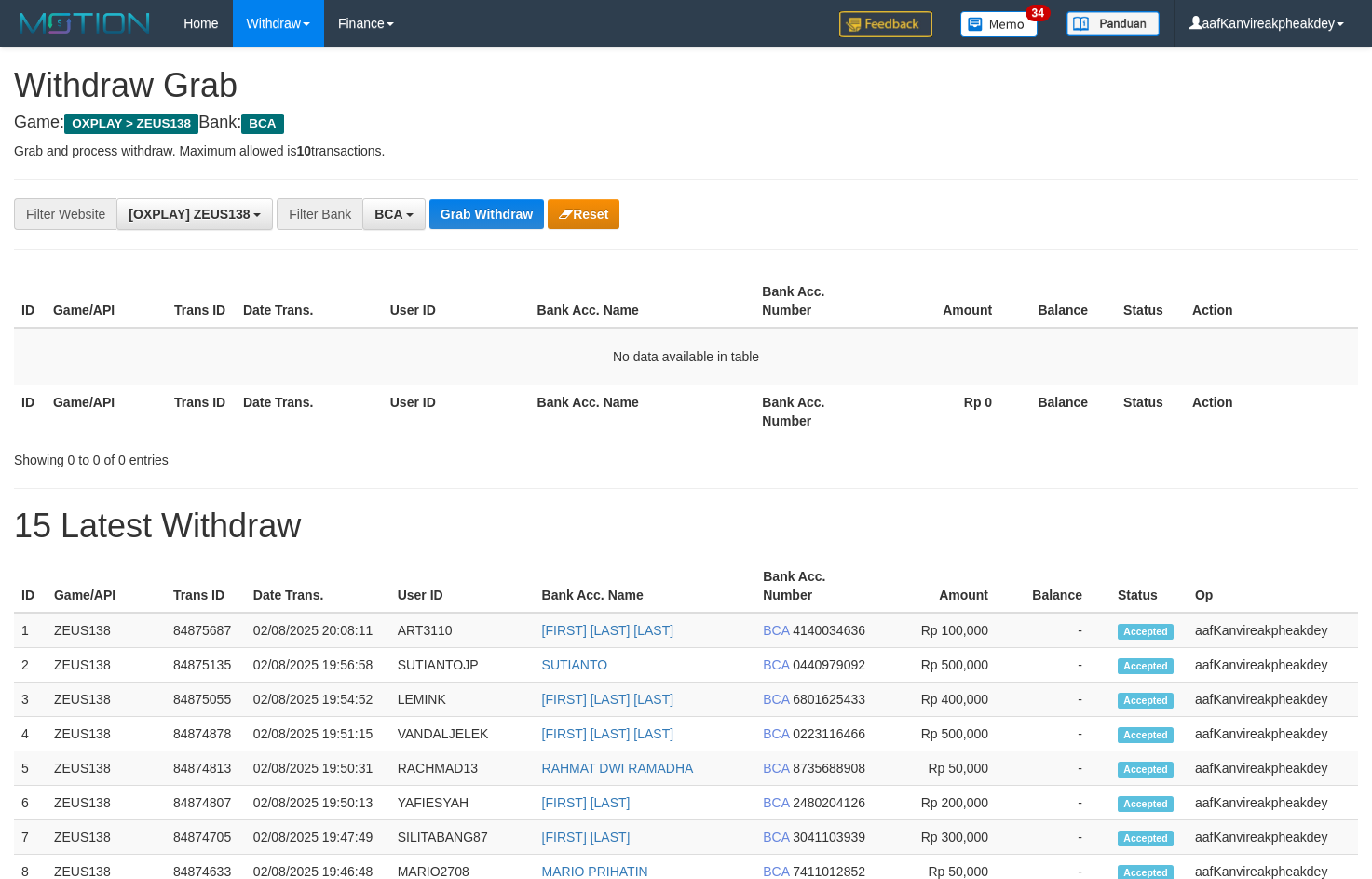 click on "Grab Withdraw" at bounding box center [486, 214] 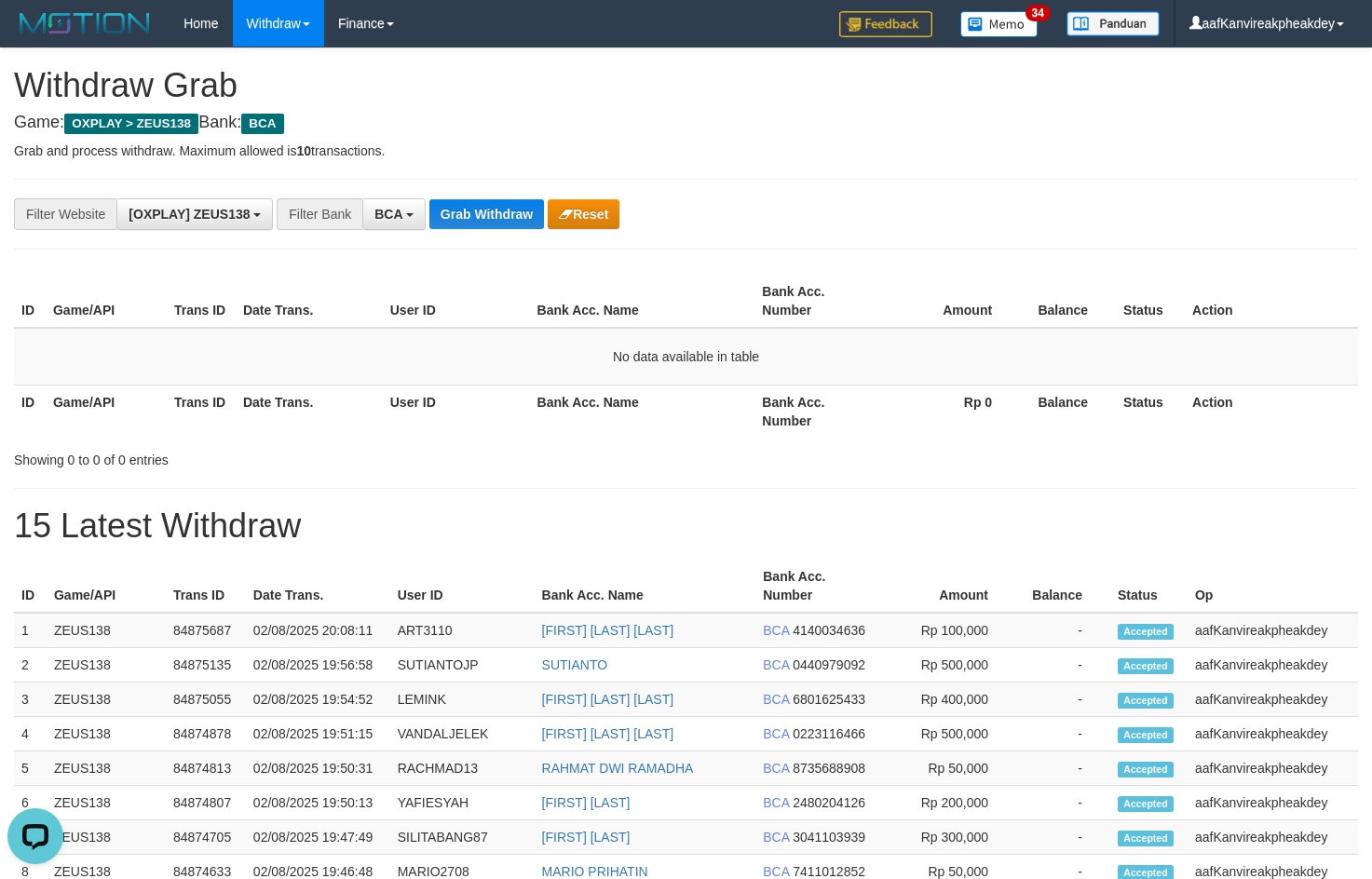 scroll, scrollTop: 0, scrollLeft: 0, axis: both 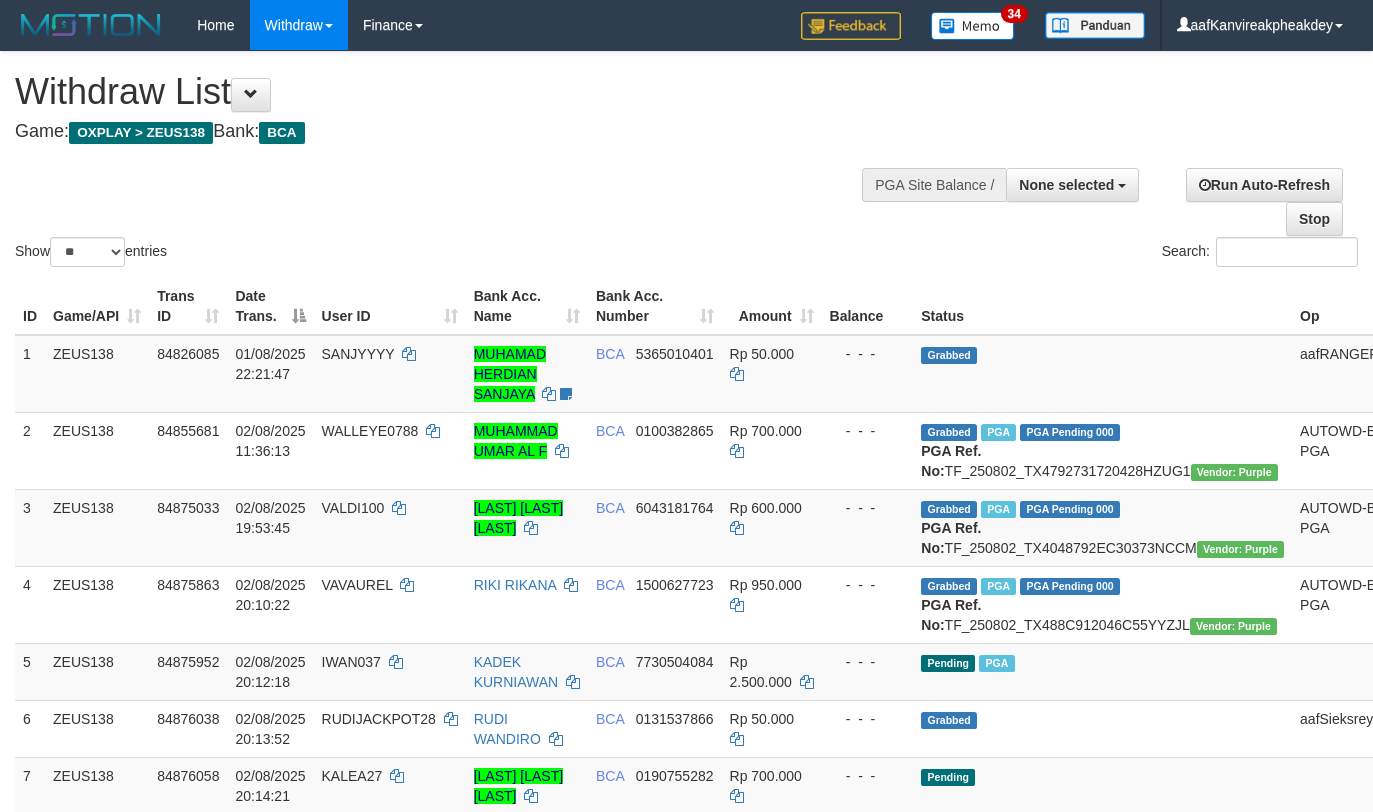 select 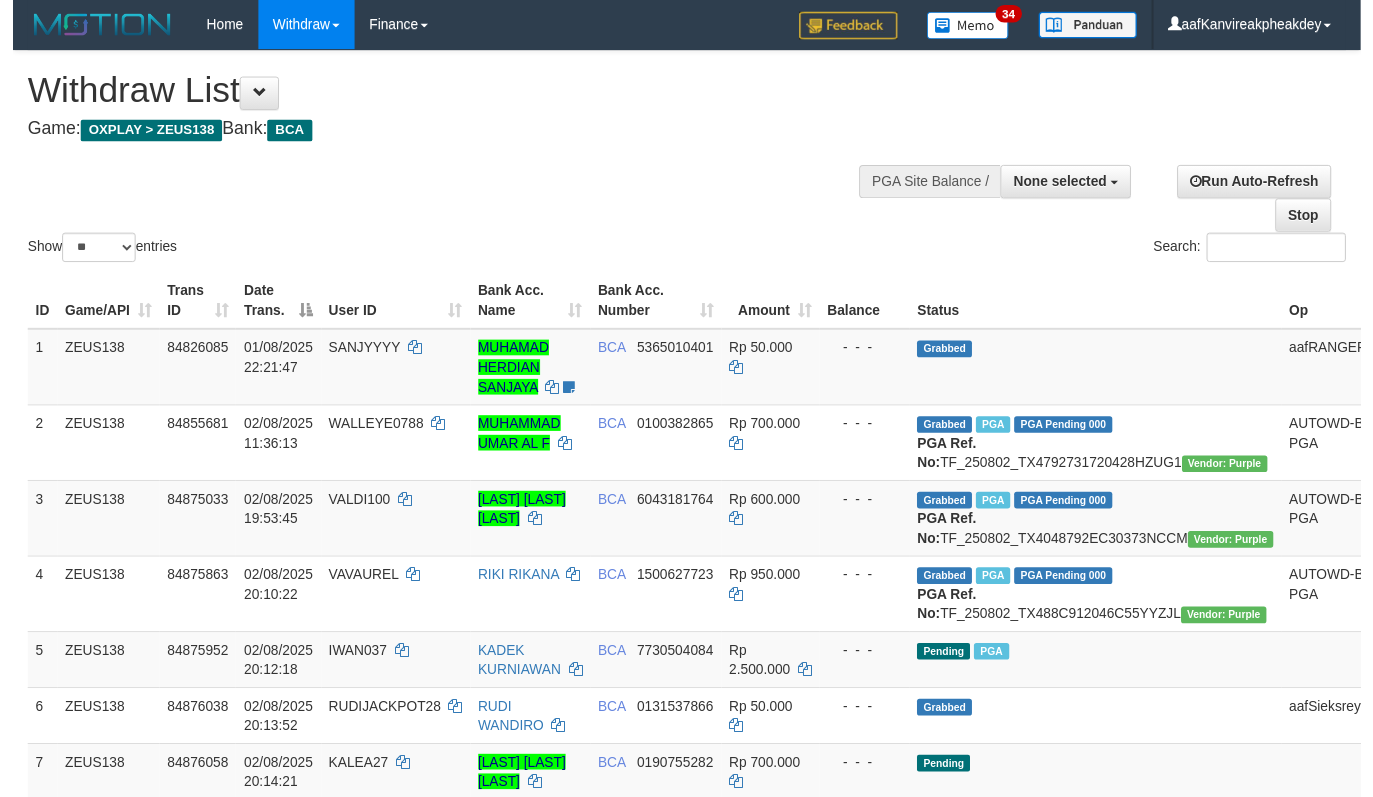 scroll, scrollTop: 800, scrollLeft: 0, axis: vertical 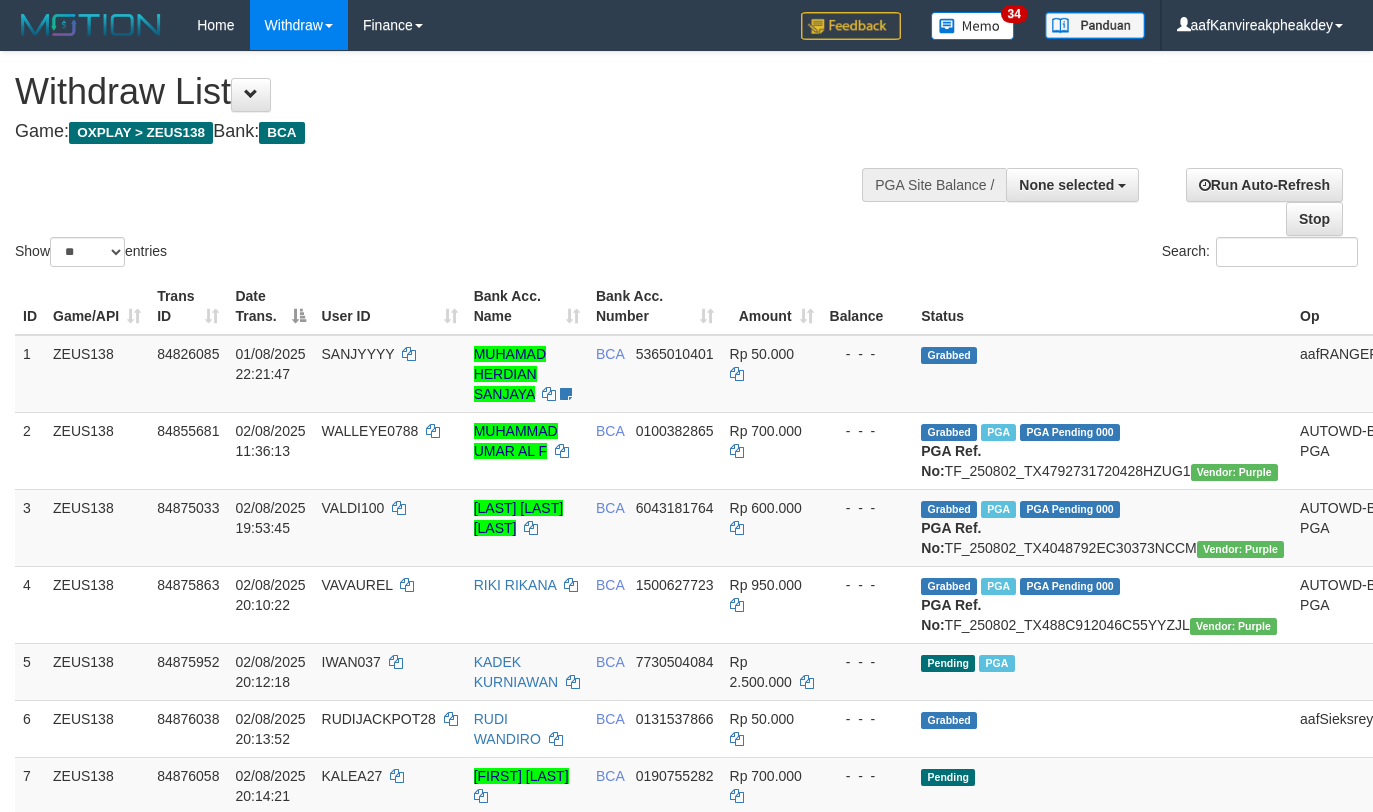 select 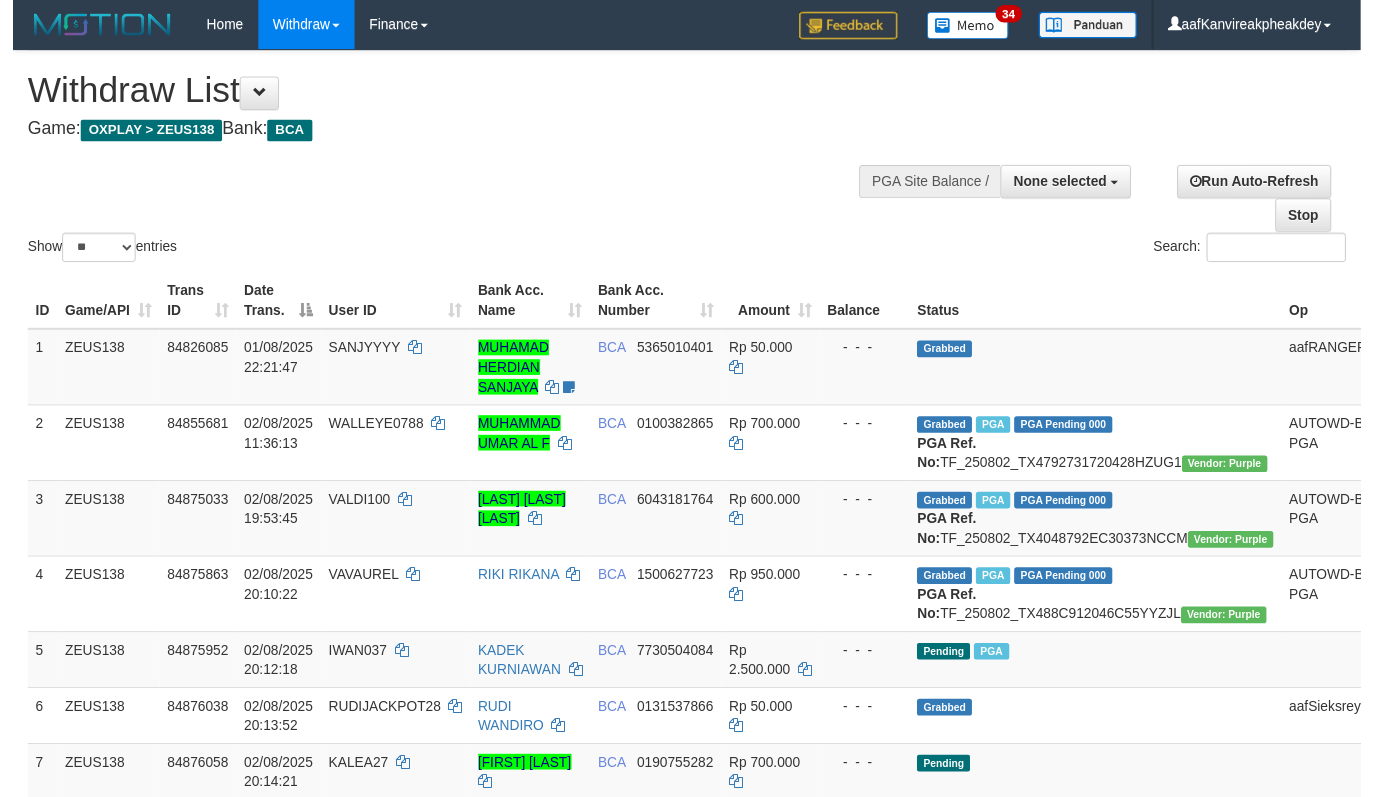 scroll, scrollTop: 800, scrollLeft: 0, axis: vertical 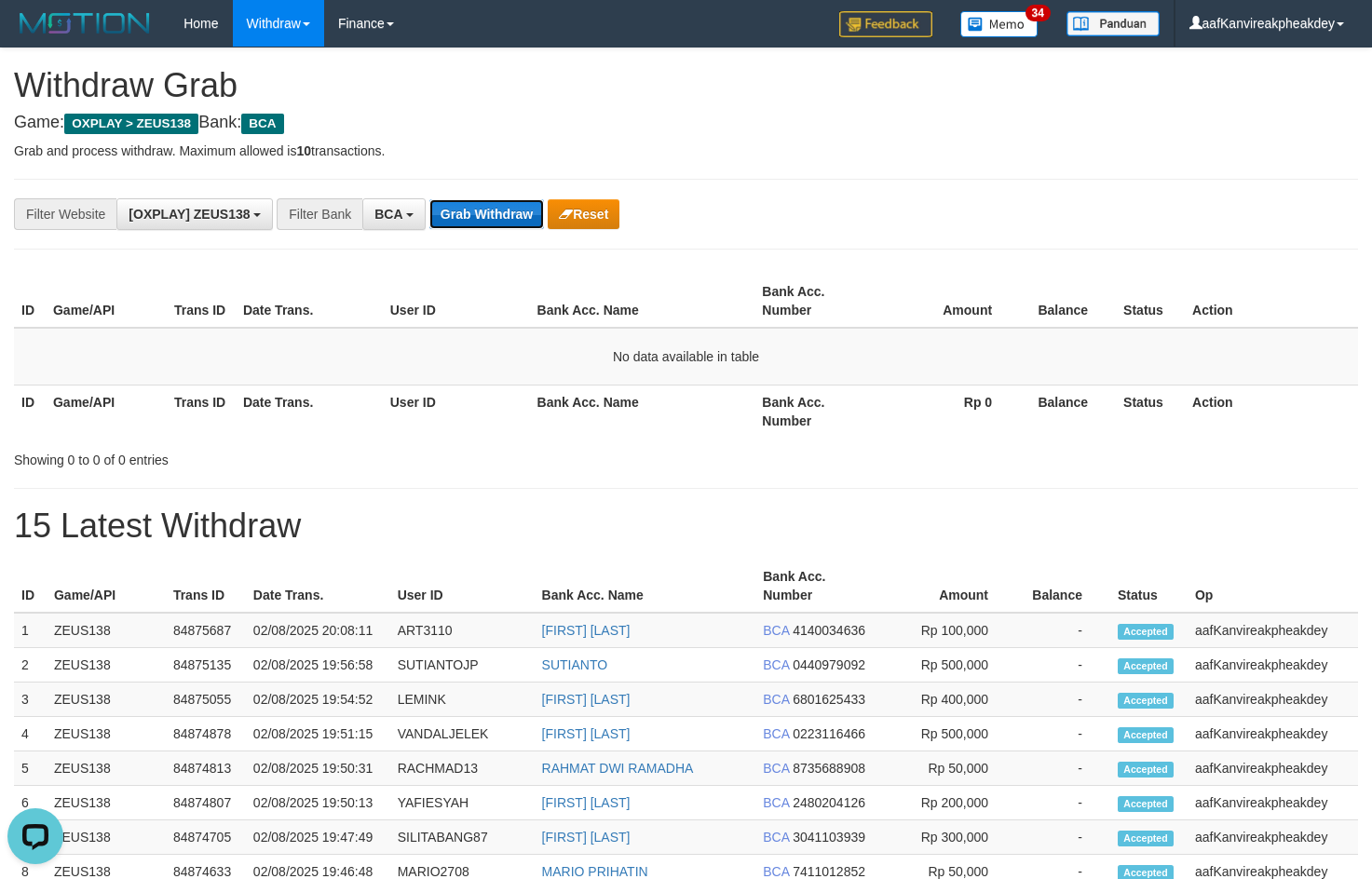 click on "Grab Withdraw" at bounding box center (486, 214) 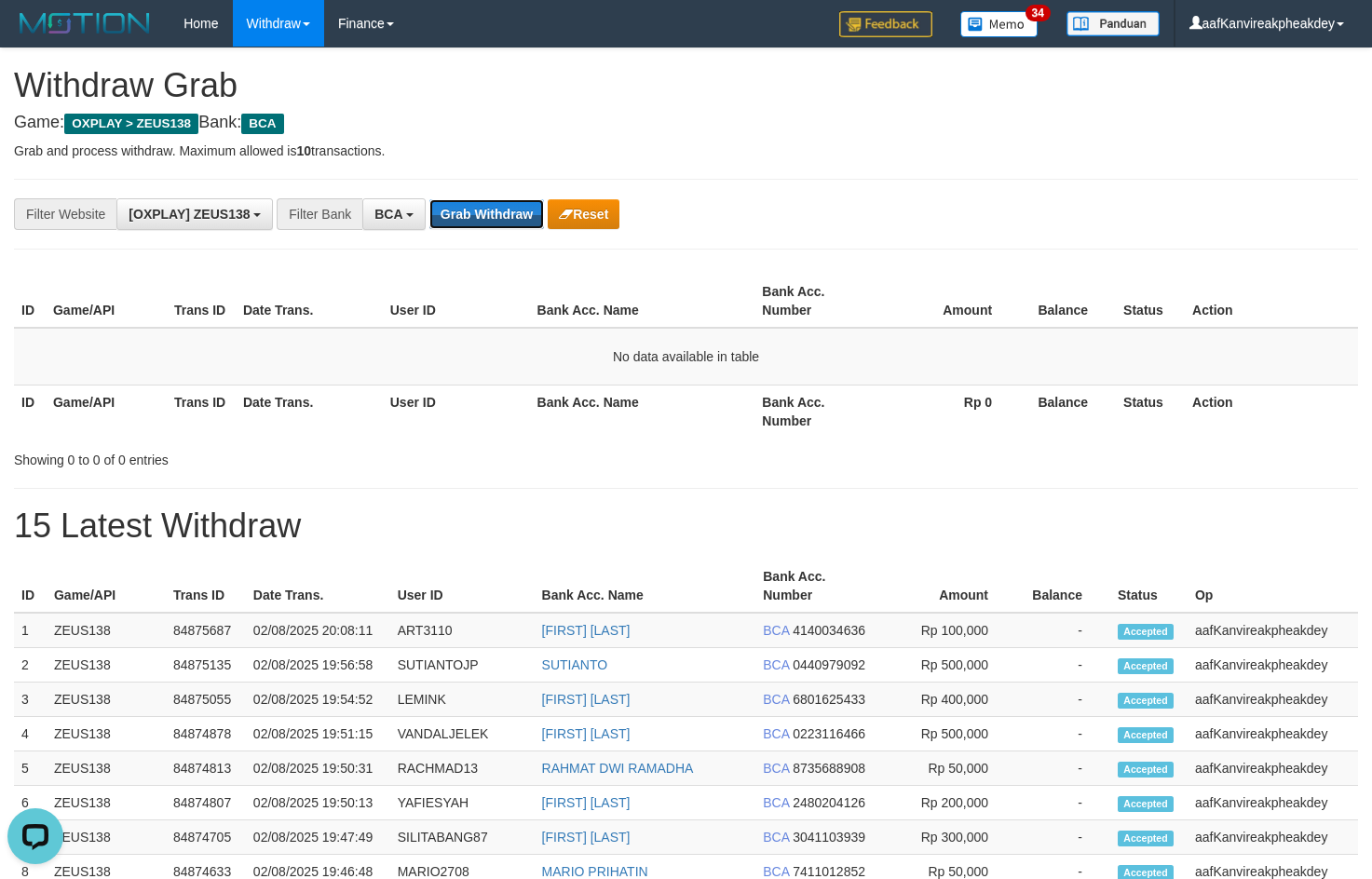 drag, startPoint x: 513, startPoint y: 225, endPoint x: 1324, endPoint y: 283, distance: 813.0713 